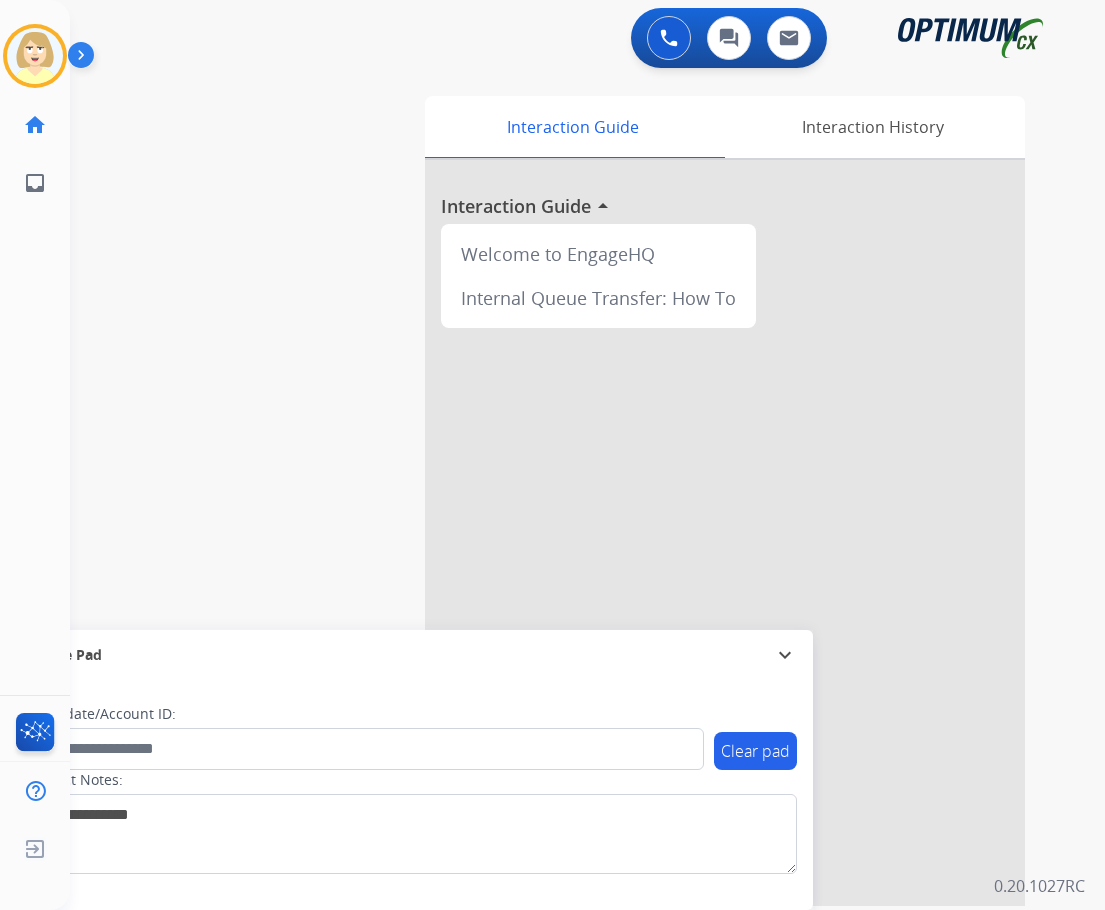 scroll, scrollTop: 0, scrollLeft: 0, axis: both 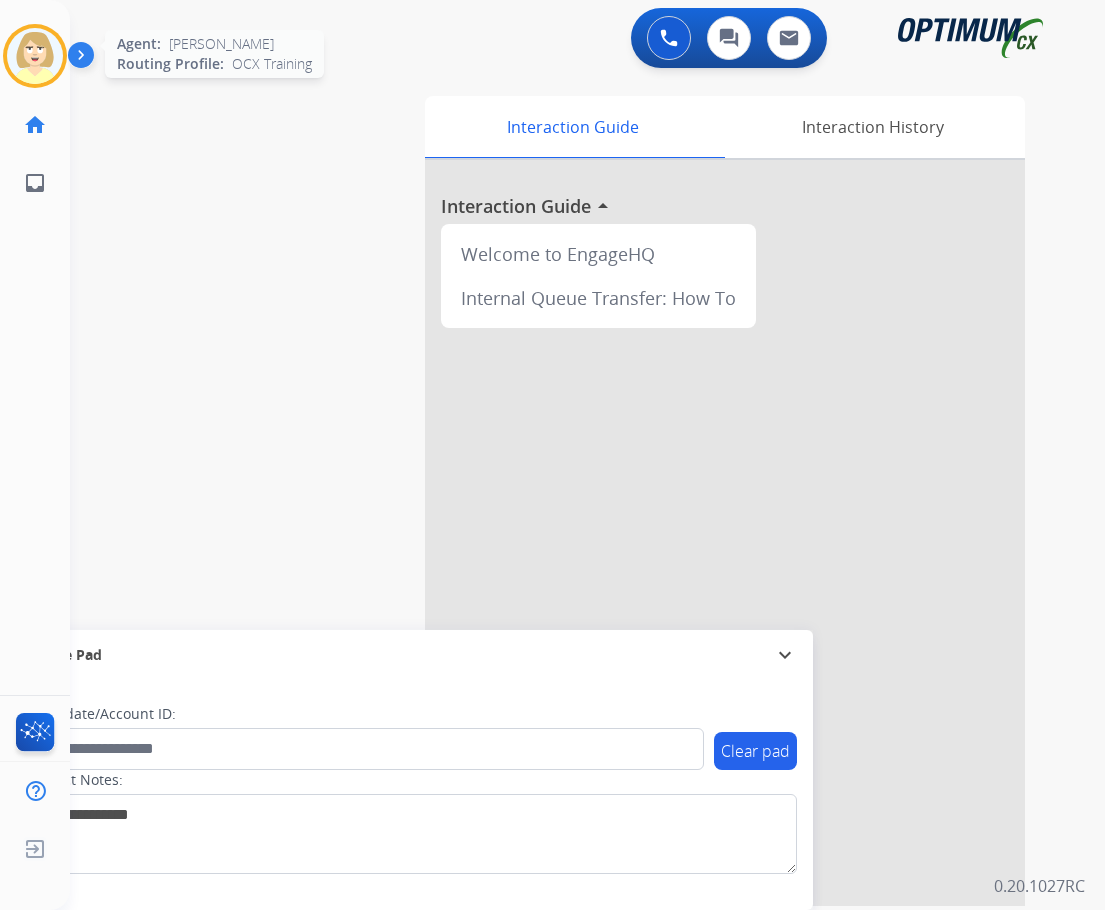 click at bounding box center [35, 56] 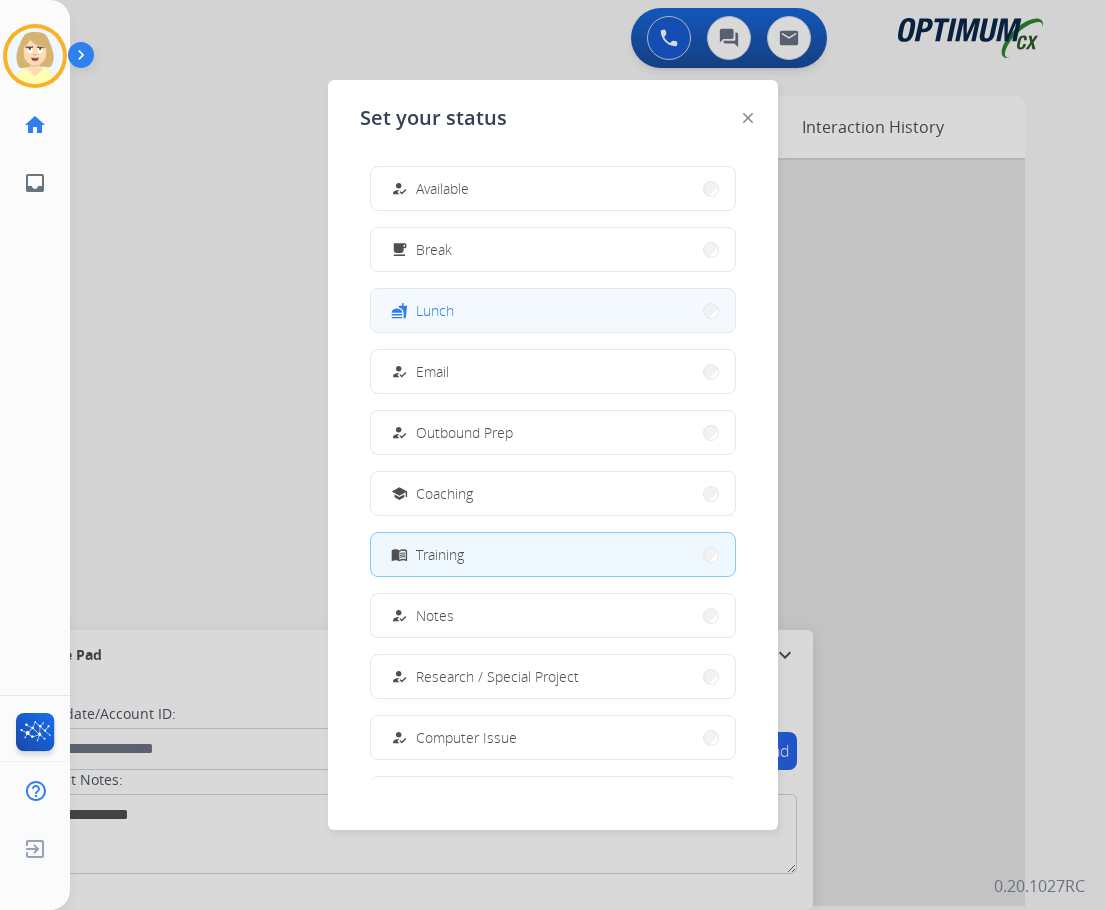 click on "Lunch" at bounding box center (435, 310) 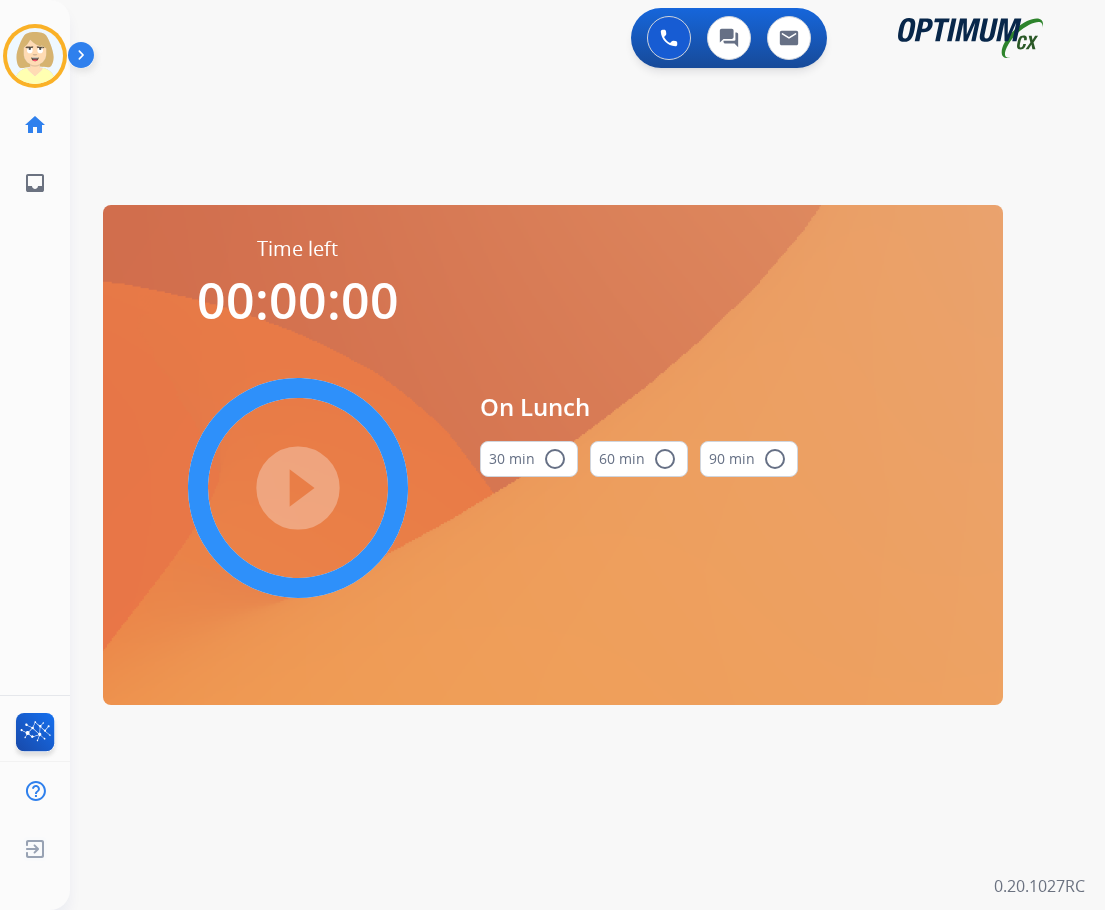 drag, startPoint x: 560, startPoint y: 452, endPoint x: 501, endPoint y: 453, distance: 59.008472 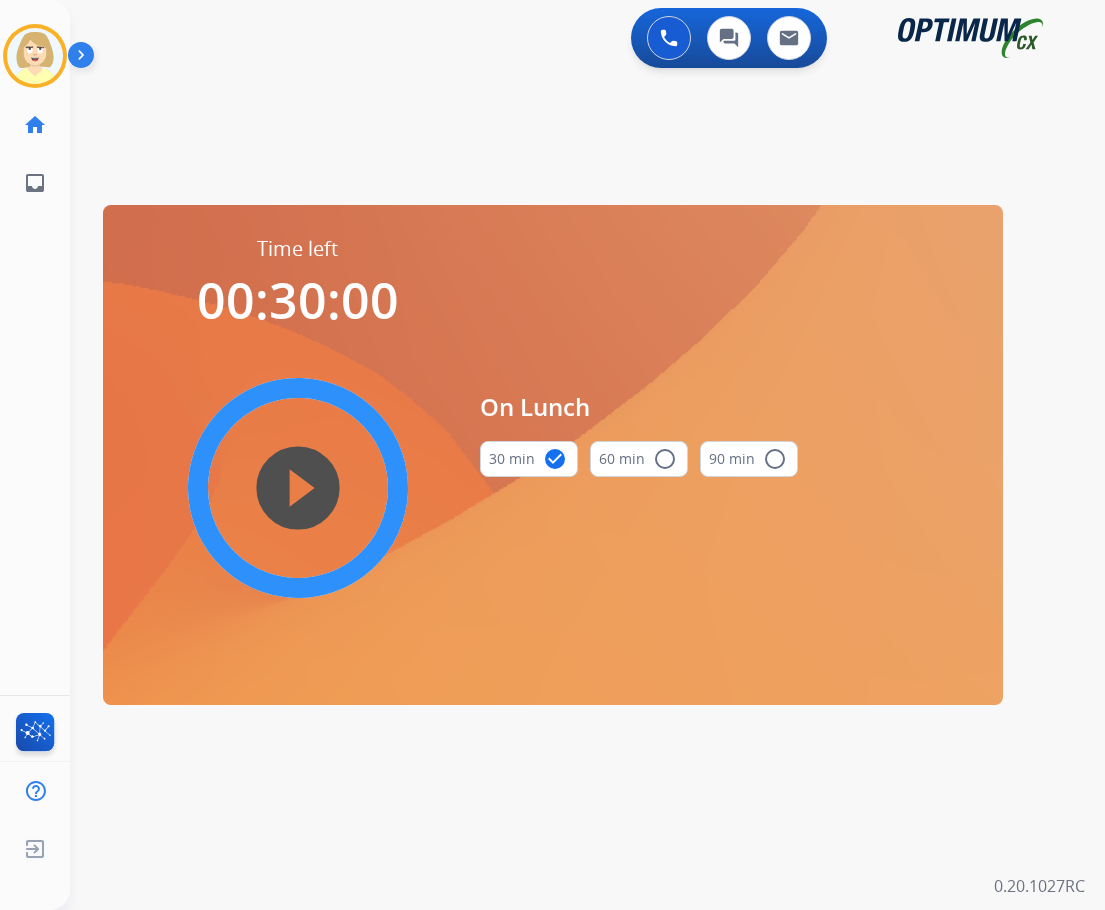 click on "play_circle_filled" at bounding box center [298, 488] 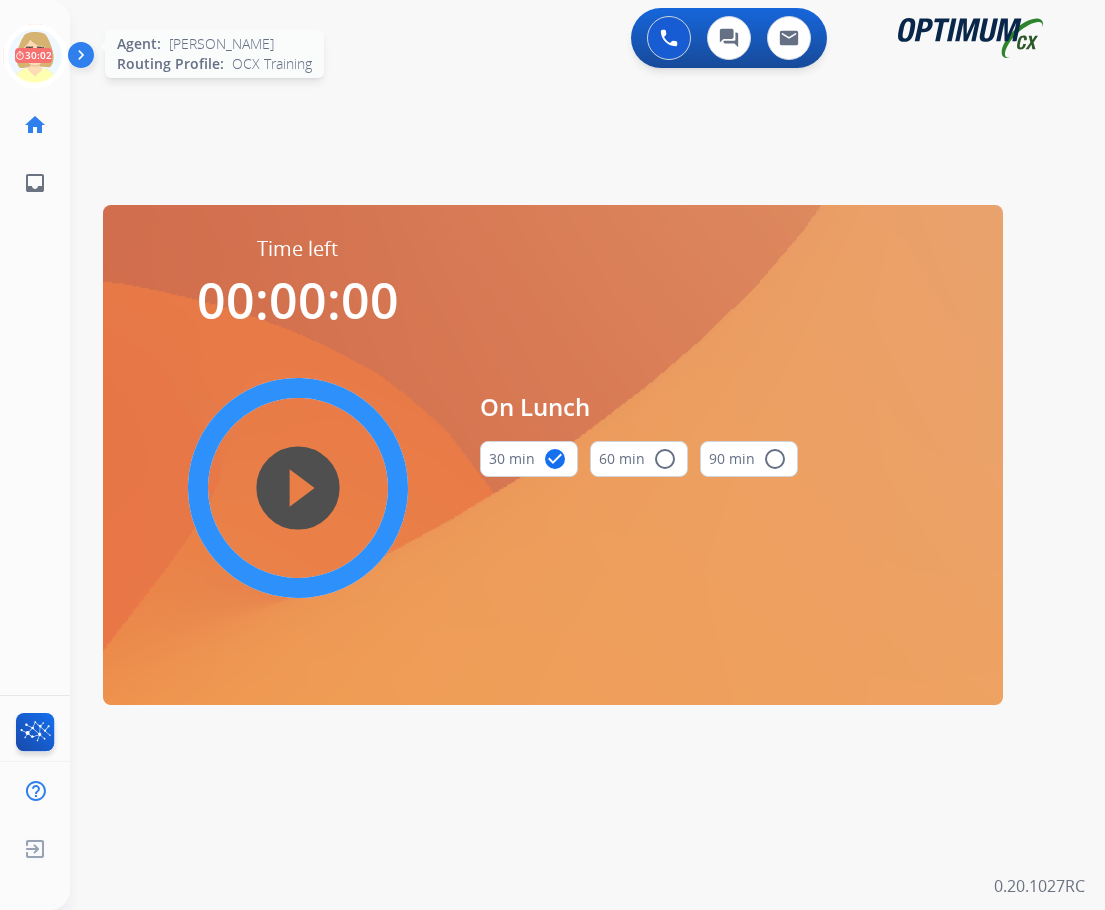 click 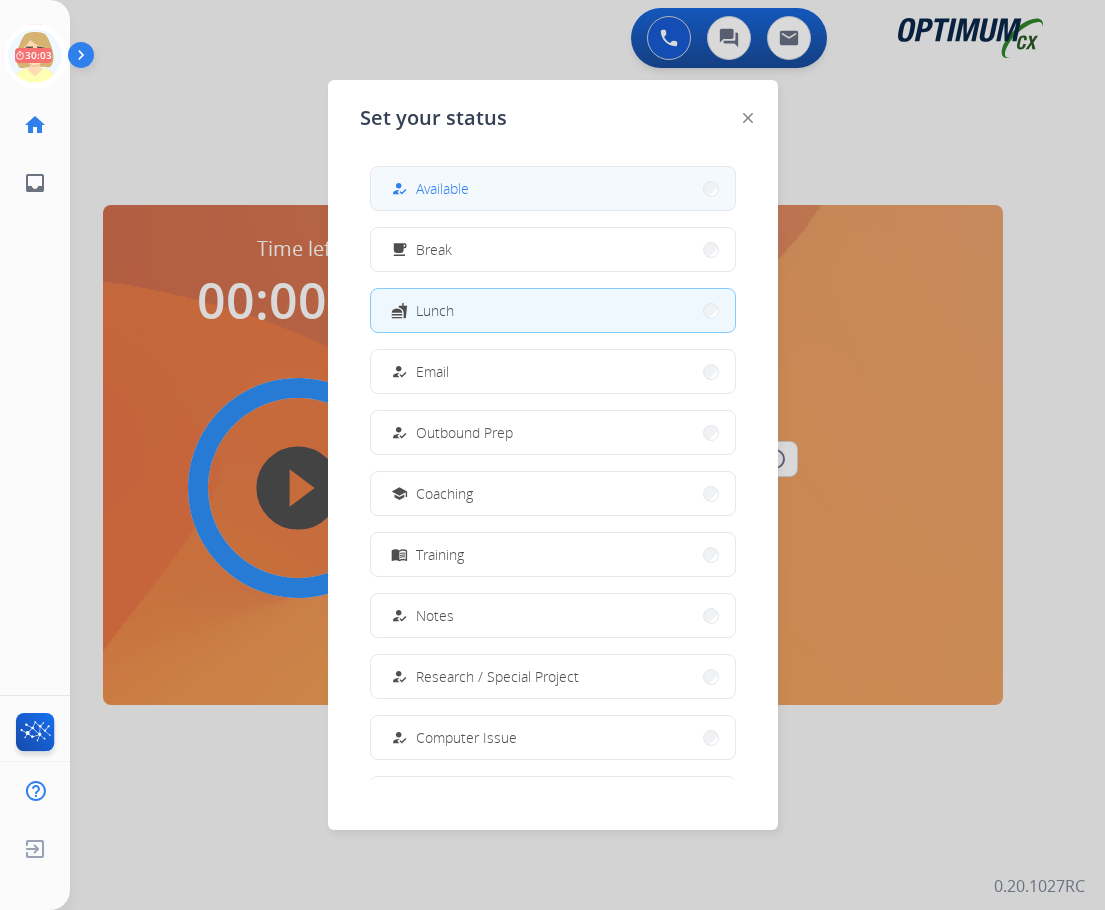 click on "Available" at bounding box center (442, 188) 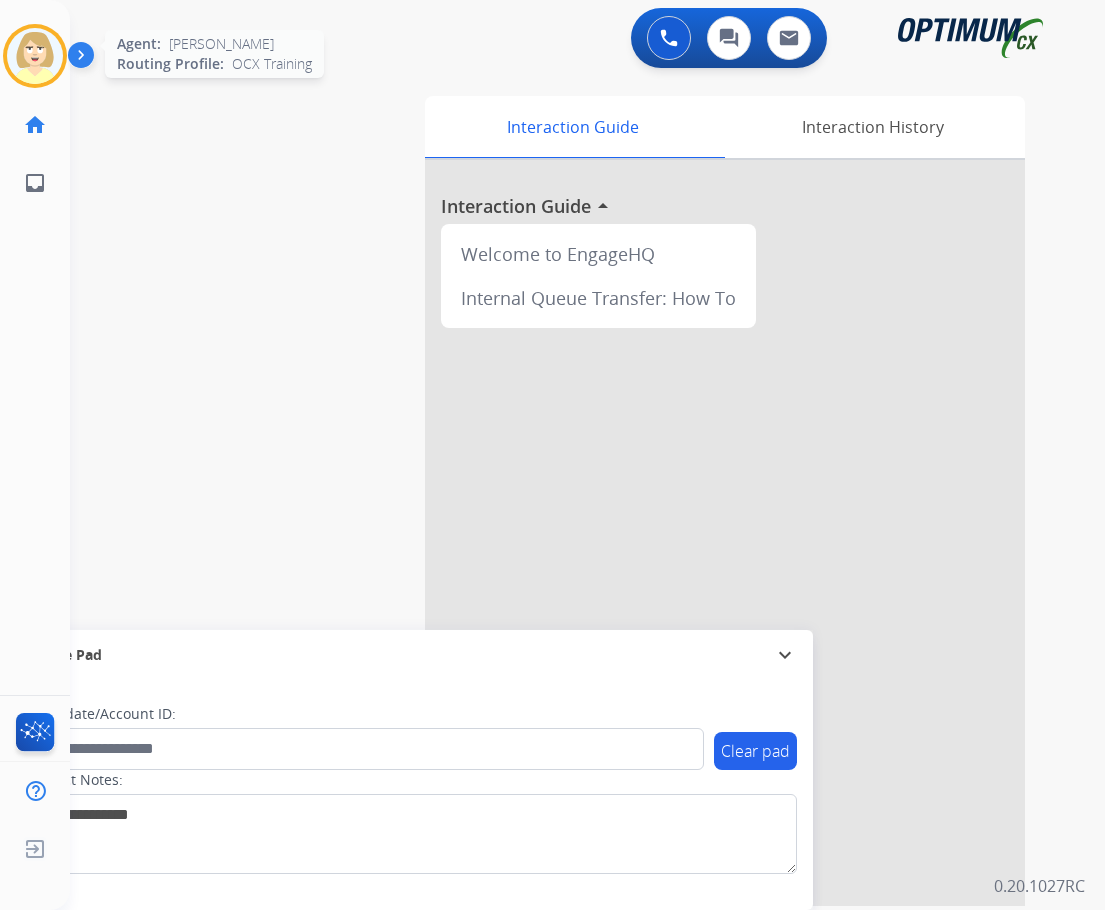 click at bounding box center [35, 56] 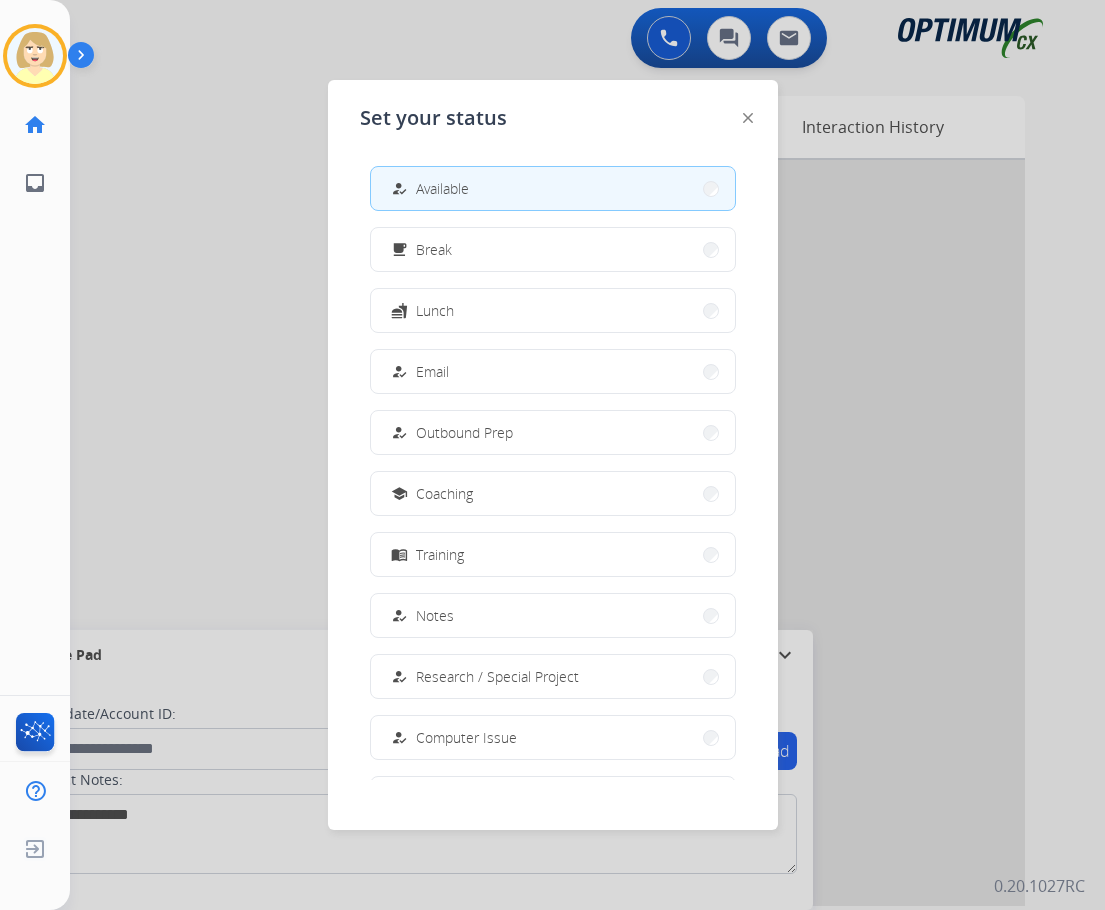 click on "Available" at bounding box center (442, 188) 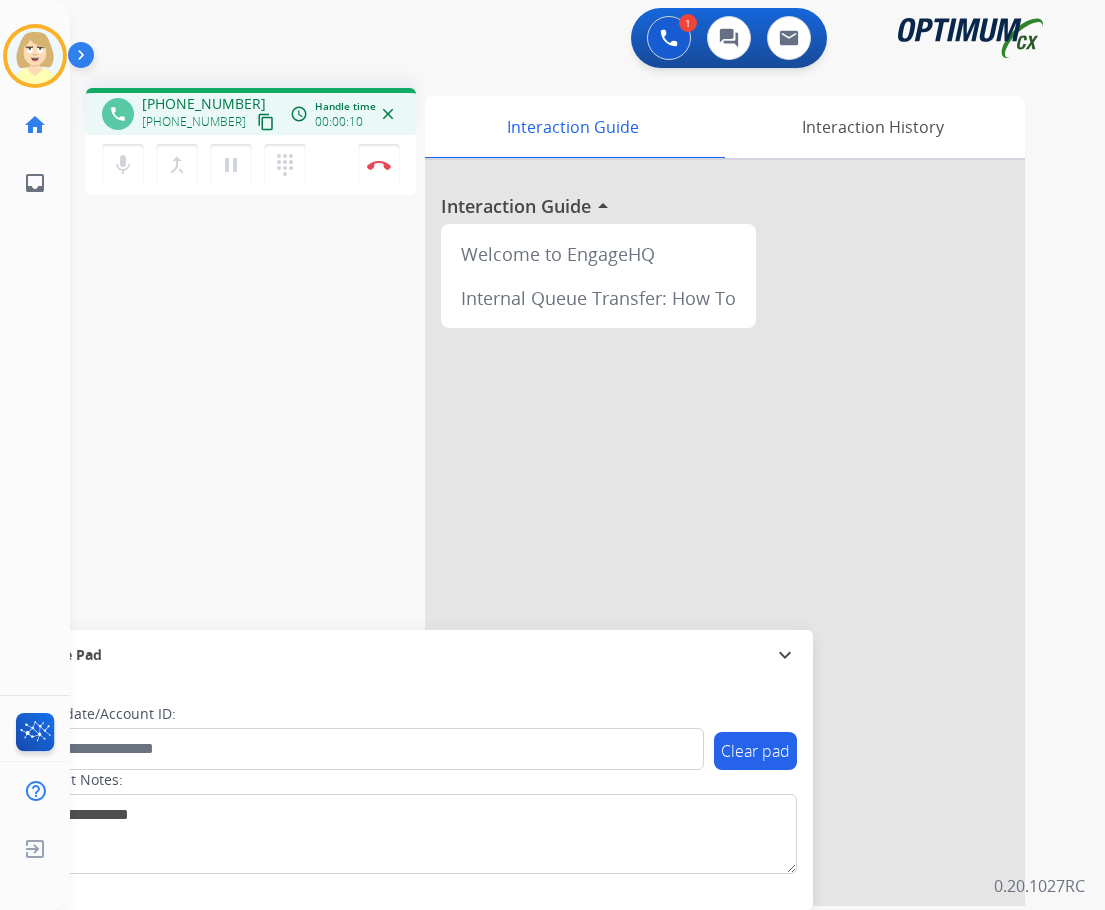 click on "phone [PHONE_NUMBER] [PHONE_NUMBER] content_copy access_time Call metrics Queue   00:07 Hold   00:00 Talk   00:11 Total   00:17 Handle time 00:00:10 close mic Mute merge_type Bridge pause Hold dialpad Dialpad Disconnect swap_horiz Break voice bridge close_fullscreen Connect 3-Way Call merge_type Separate 3-Way Call  Interaction Guide   Interaction History  Interaction Guide arrow_drop_up  Welcome to EngageHQ   Internal Queue Transfer: How To  Secure Pad expand_more Clear pad Candidate/Account ID: Contact Notes:" at bounding box center (563, 489) 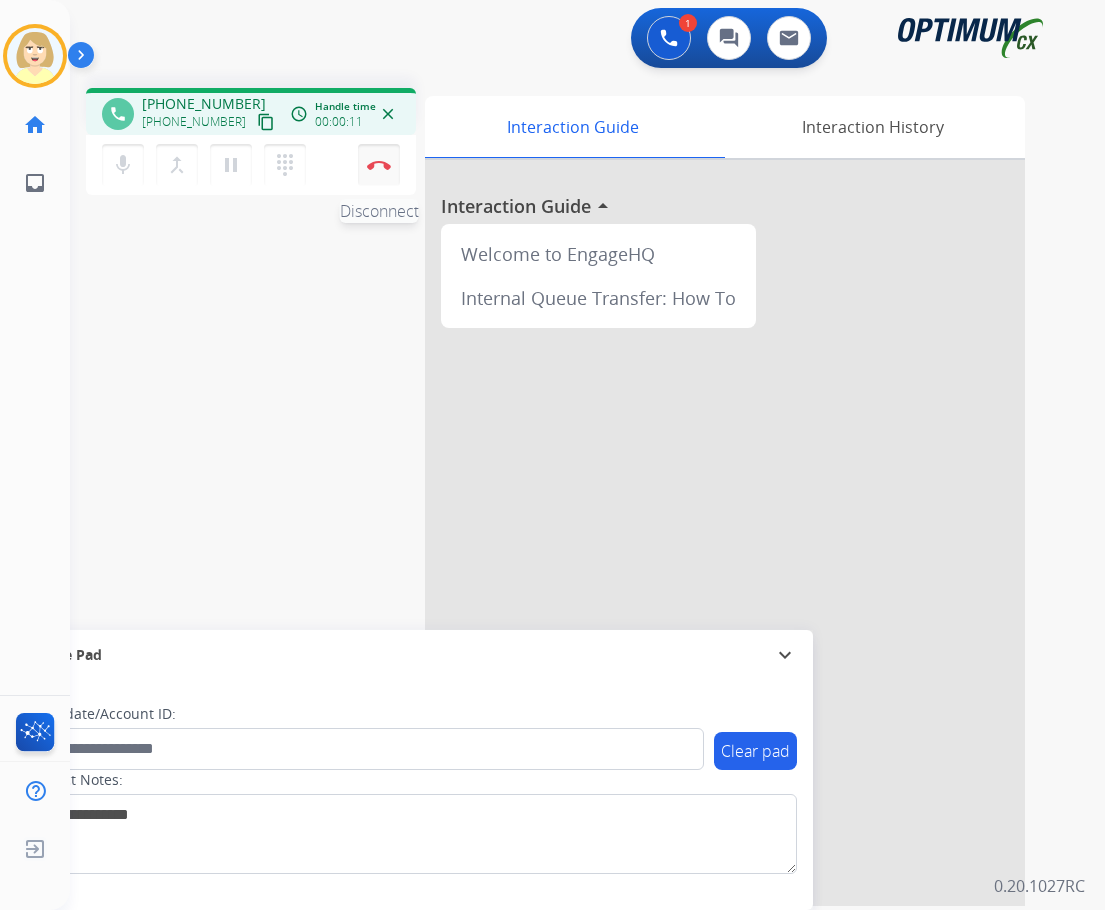 click at bounding box center [379, 165] 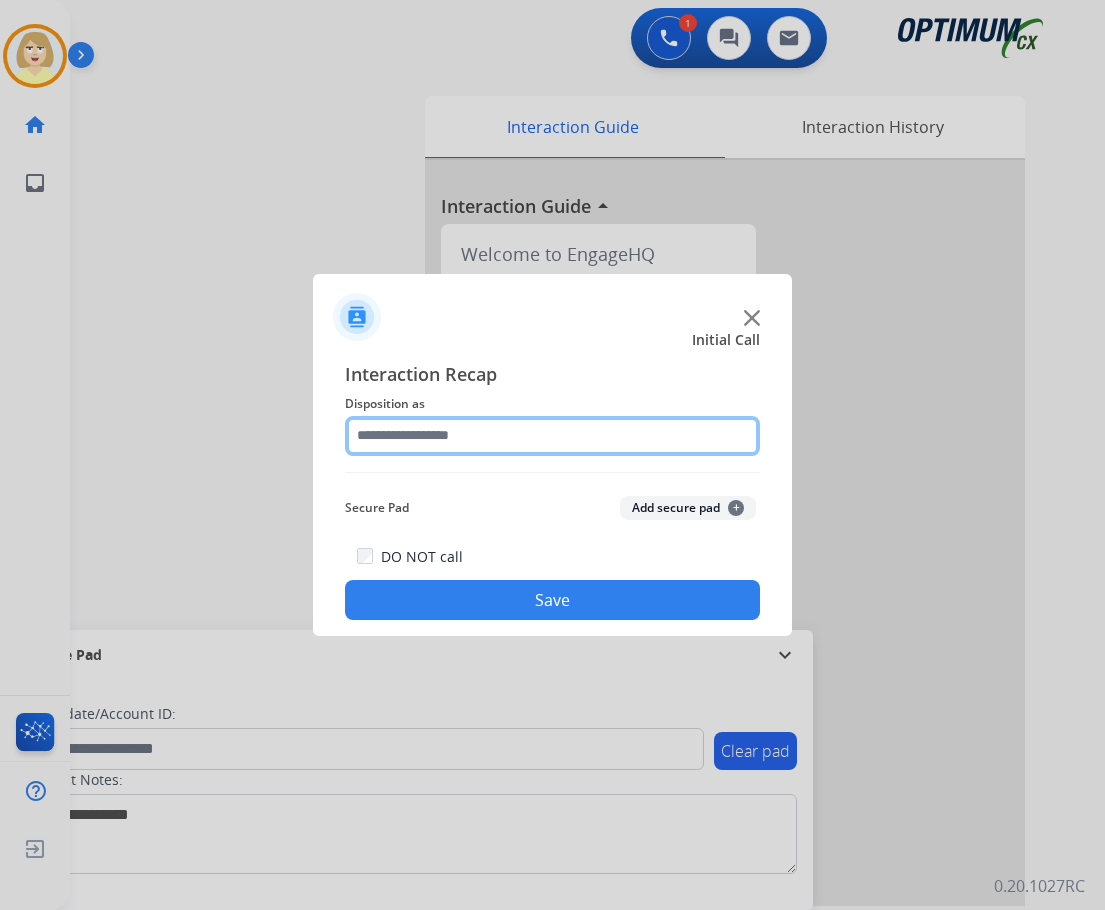 click 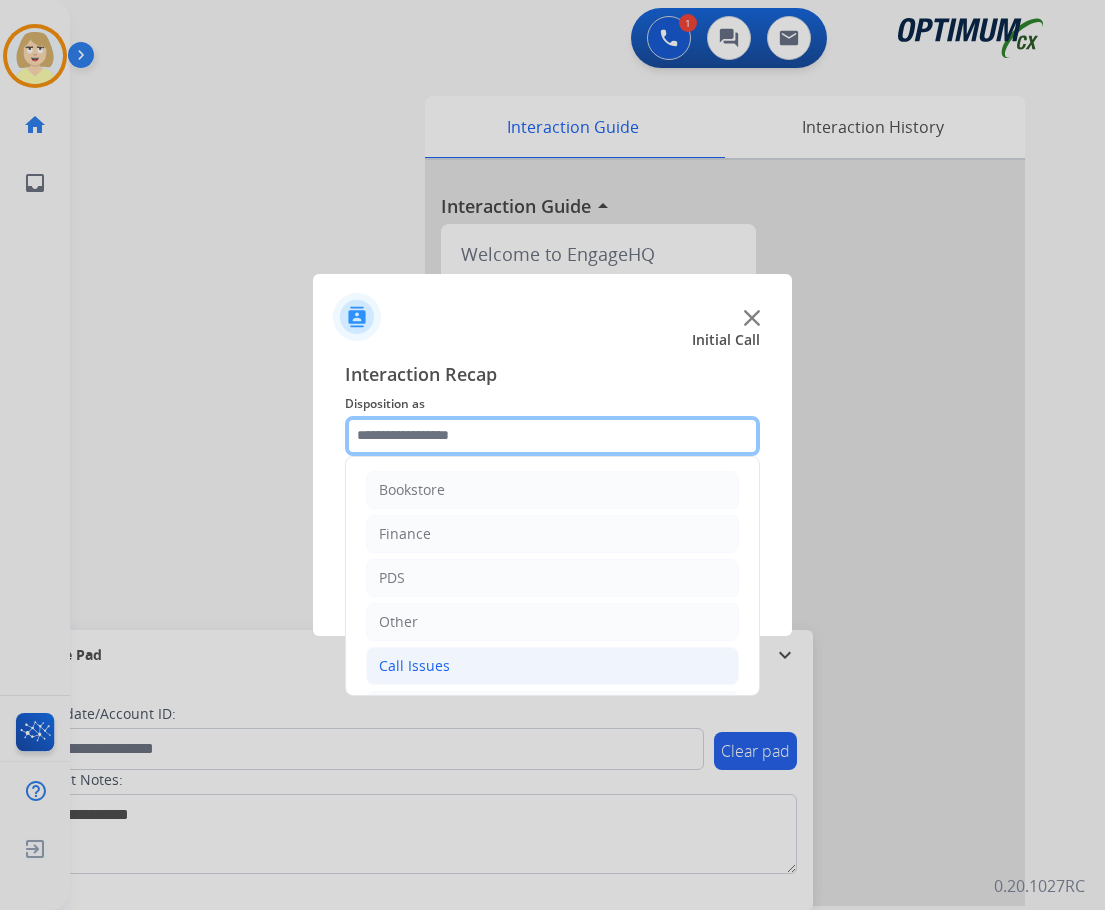 scroll, scrollTop: 136, scrollLeft: 0, axis: vertical 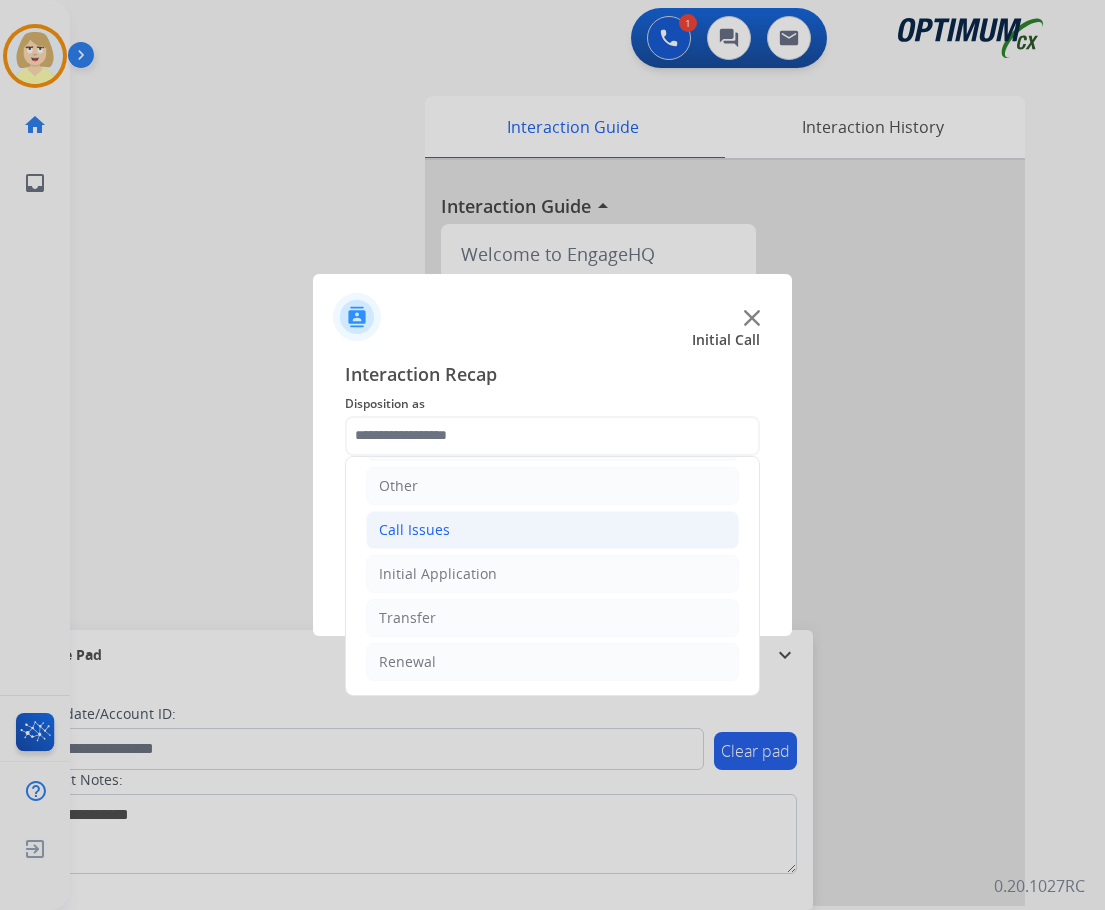 click on "Call Issues" 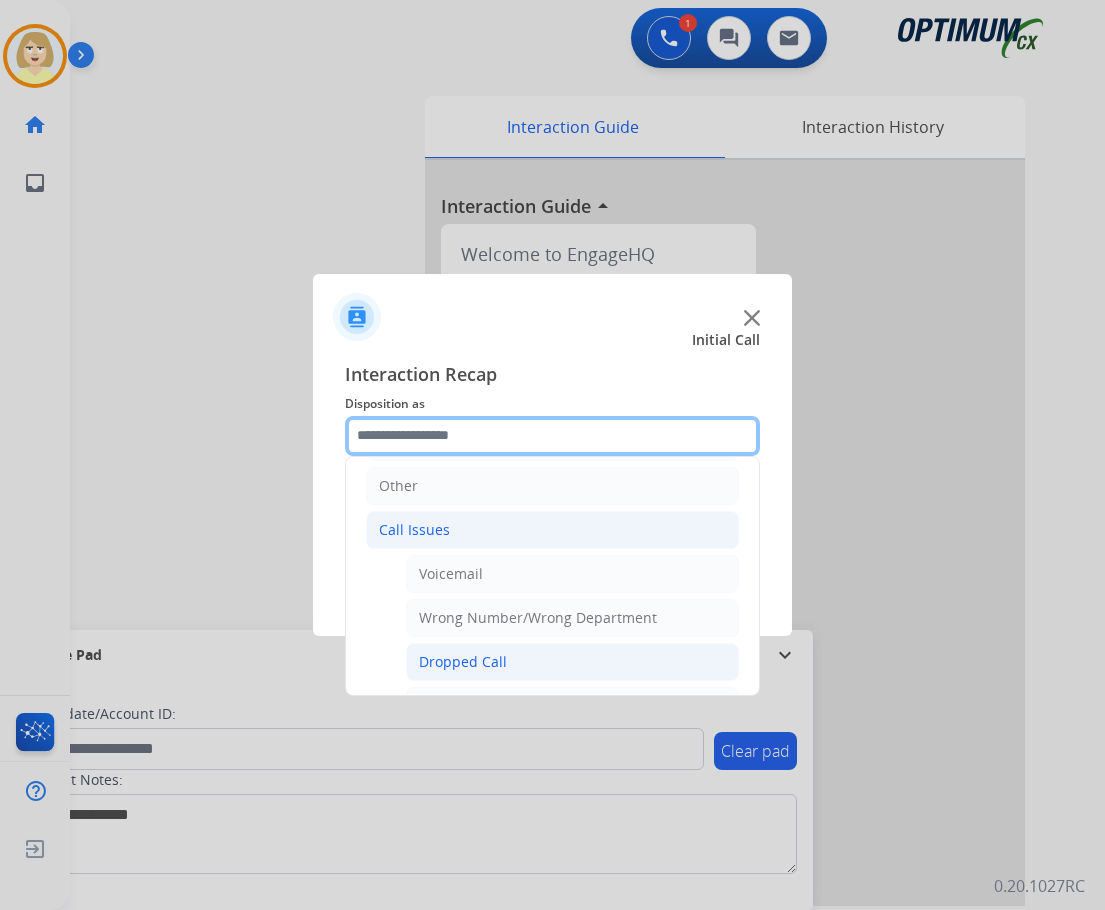 scroll, scrollTop: 336, scrollLeft: 0, axis: vertical 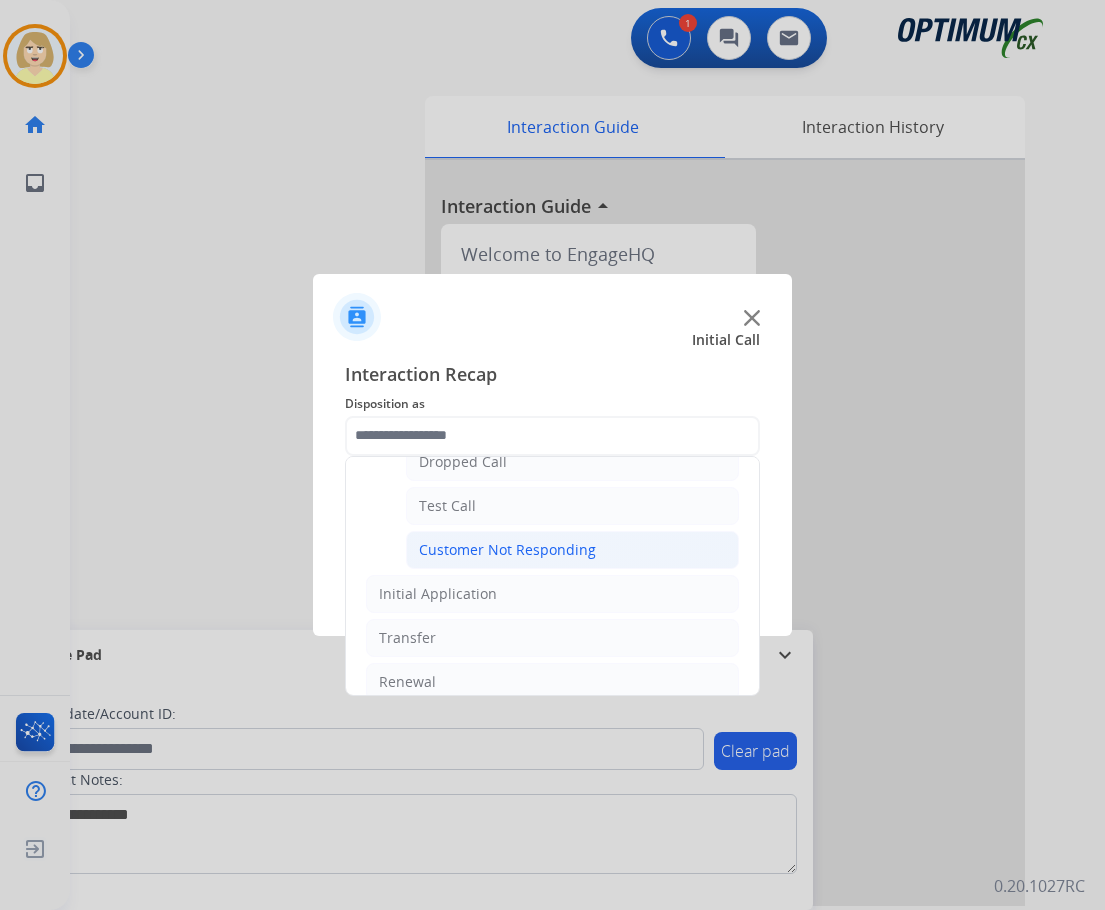 click on "Customer Not Responding" 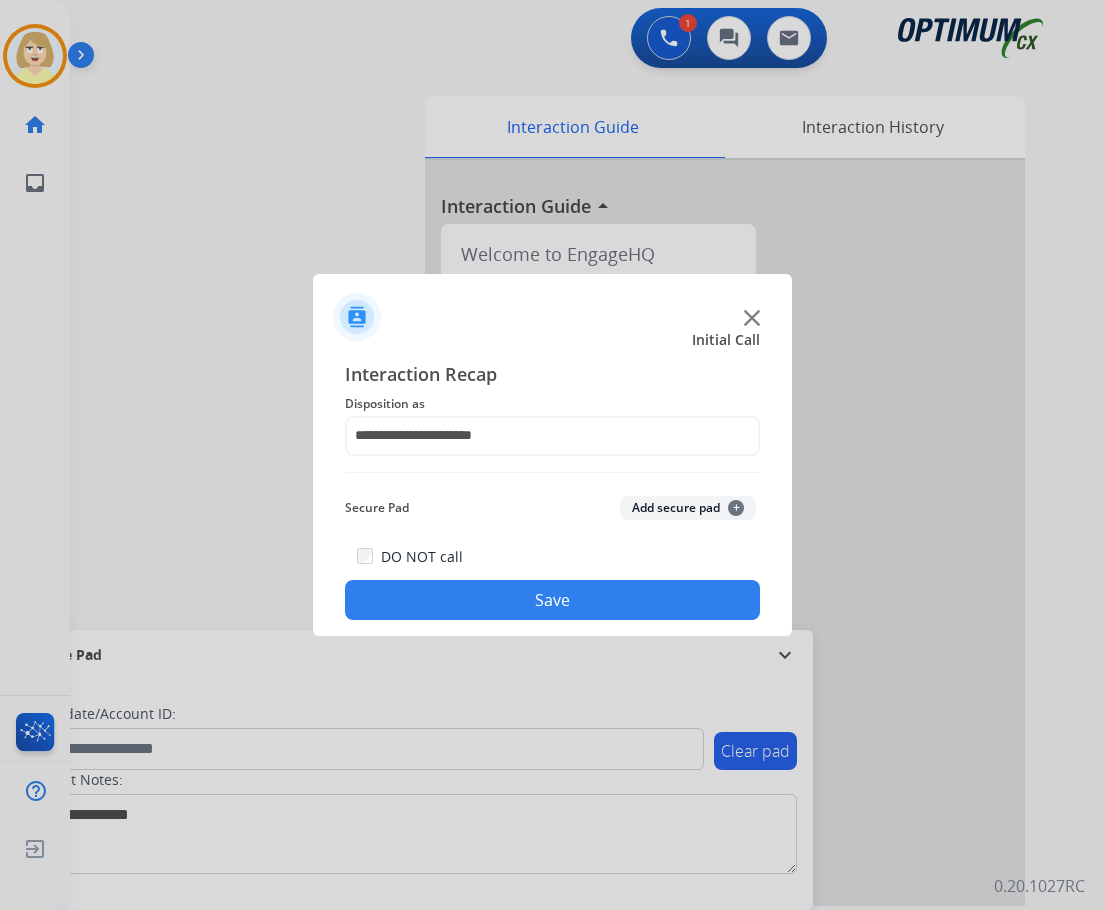 click on "Add secure pad  +" 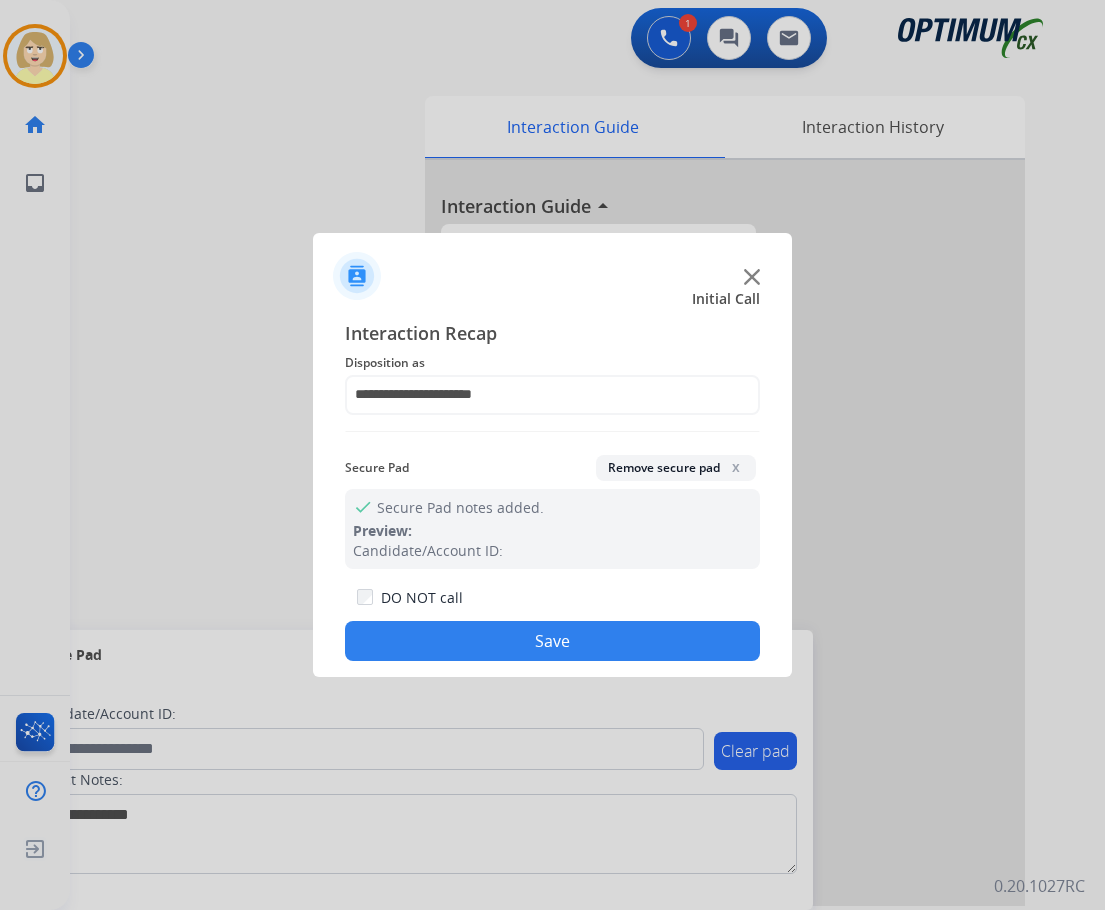 click on "Save" 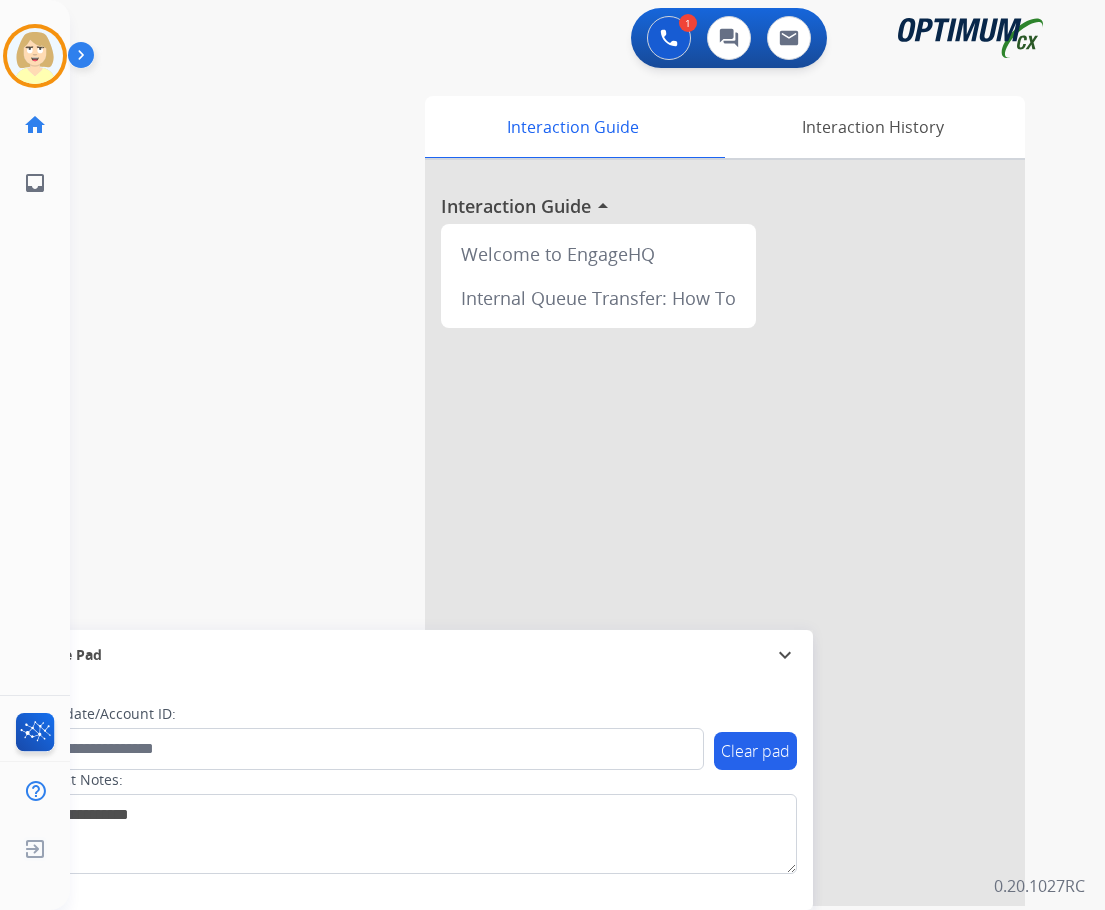 click on "swap_horiz Break voice bridge close_fullscreen Connect 3-Way Call merge_type Separate 3-Way Call  Interaction Guide   Interaction History  Interaction Guide arrow_drop_up  Welcome to EngageHQ   Internal Queue Transfer: How To  Secure Pad expand_more Clear pad Candidate/Account ID: Contact Notes:" at bounding box center [563, 489] 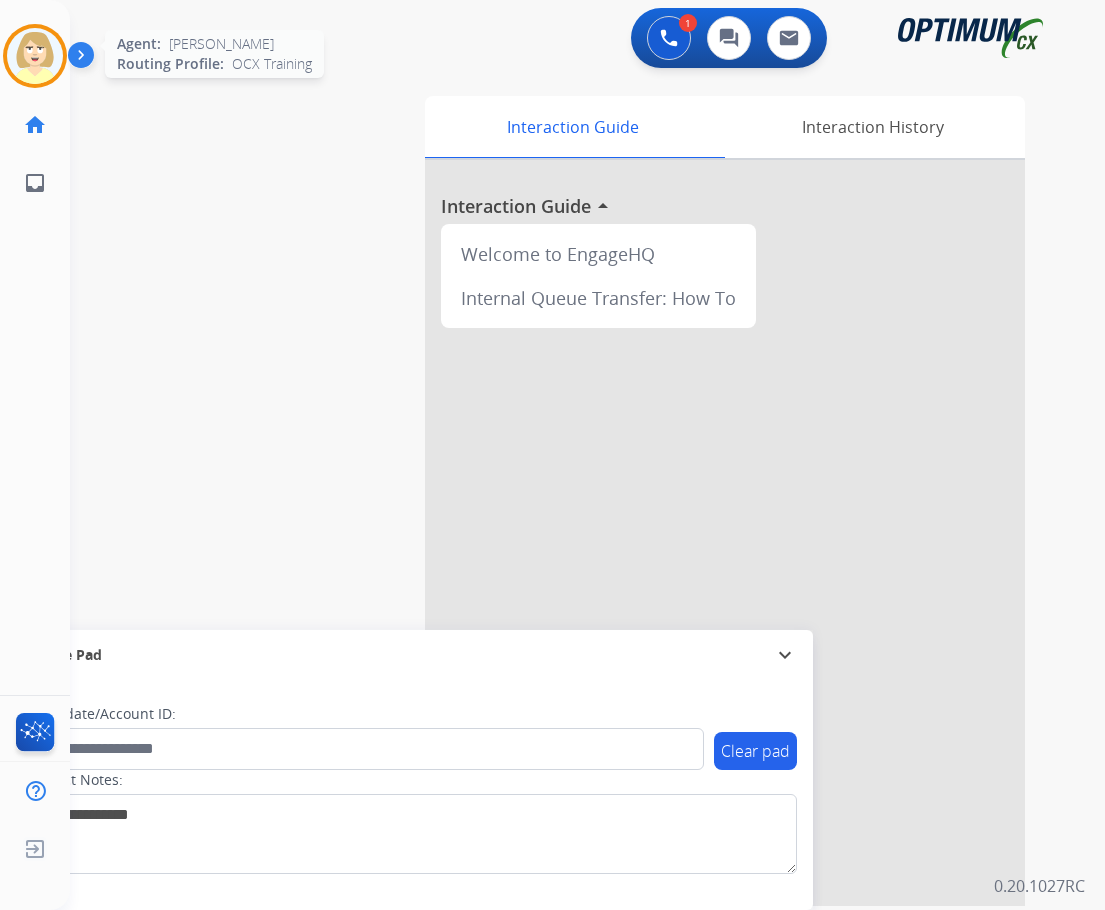 click at bounding box center [35, 56] 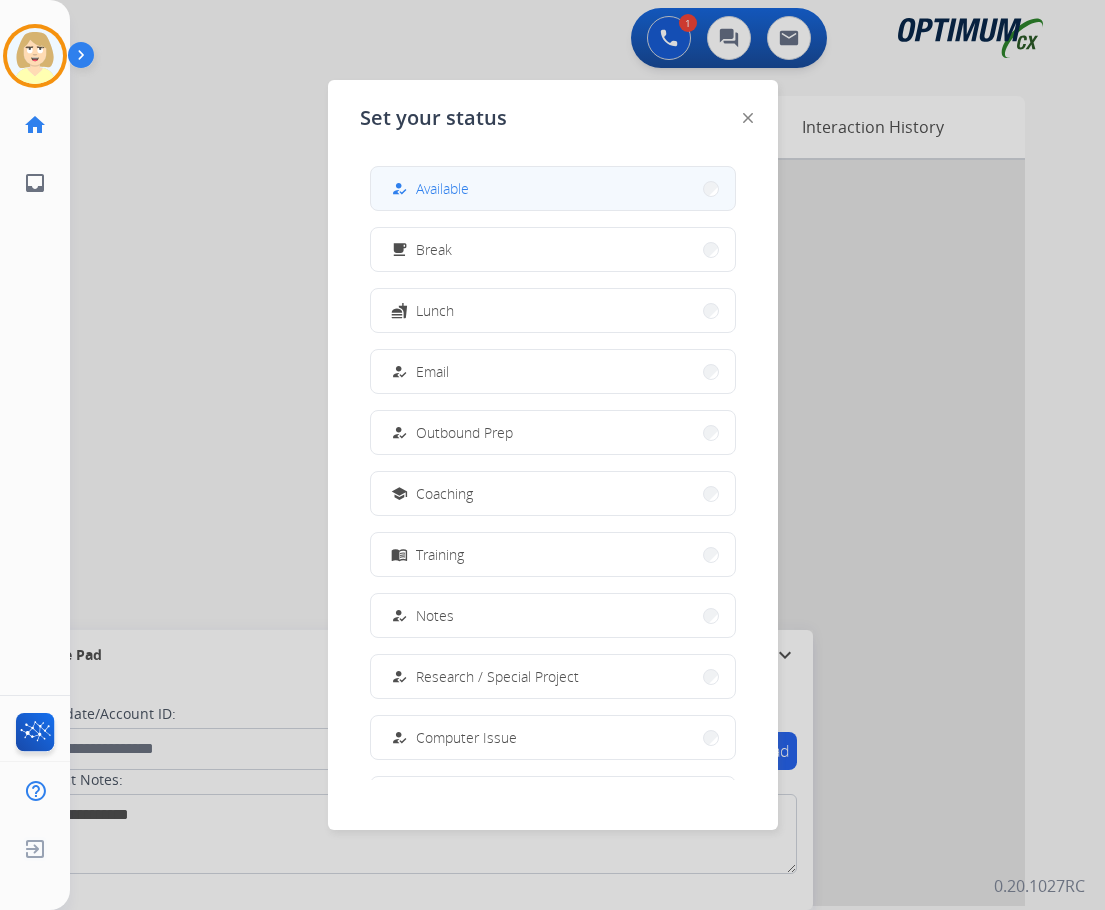 click on "Available" at bounding box center [442, 188] 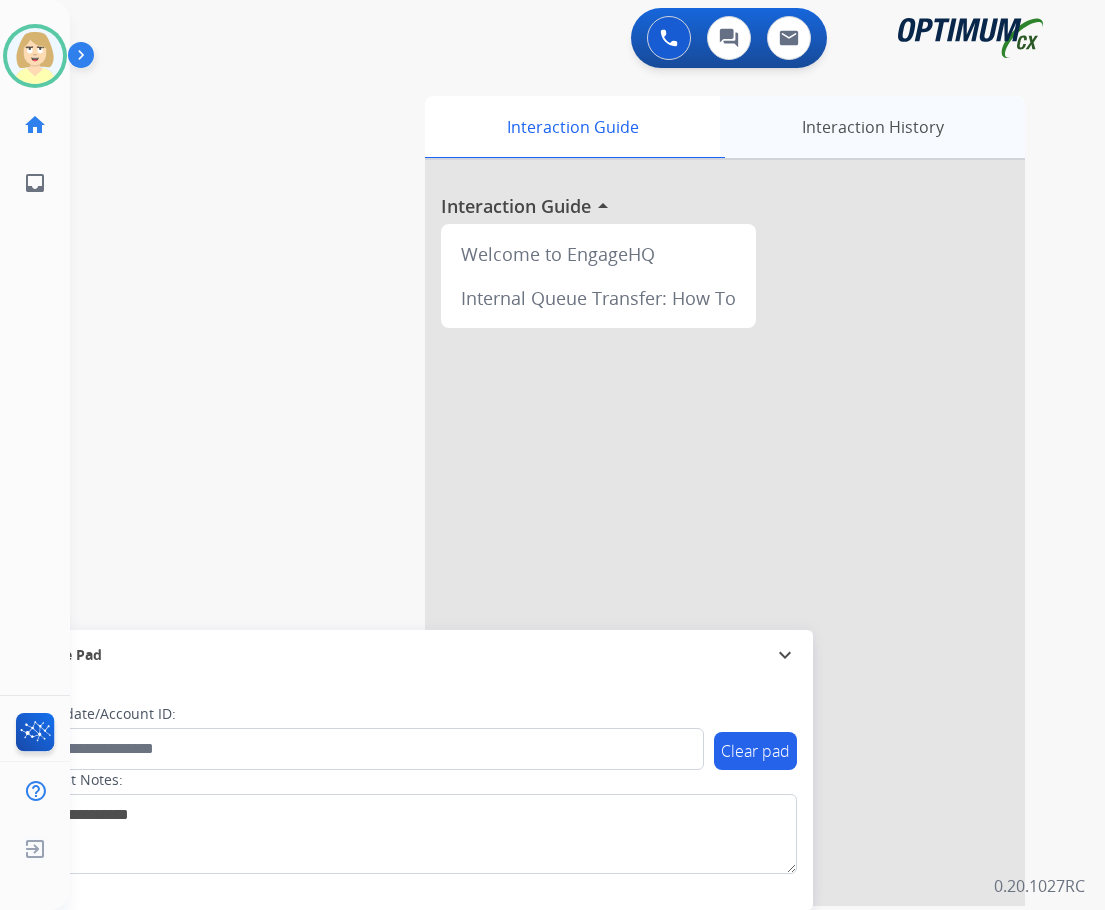 click on "Interaction History" at bounding box center (872, 127) 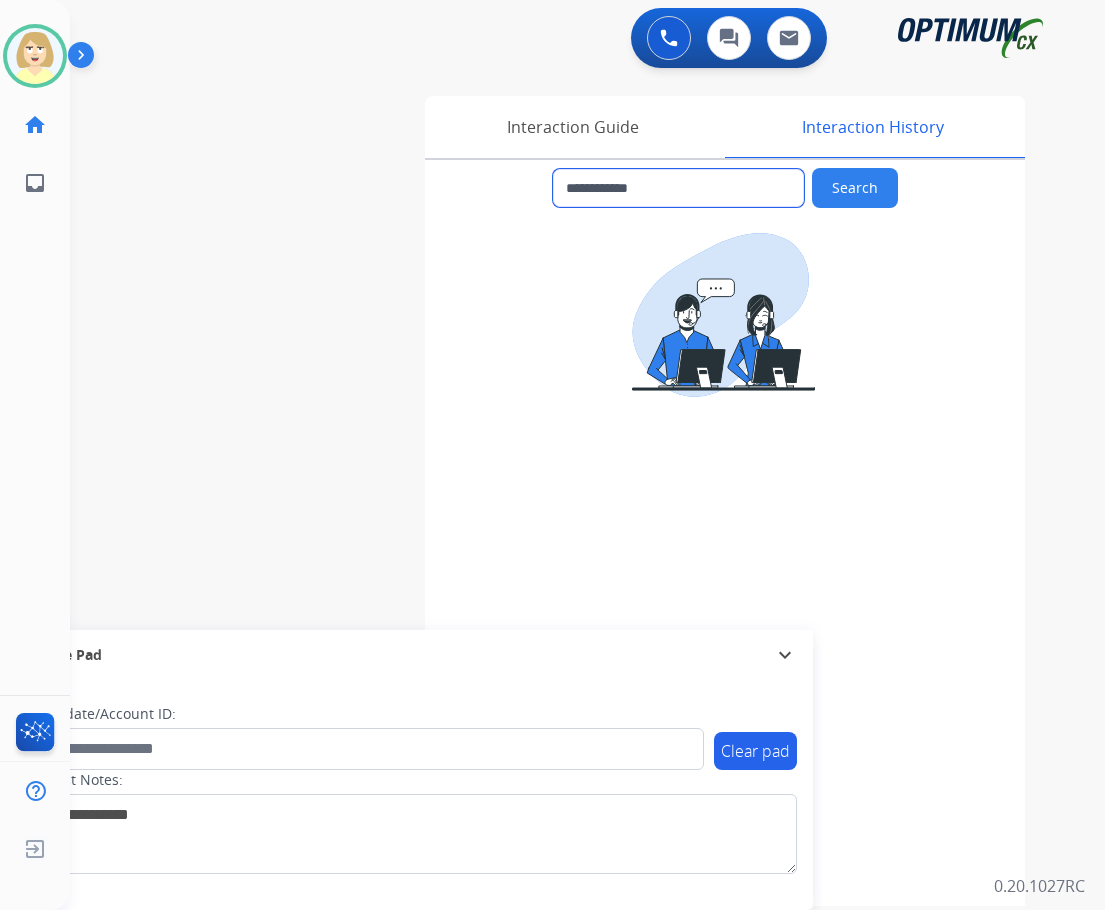 click on "**********" at bounding box center [678, 188] 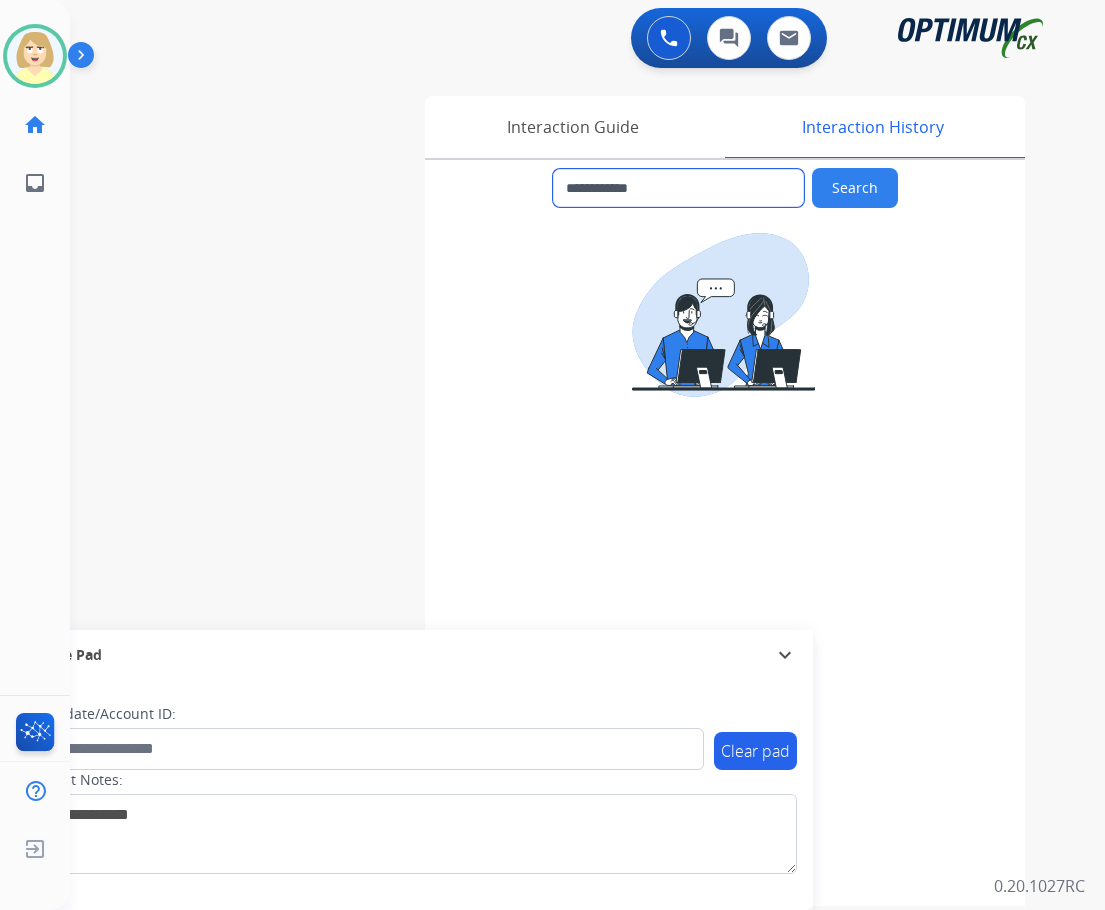 drag, startPoint x: 669, startPoint y: 189, endPoint x: 581, endPoint y: 190, distance: 88.005684 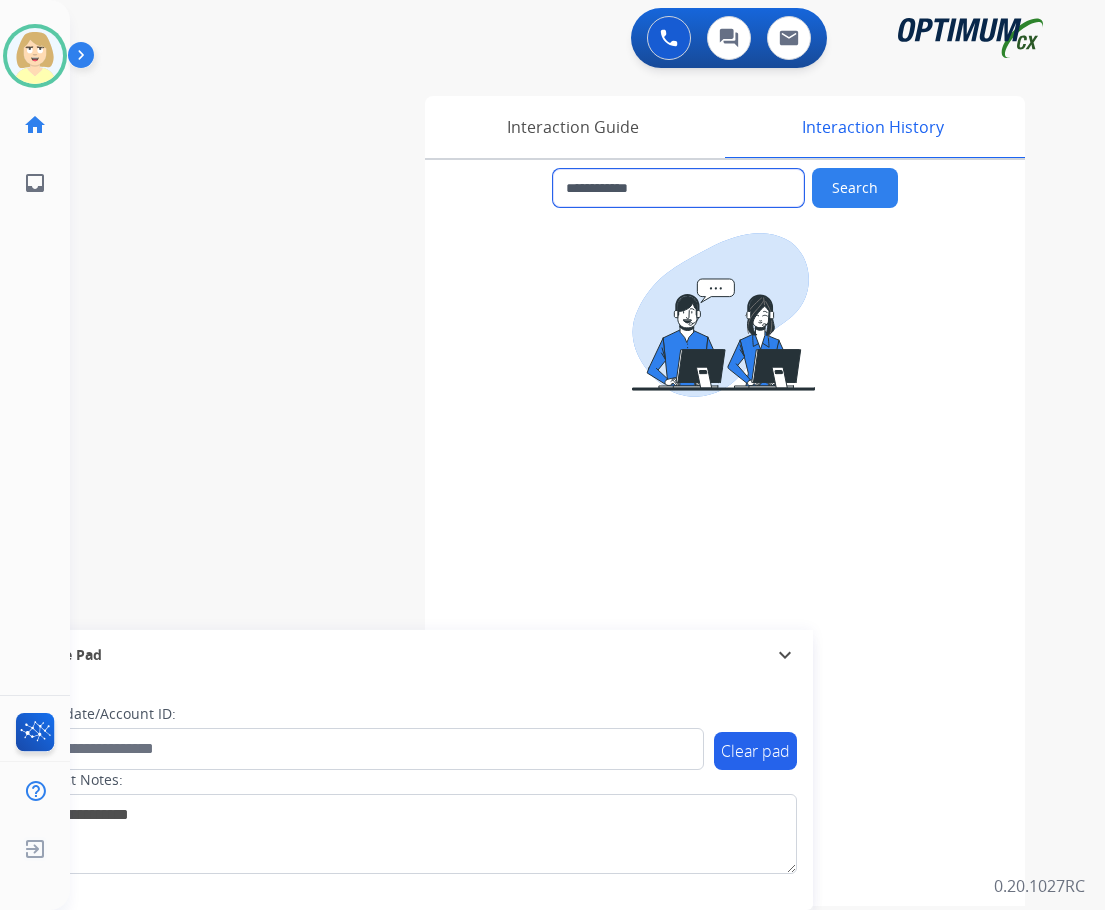 click on "**********" at bounding box center (678, 188) 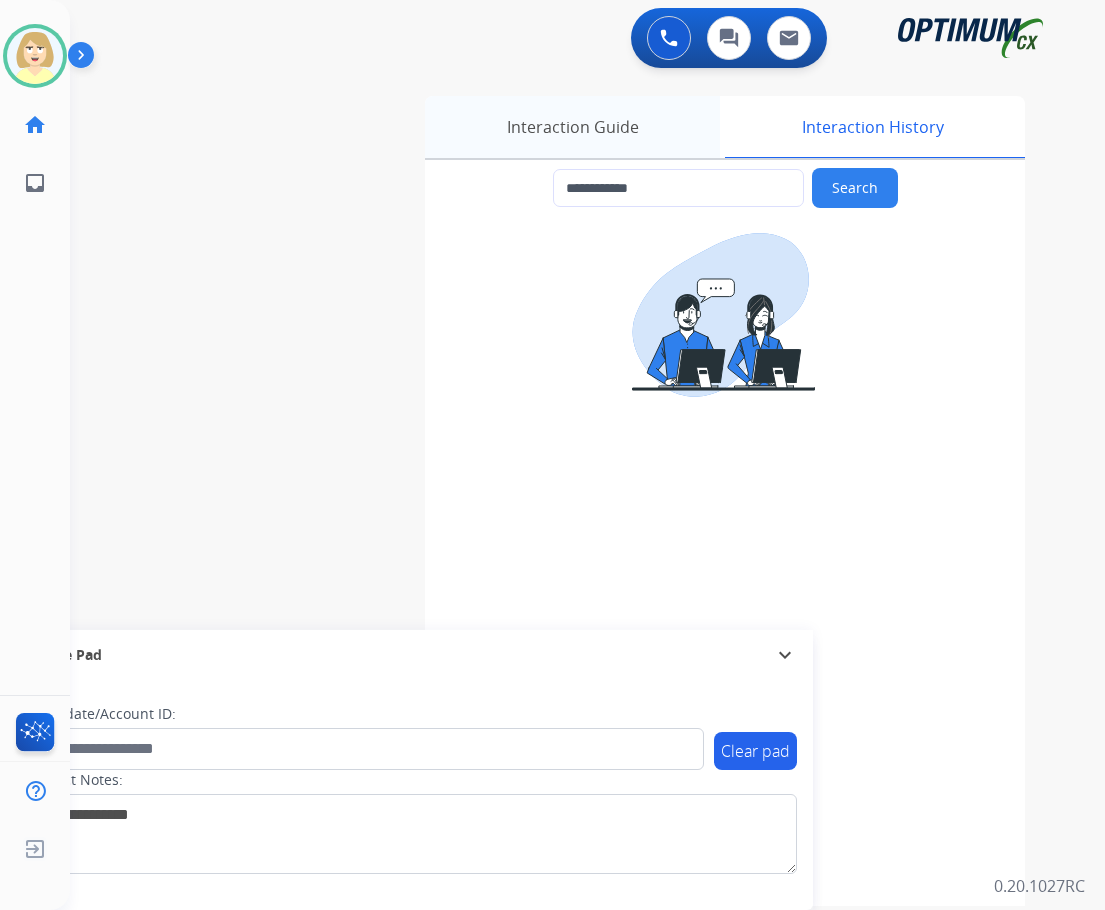 click on "Interaction Guide" at bounding box center [572, 127] 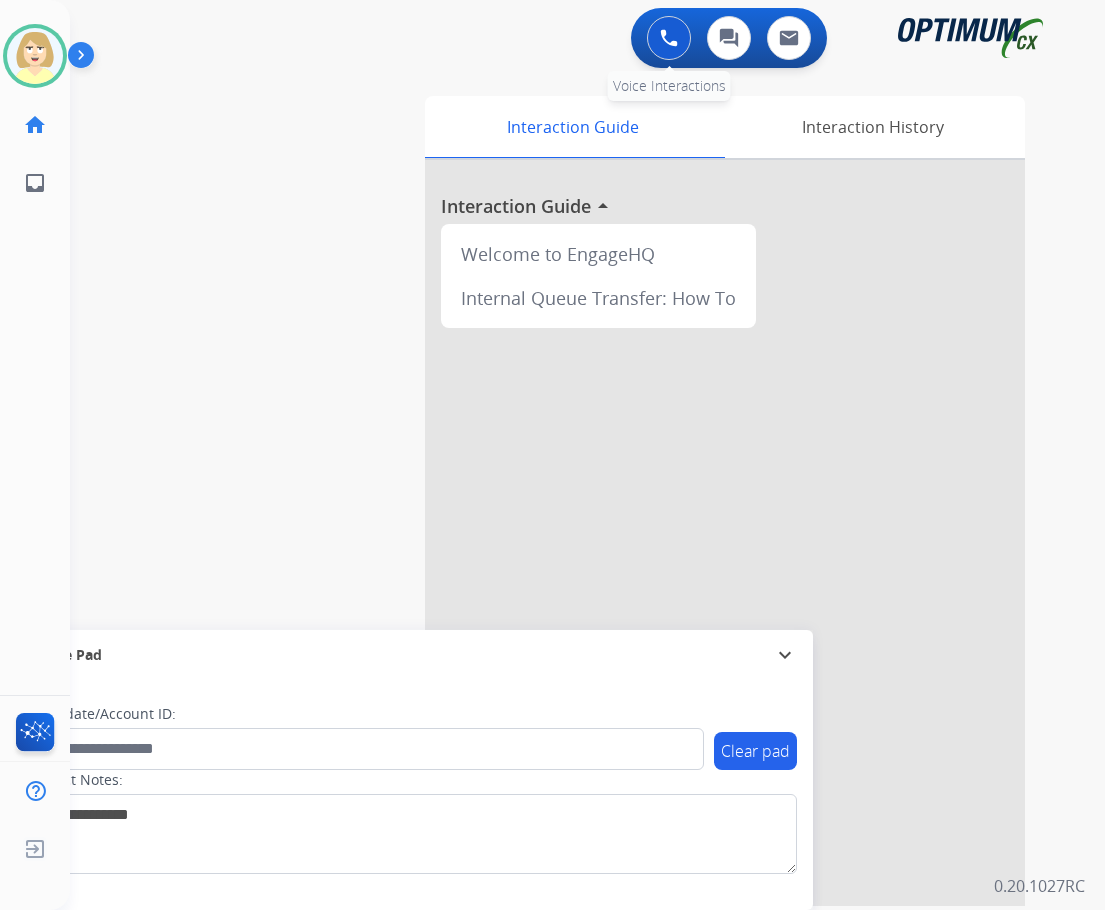 click at bounding box center [669, 38] 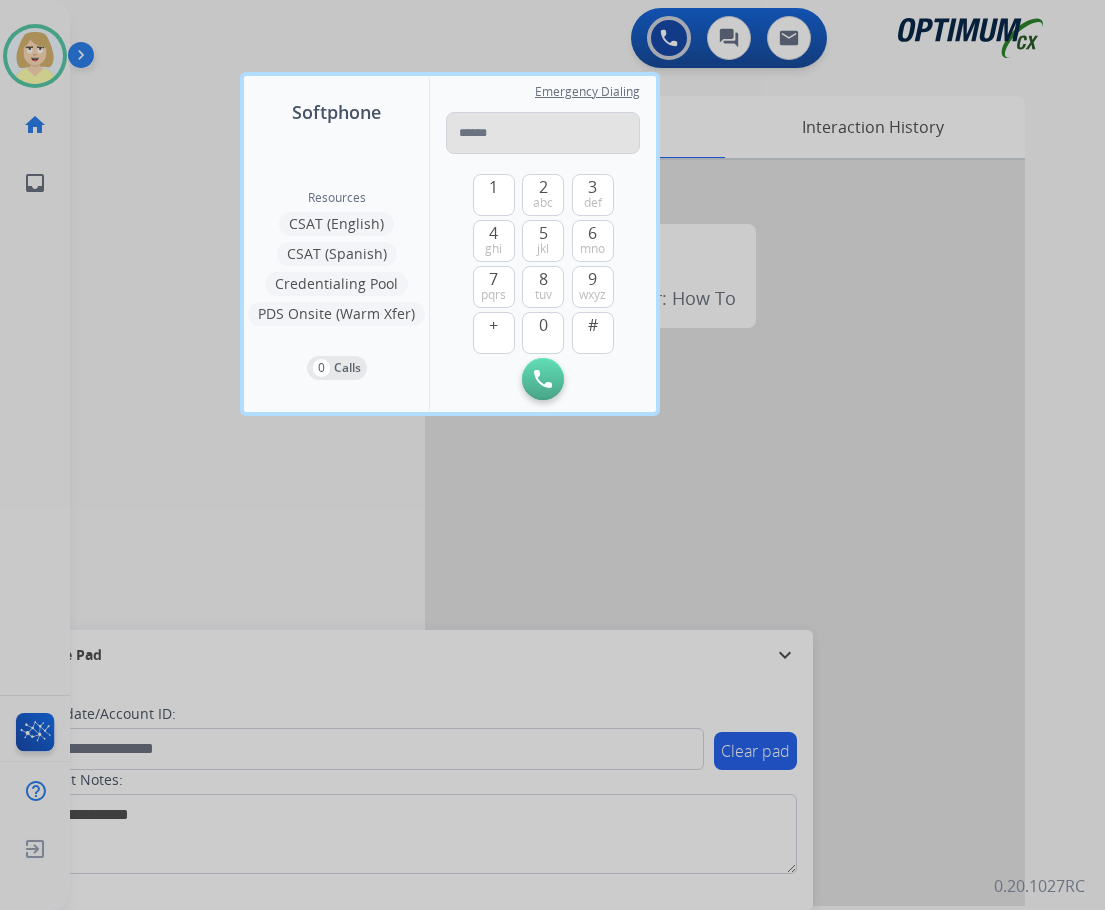 click at bounding box center (543, 133) 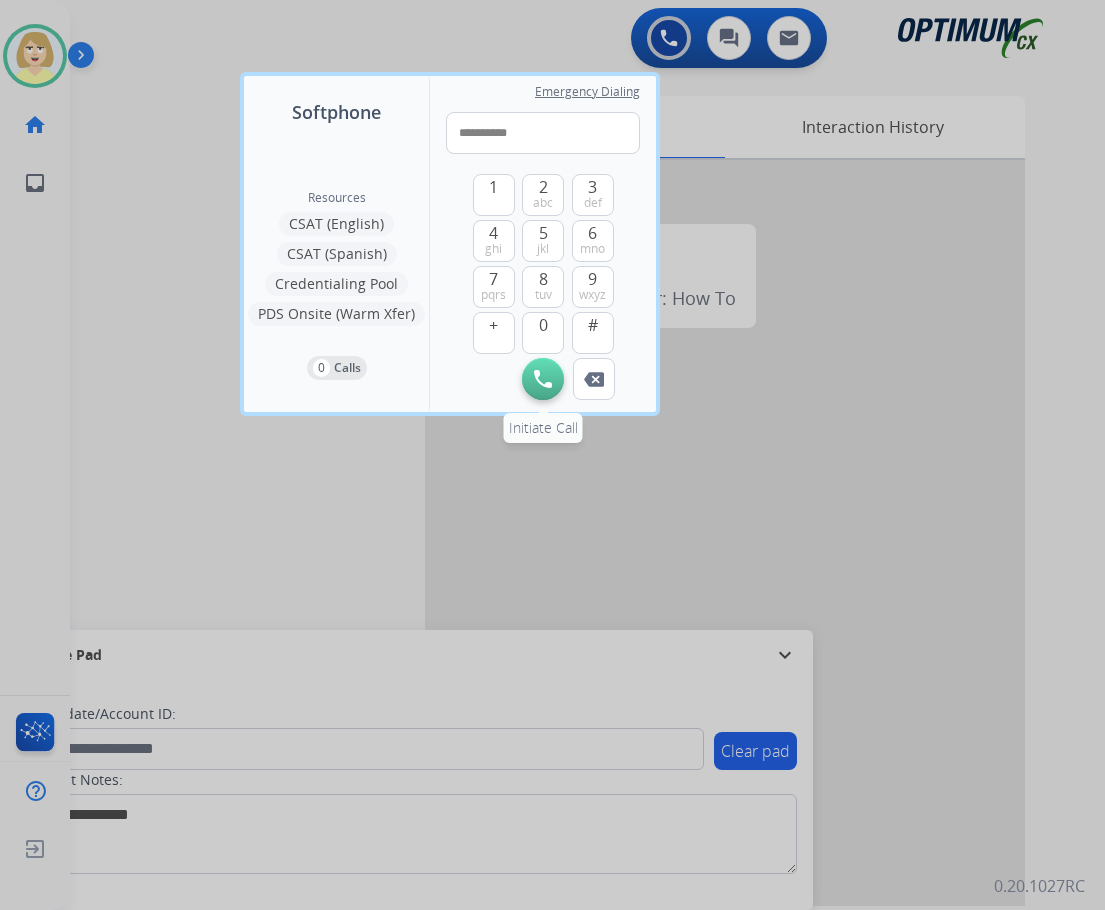 type on "**********" 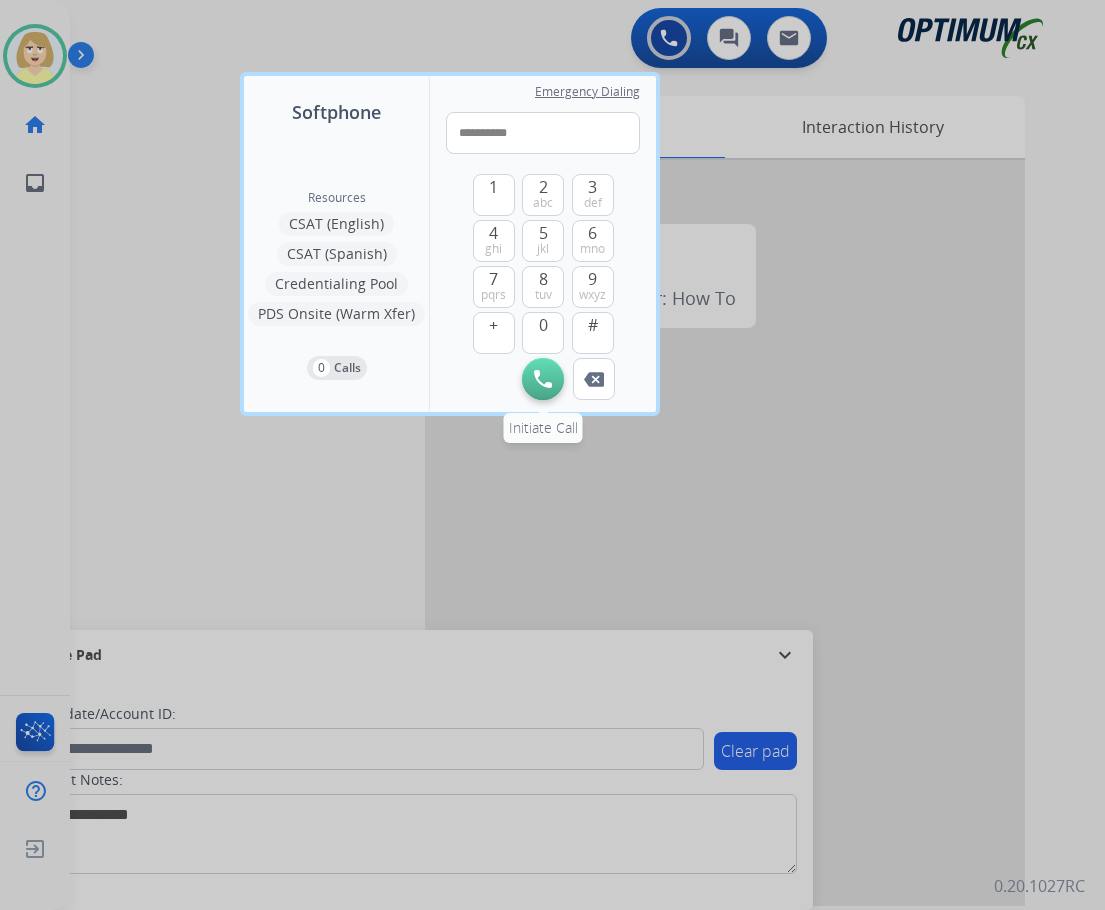 click on "Initiate Call" at bounding box center [543, 379] 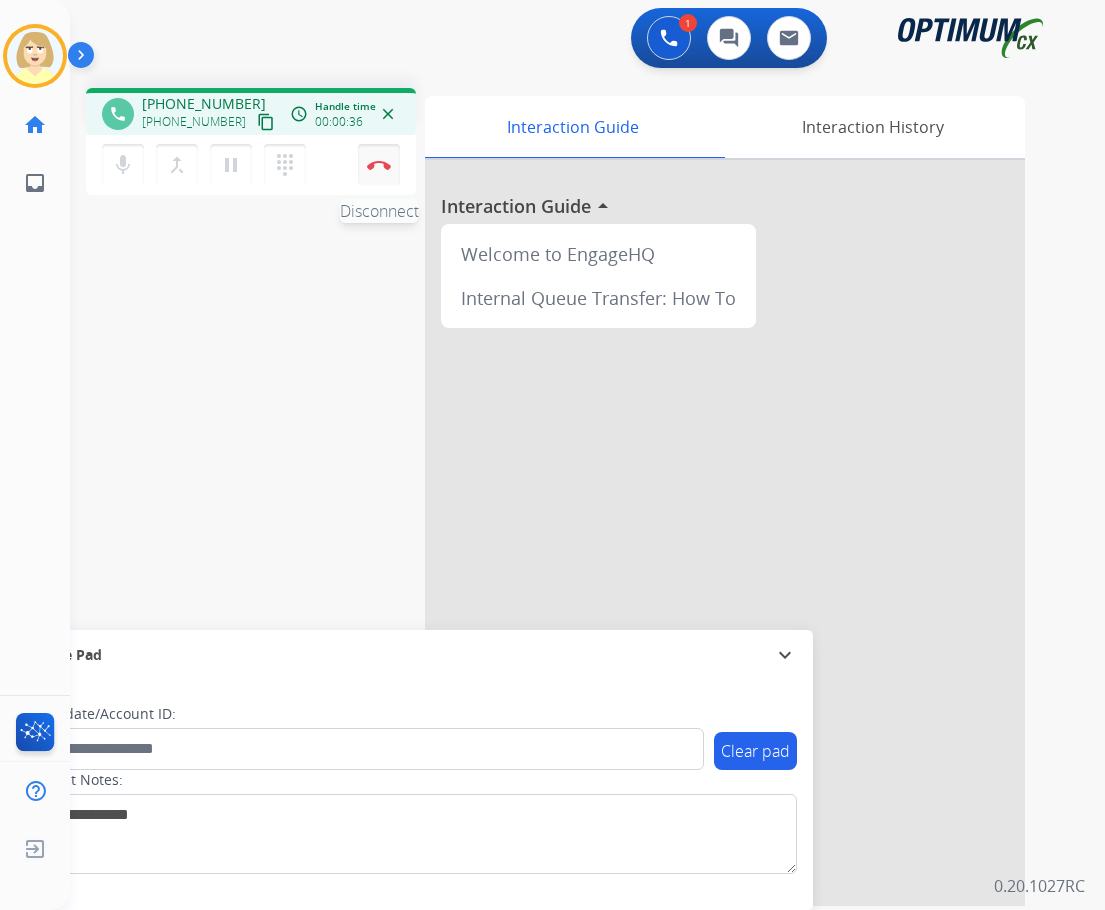 click at bounding box center [379, 165] 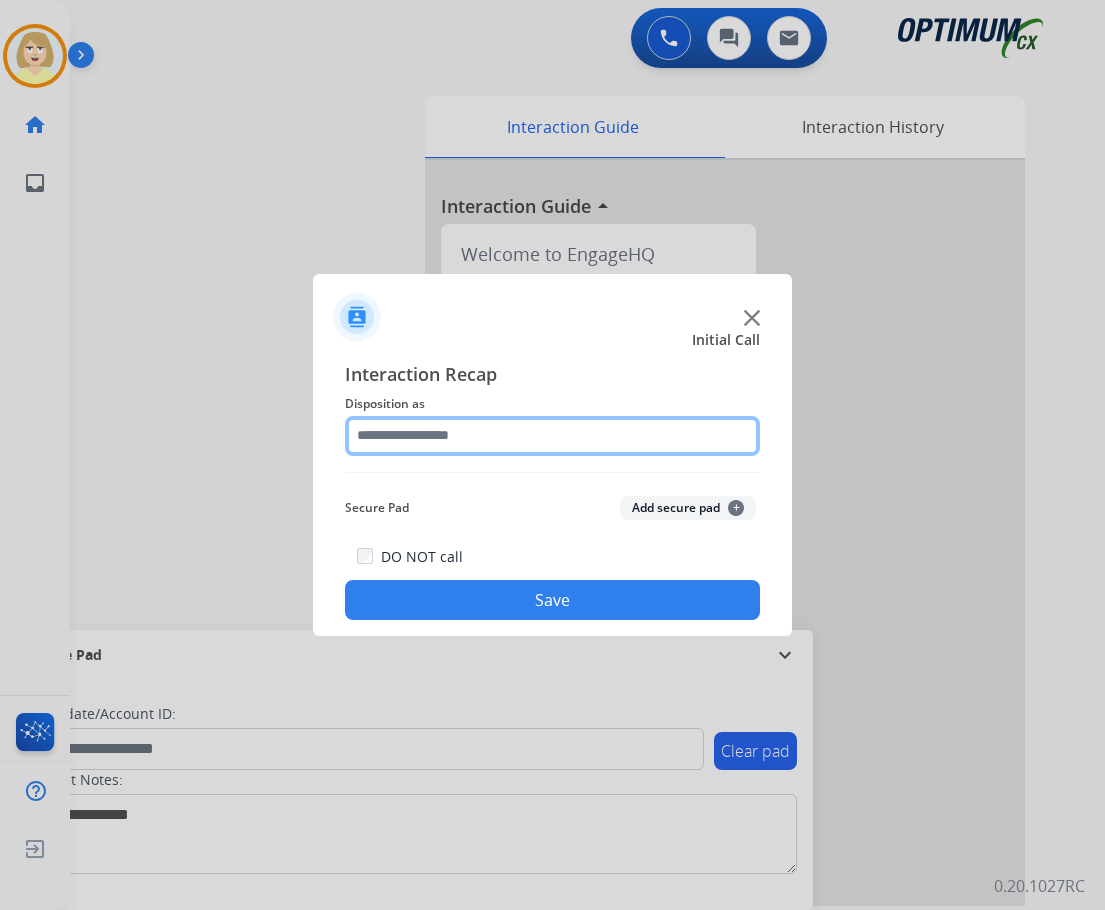 click 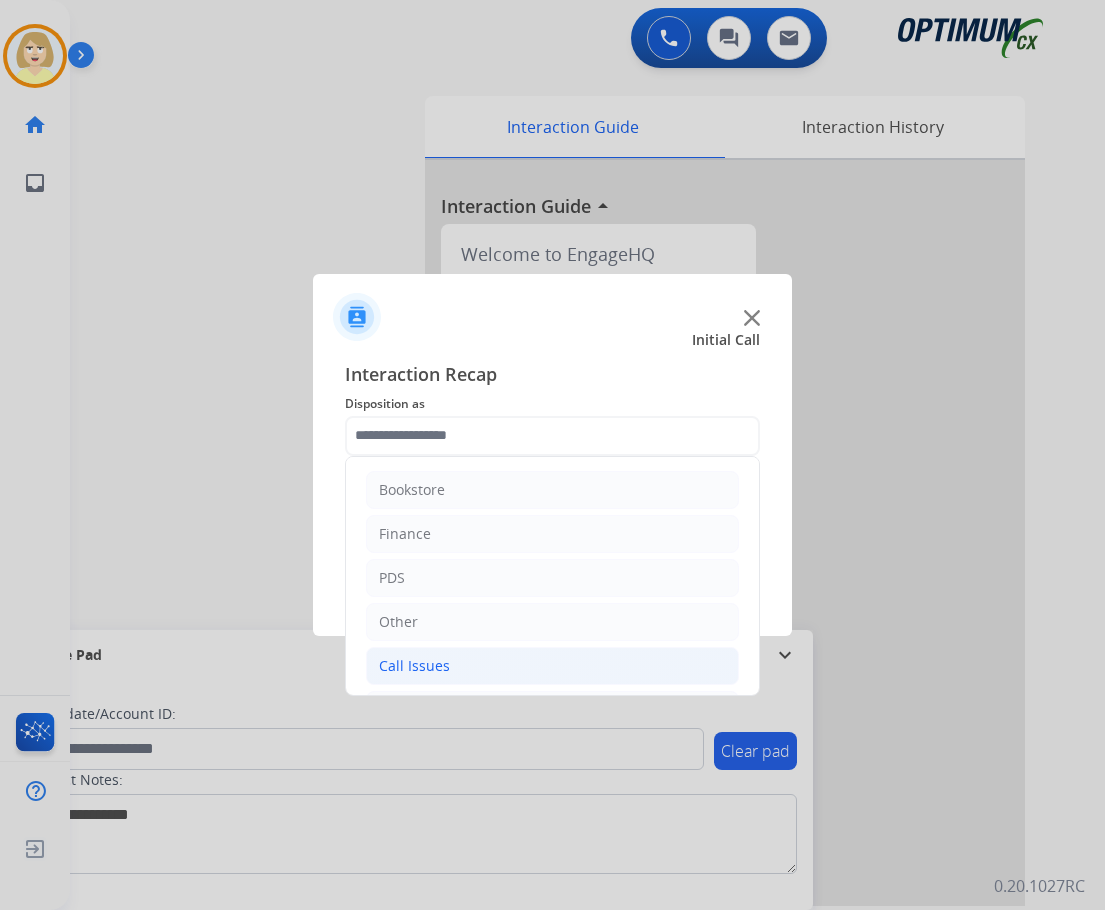 click on "Call Issues" 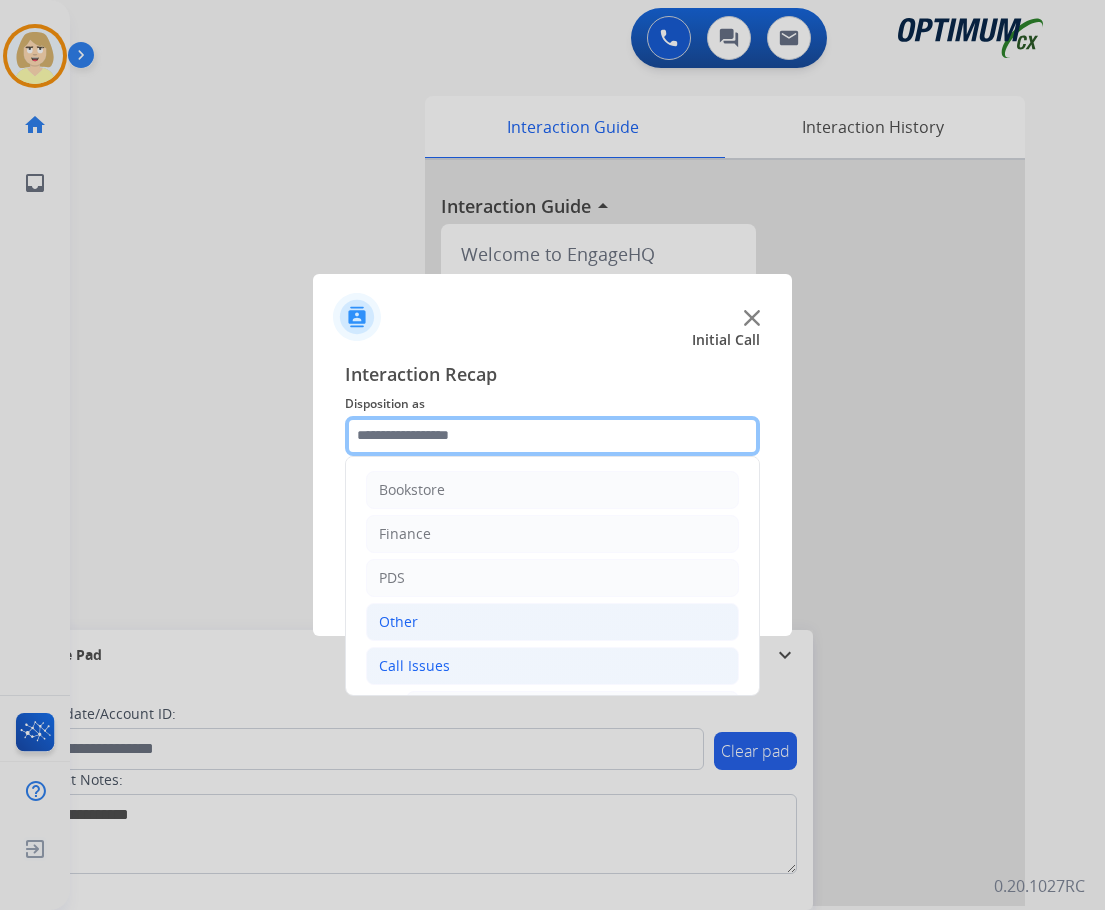 scroll, scrollTop: 200, scrollLeft: 0, axis: vertical 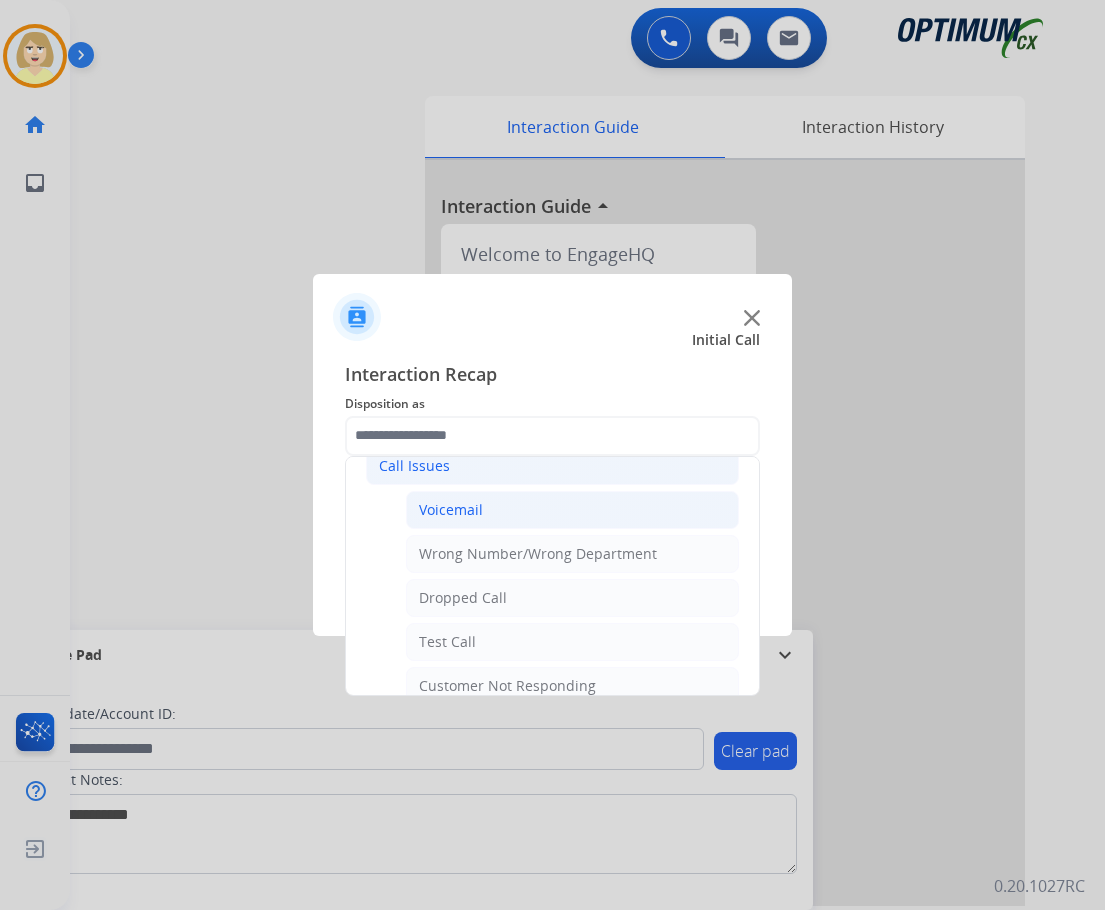 click on "Voicemail" 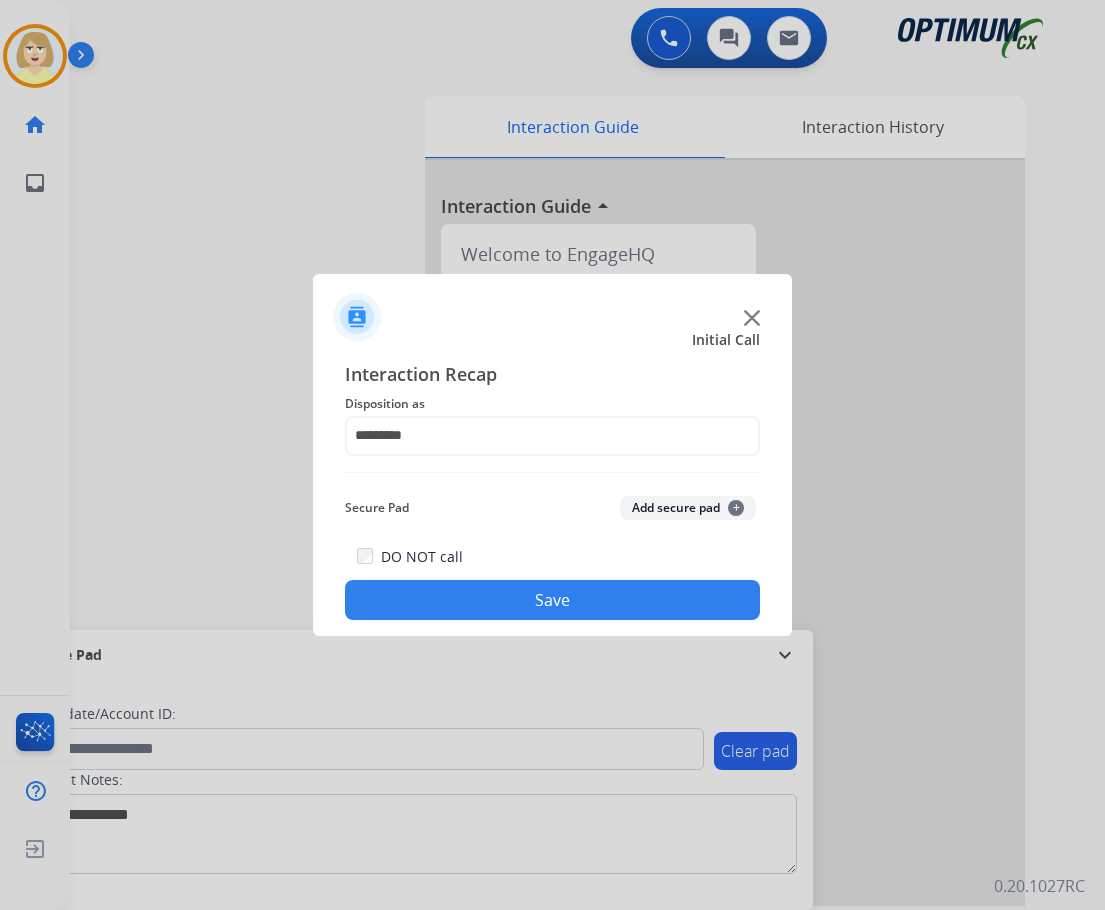 click on "Add secure pad  +" 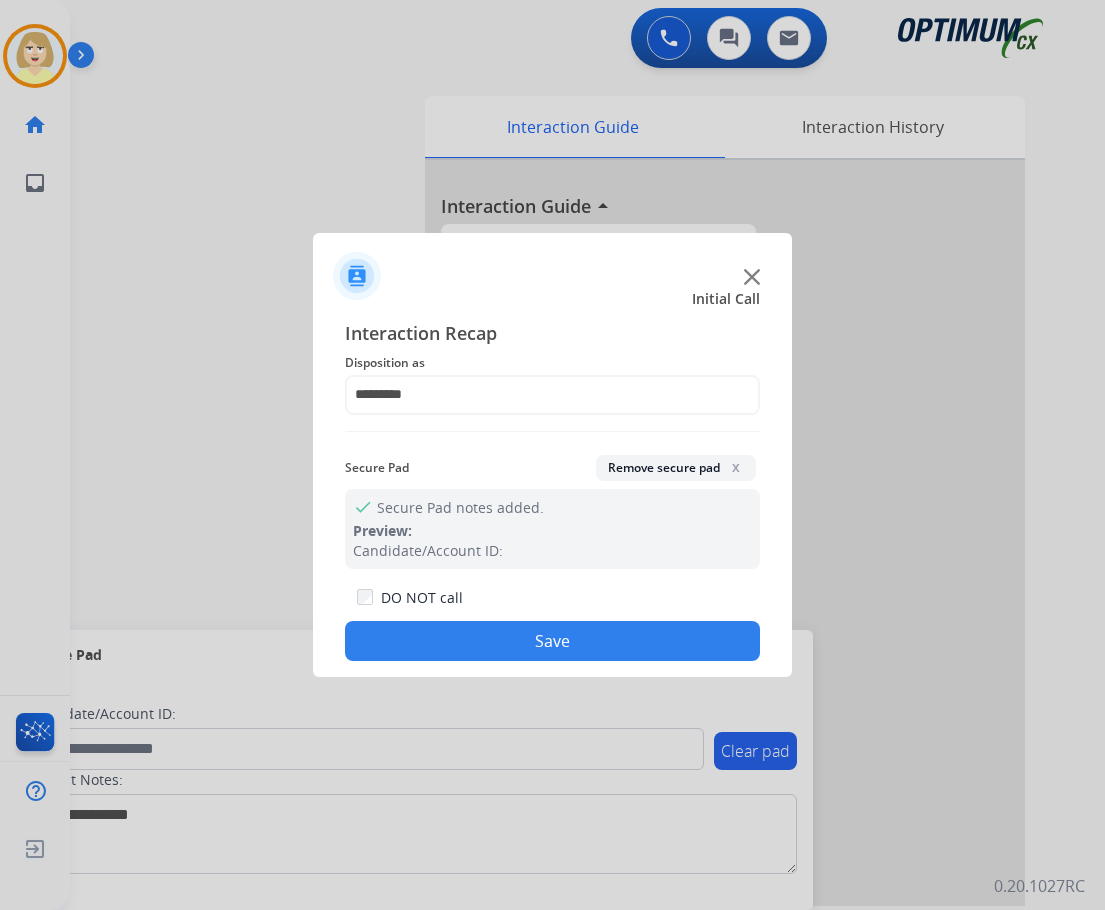 click on "Save" 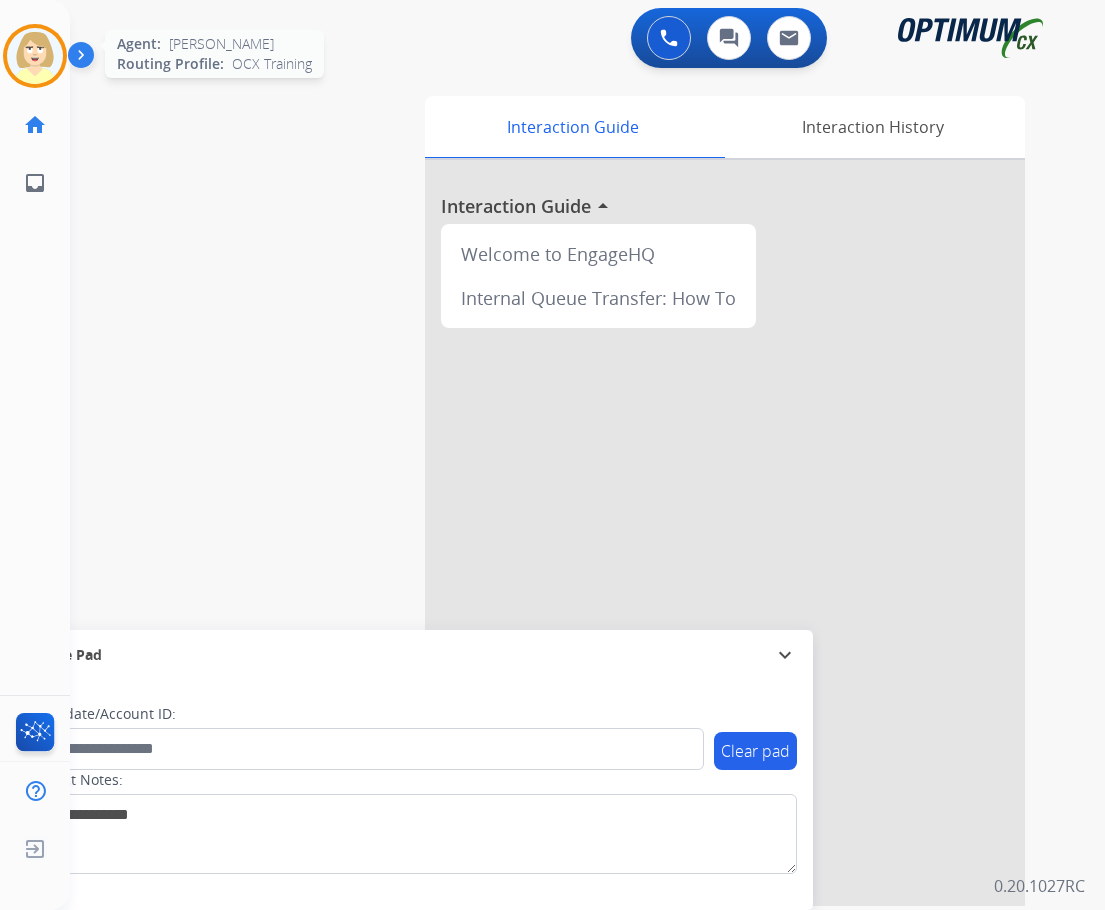 click at bounding box center [35, 56] 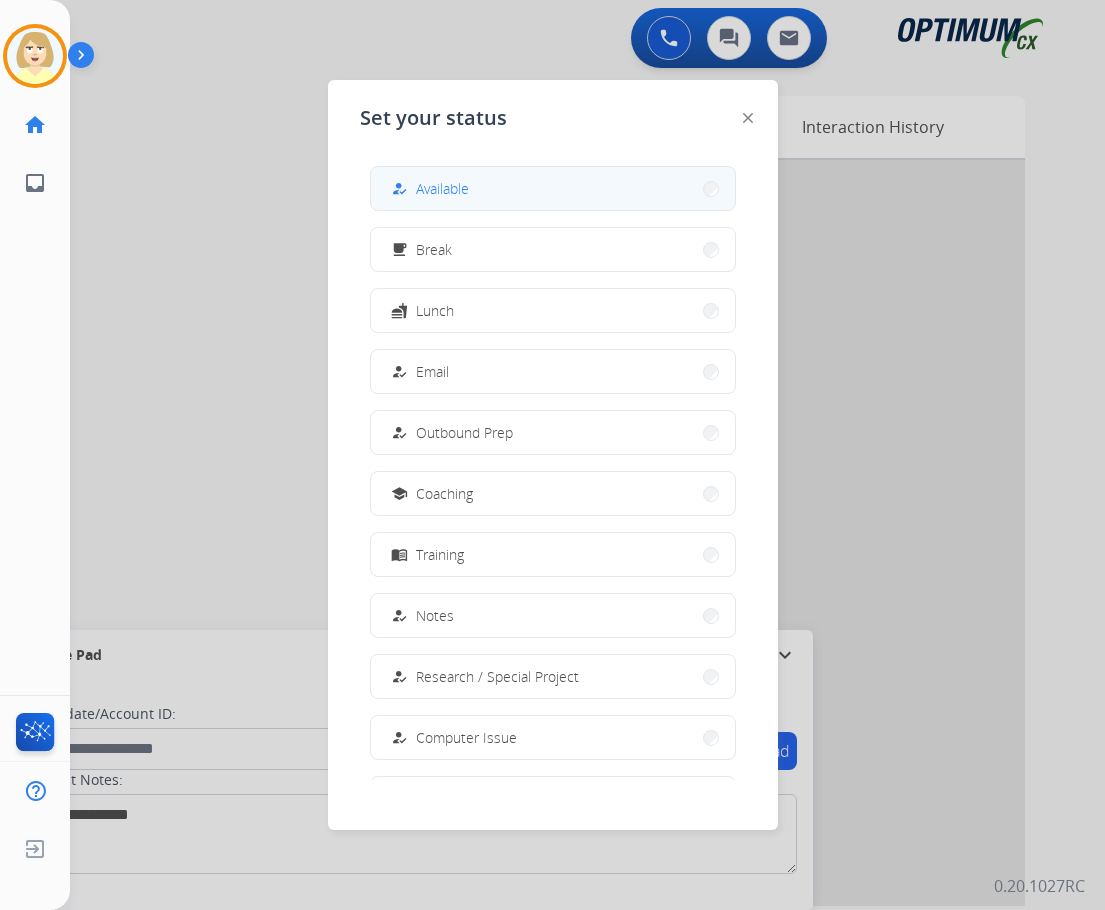 click on "how_to_reg Available" at bounding box center (553, 188) 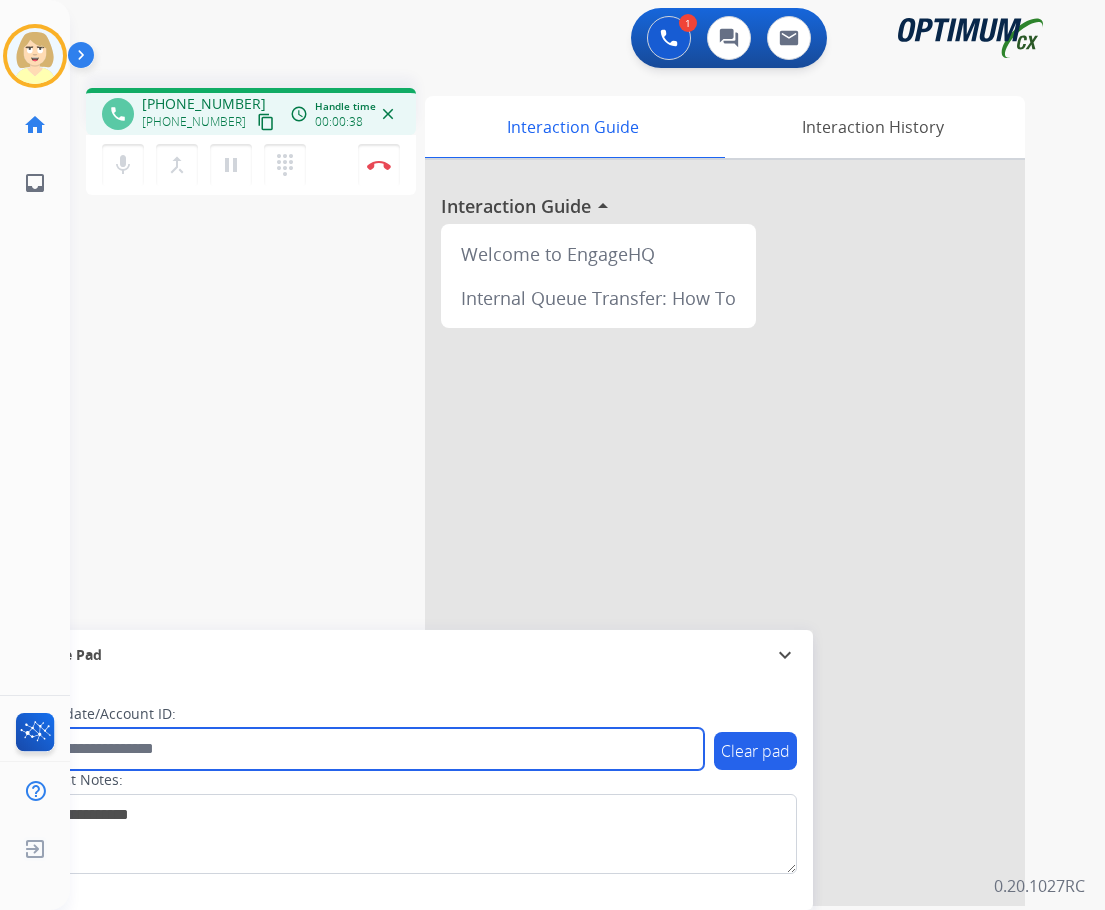 click at bounding box center [365, 749] 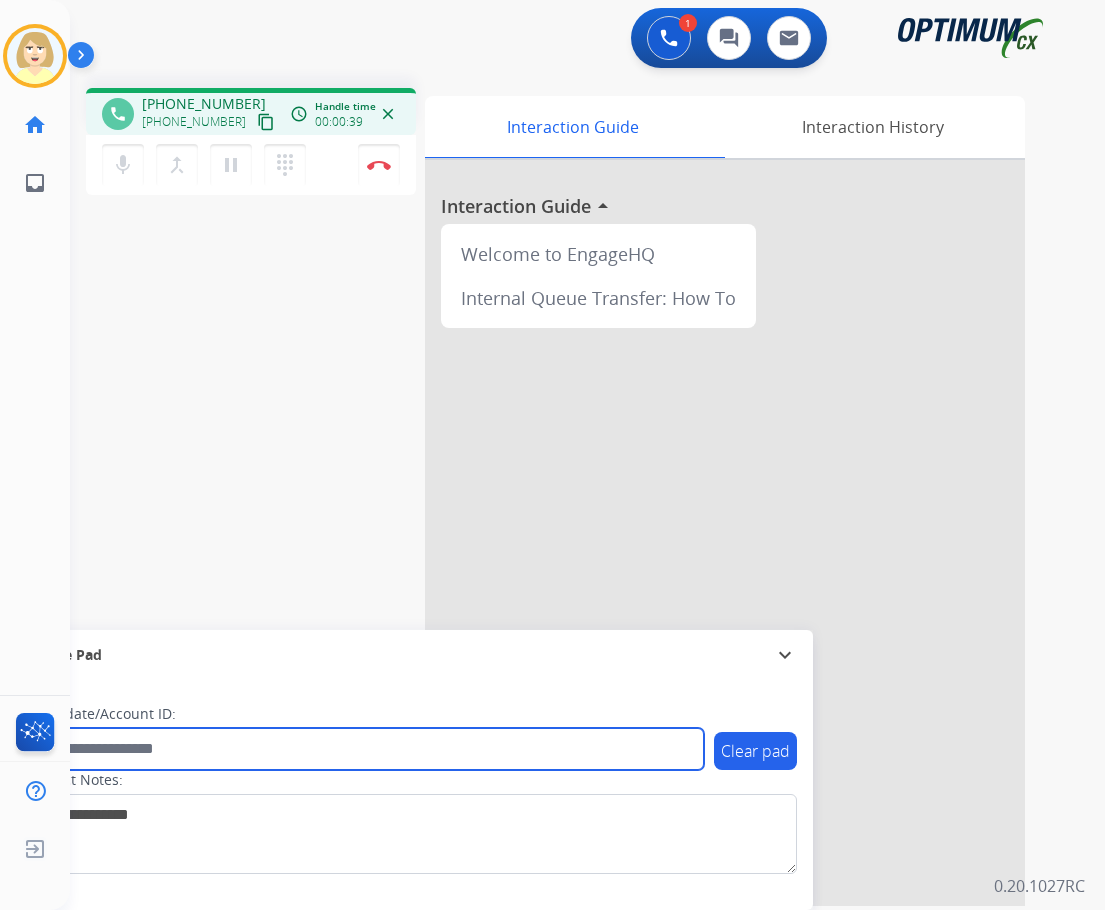 paste on "*******" 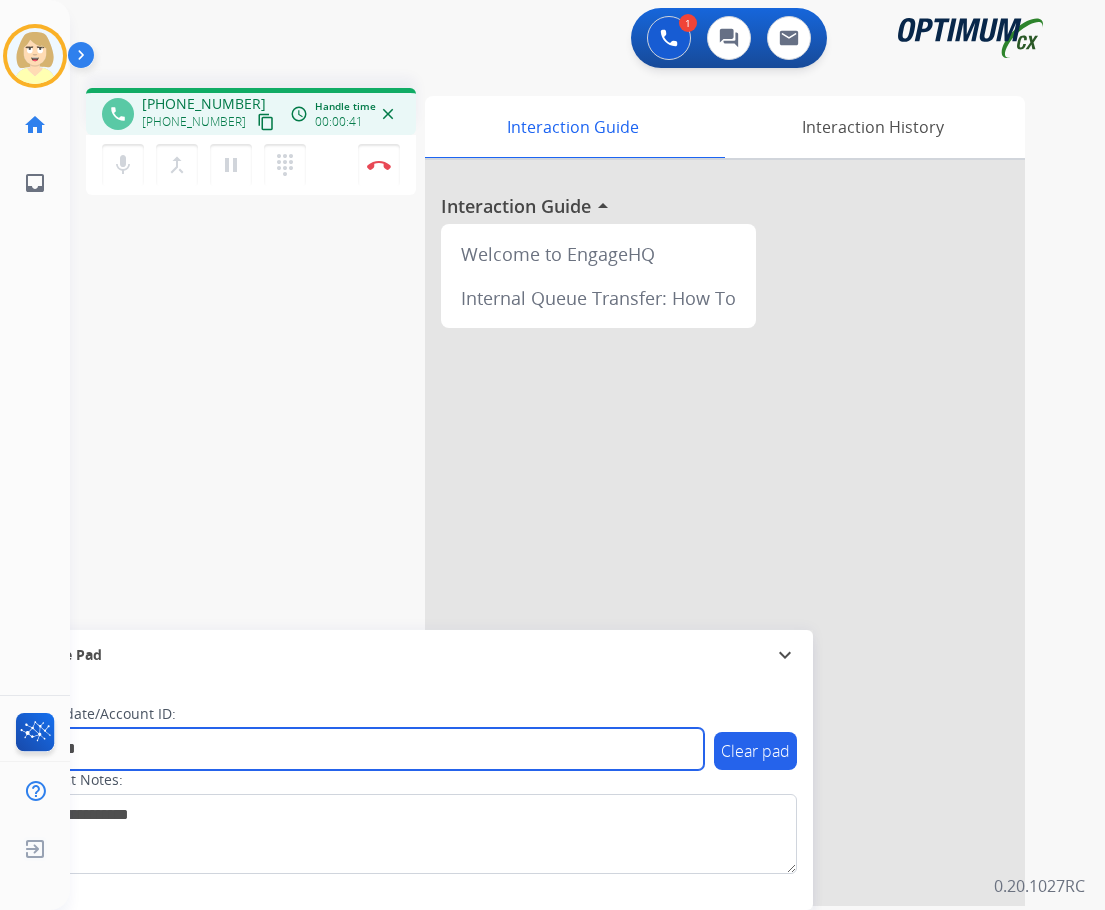 type on "*******" 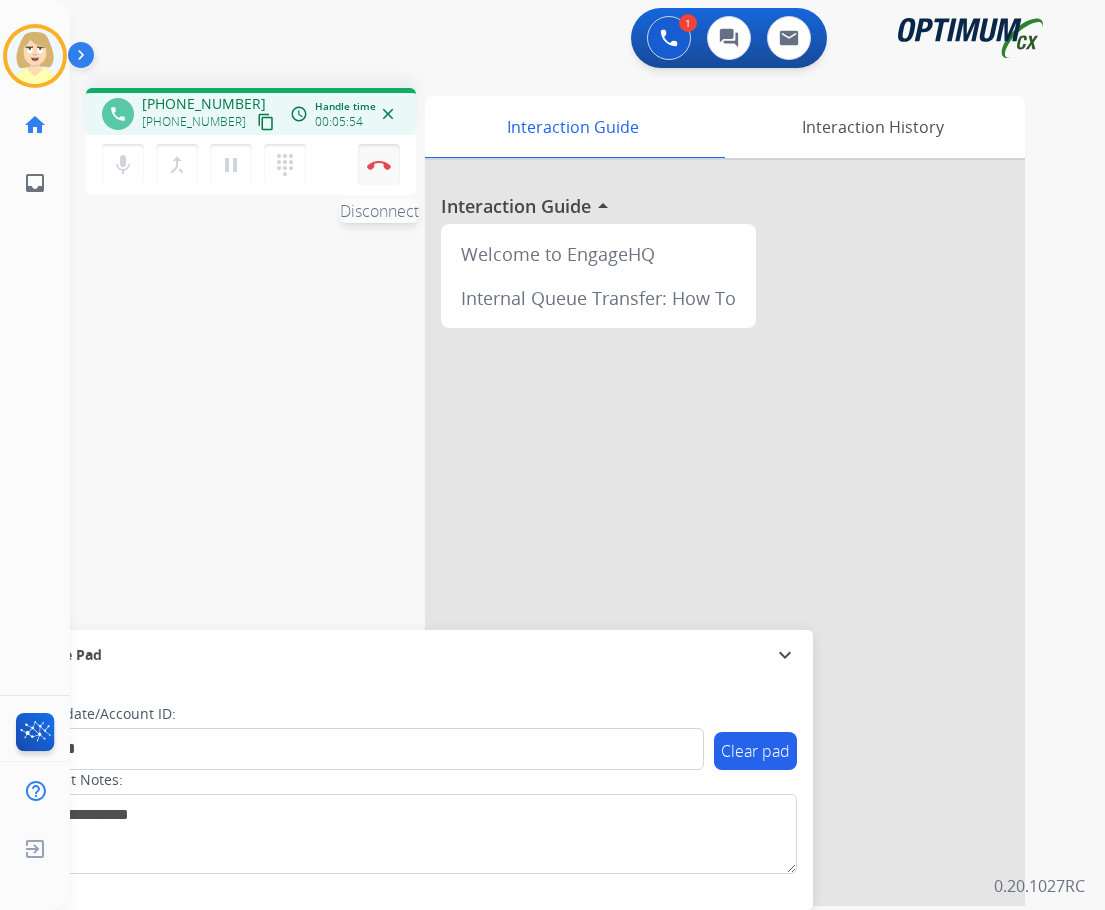click at bounding box center [379, 165] 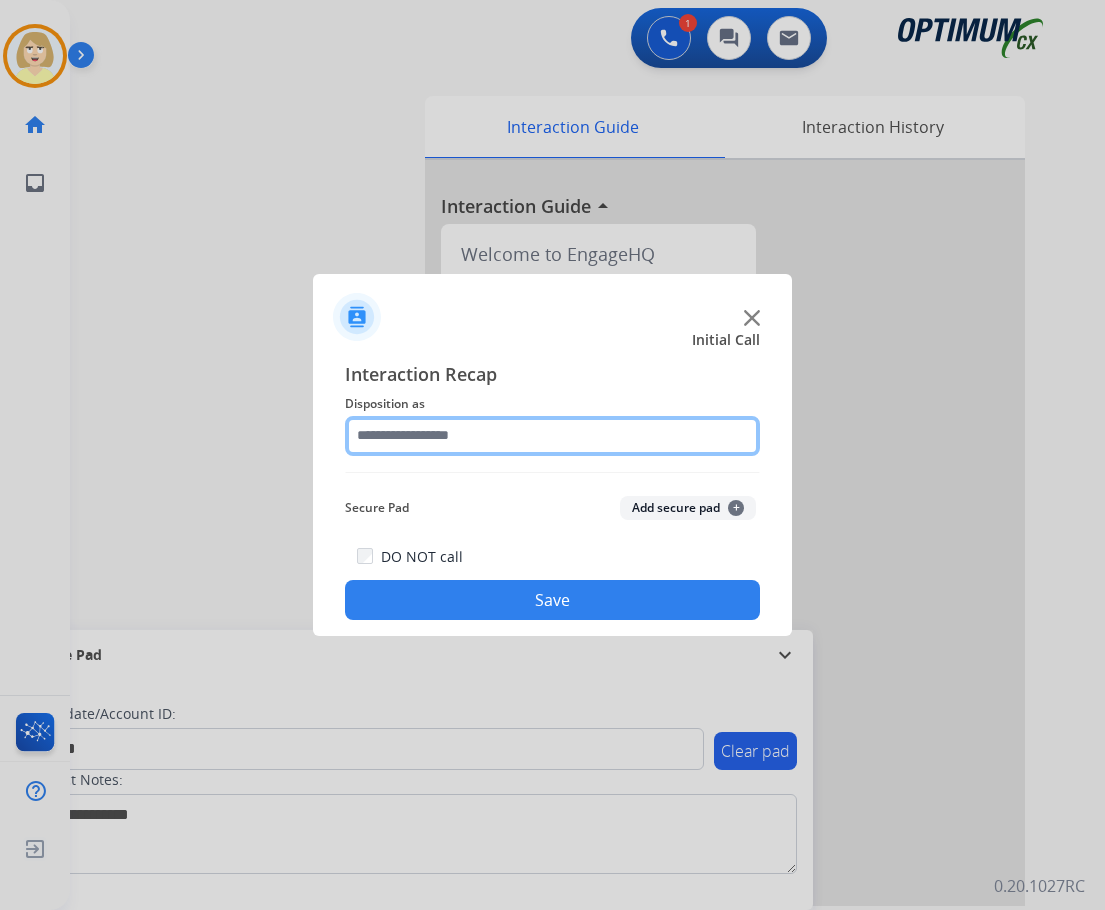 click 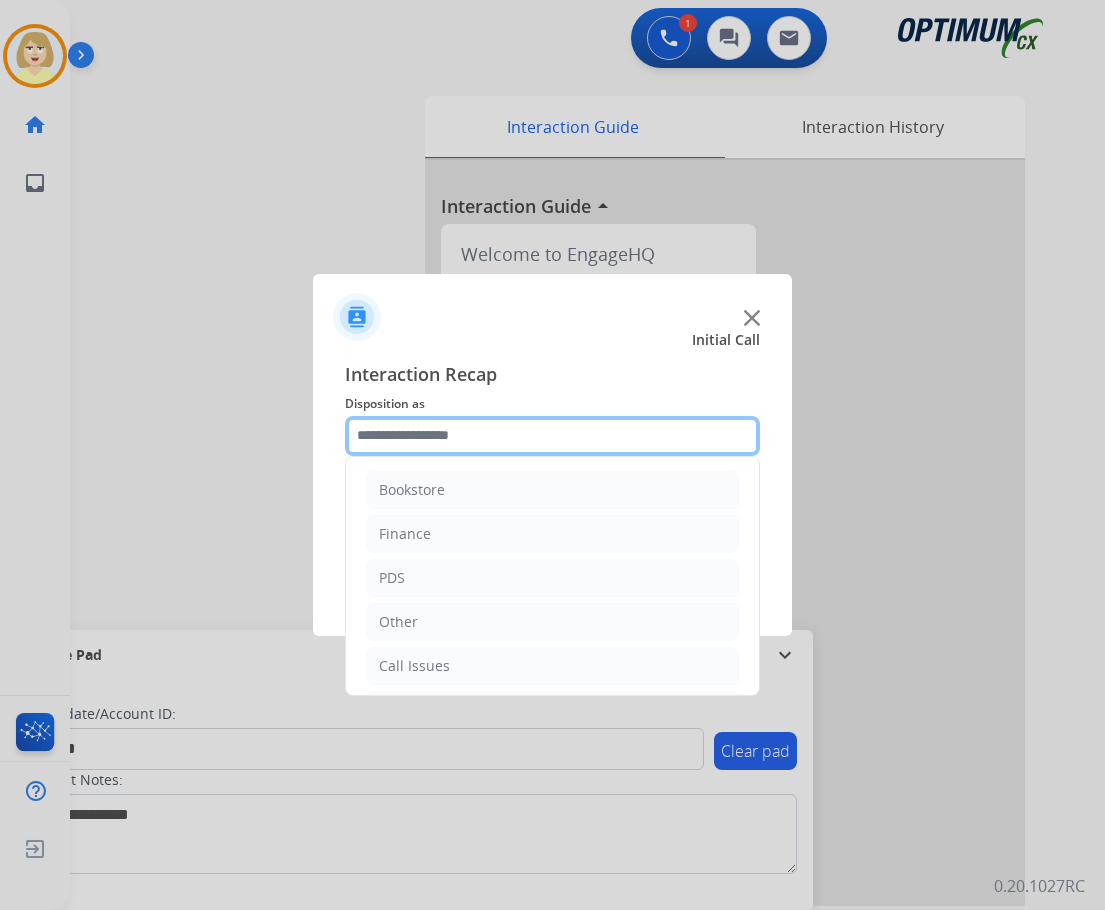 scroll, scrollTop: 136, scrollLeft: 0, axis: vertical 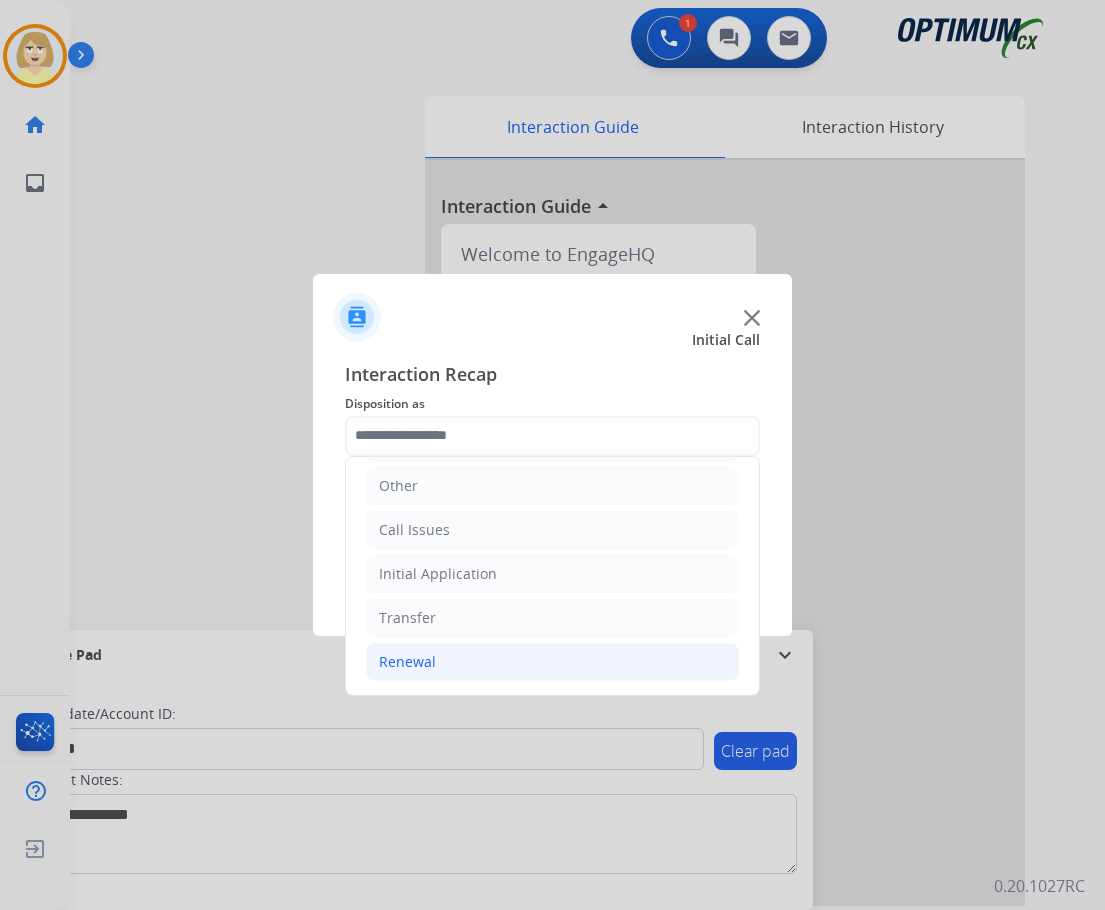 click on "Renewal" 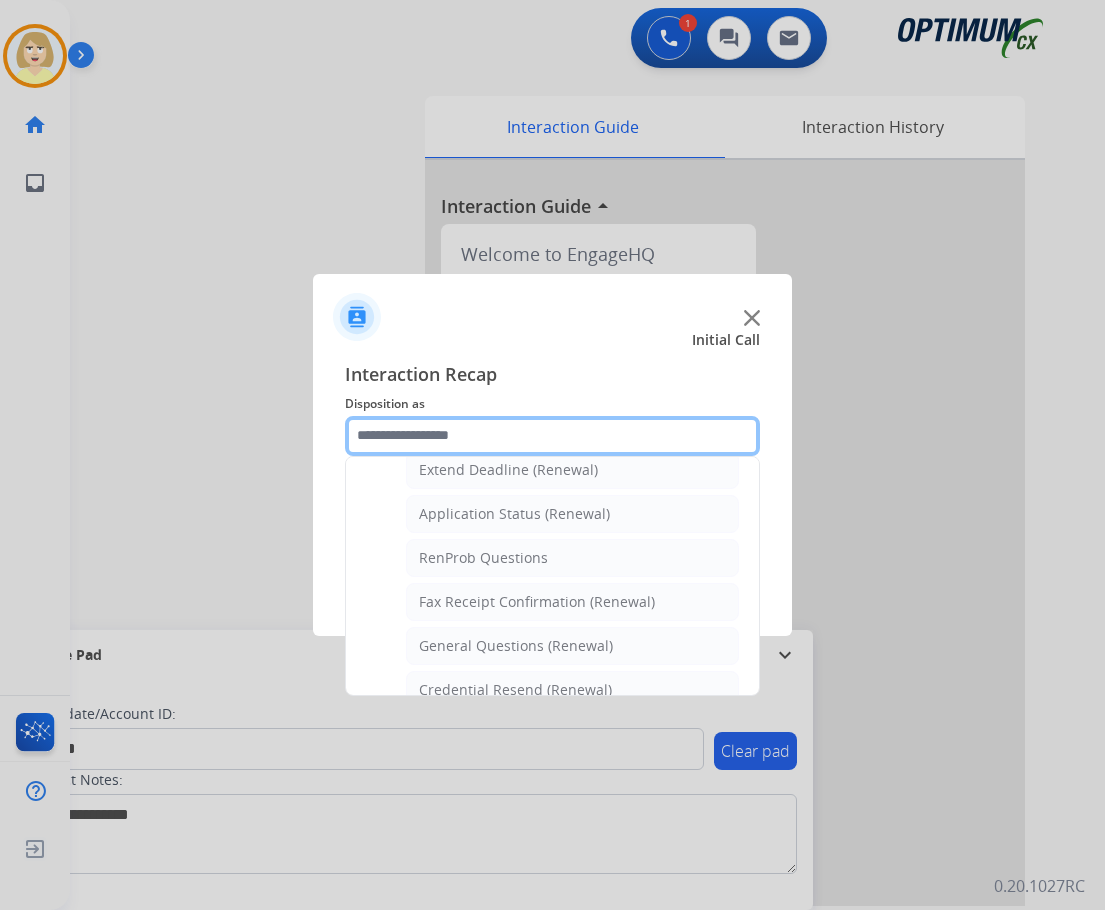 scroll, scrollTop: 636, scrollLeft: 0, axis: vertical 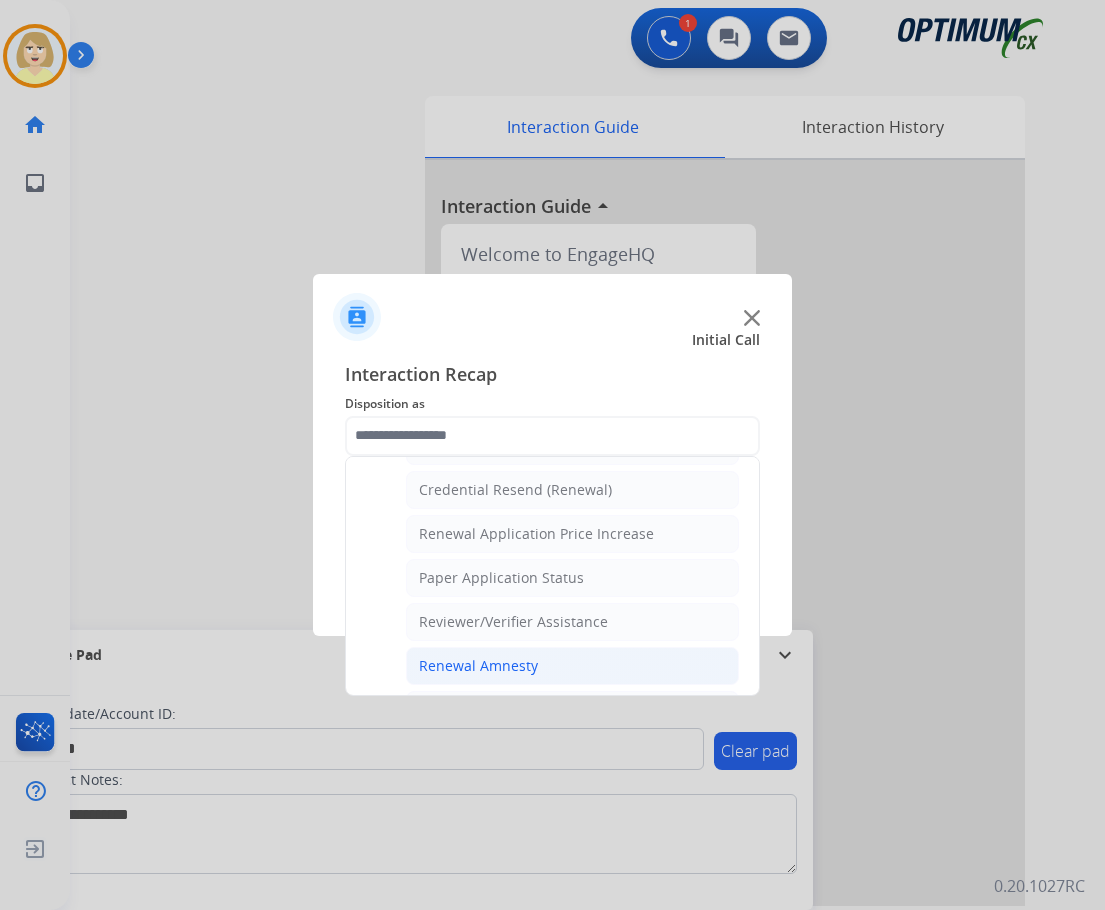 click on "Renewal Amnesty" 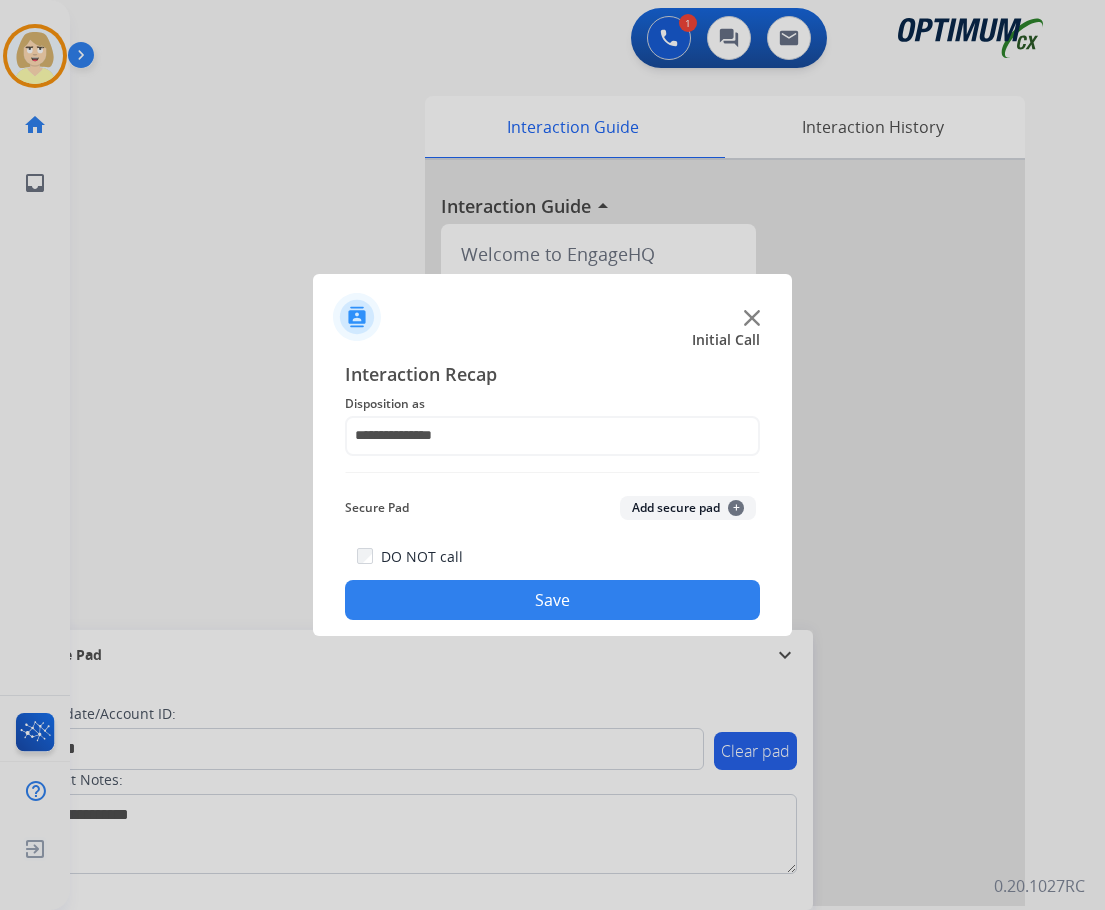 click on "Add secure pad  +" 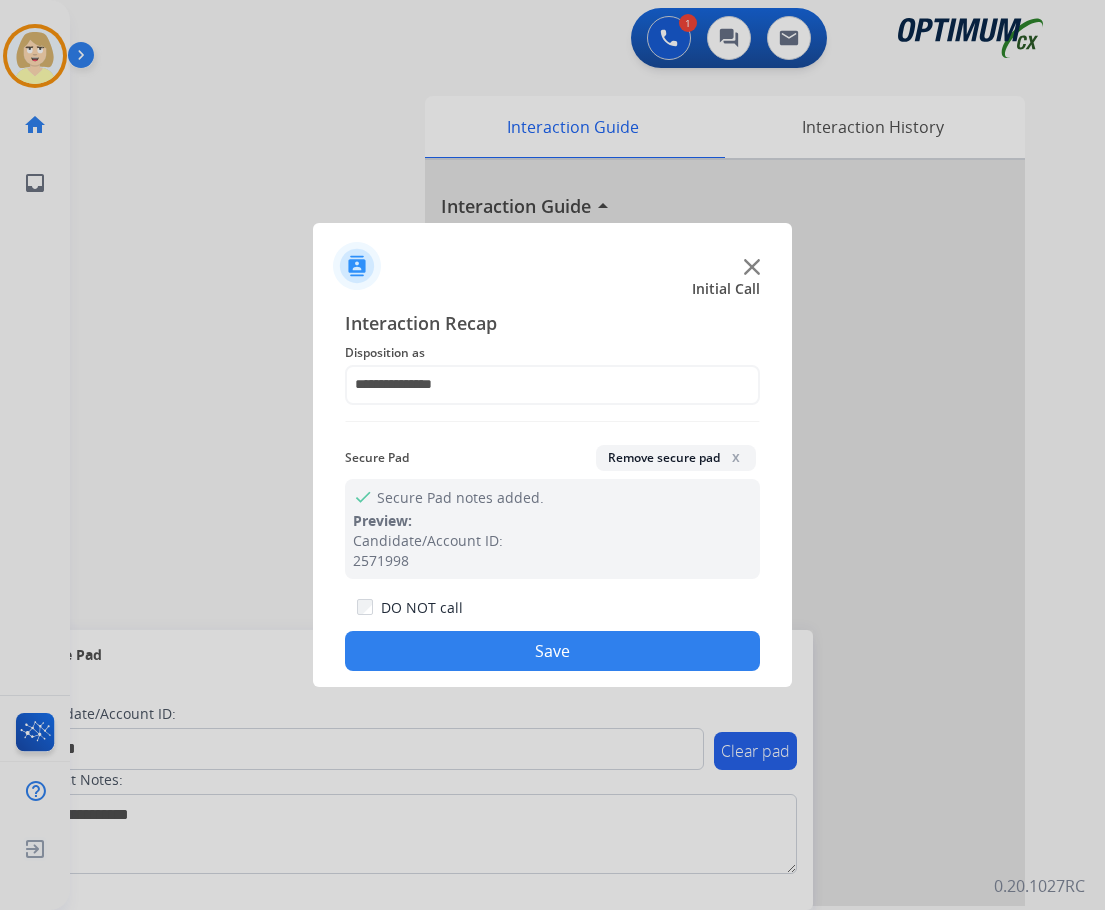 click on "Save" 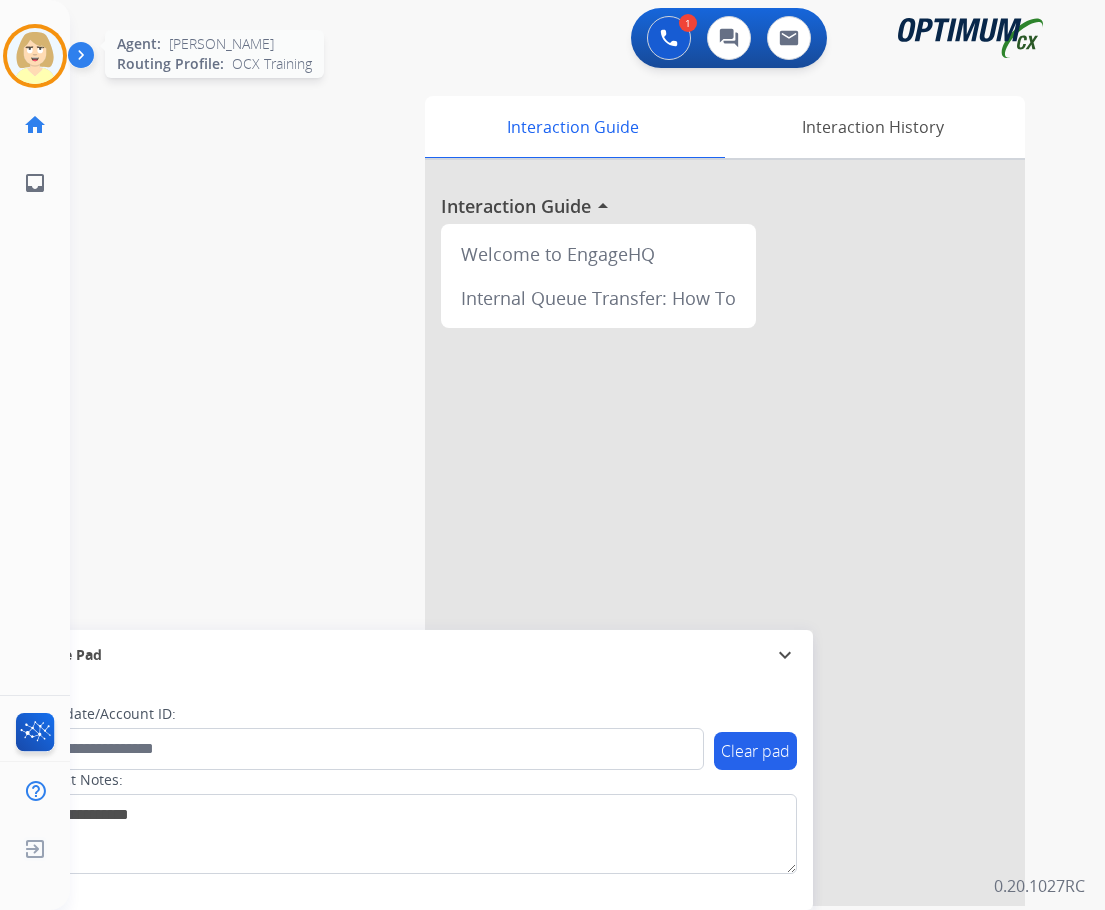 click at bounding box center [35, 56] 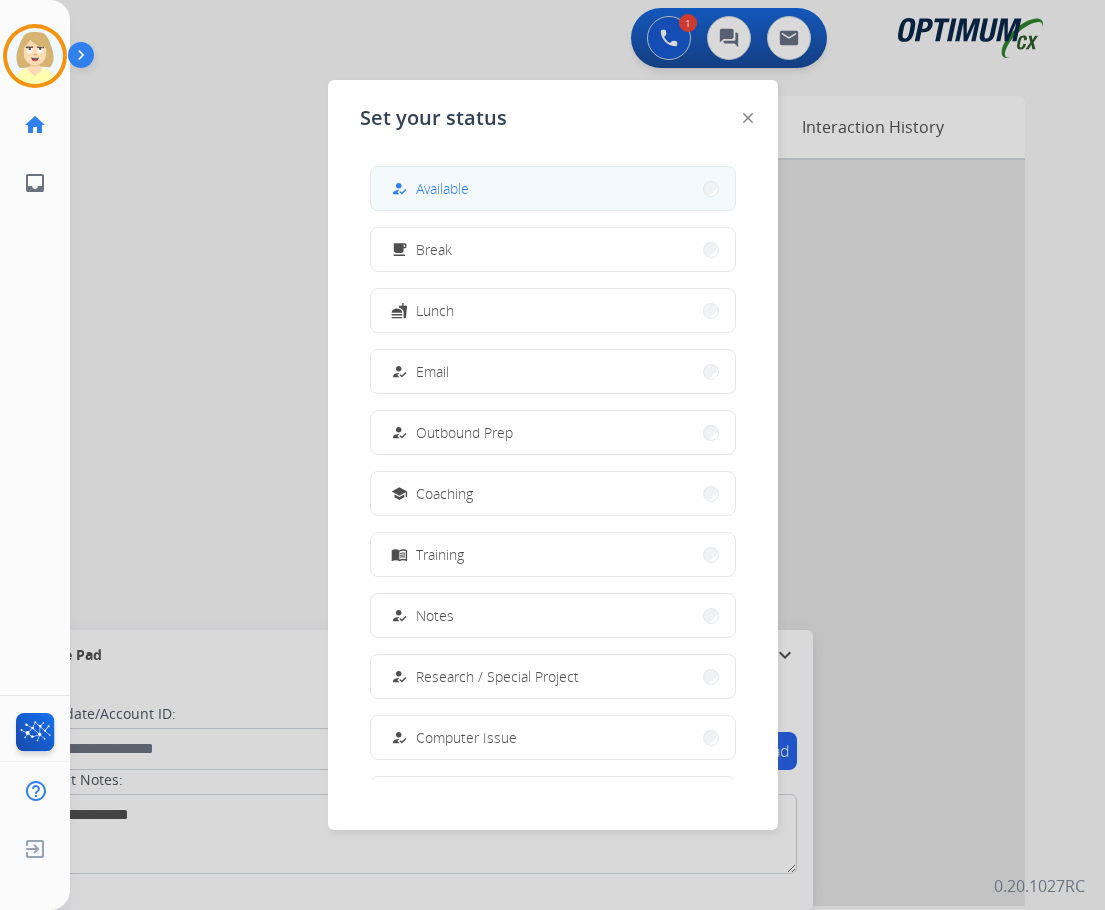 click on "Available" at bounding box center (442, 188) 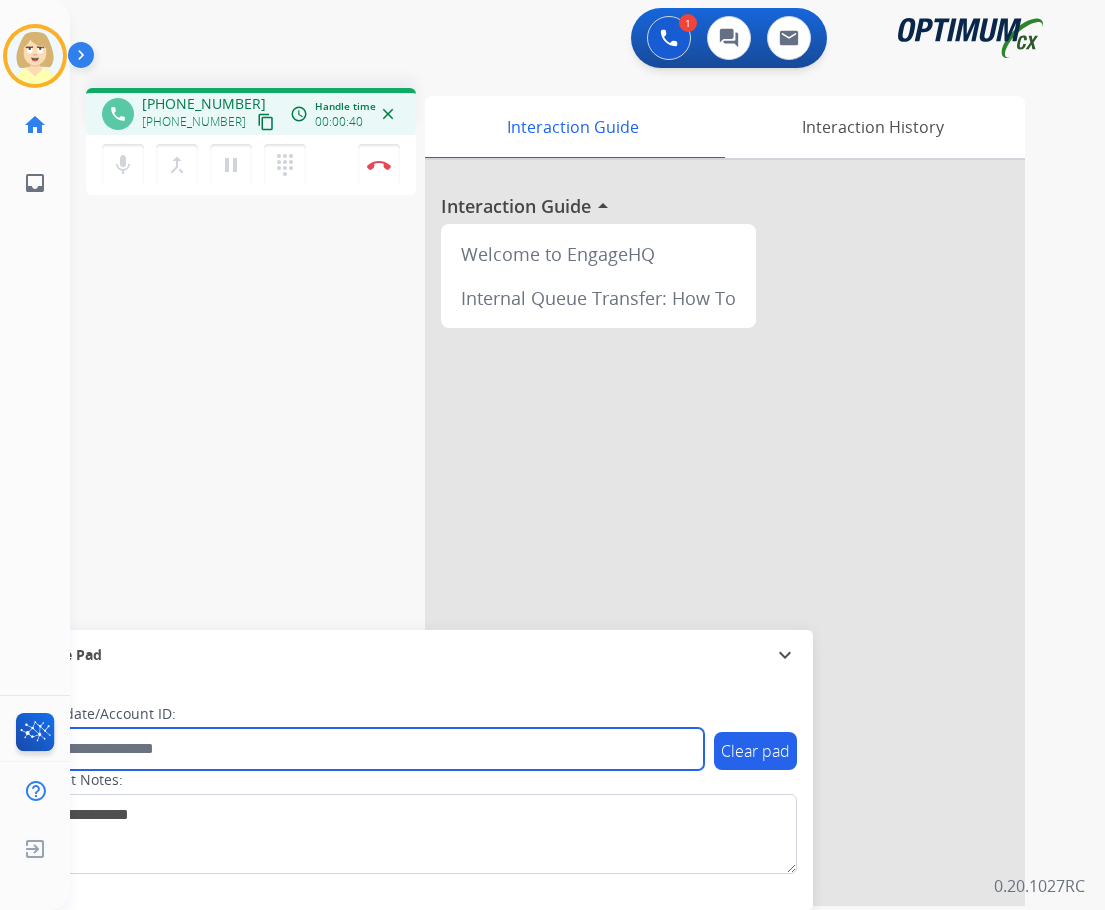click at bounding box center (365, 749) 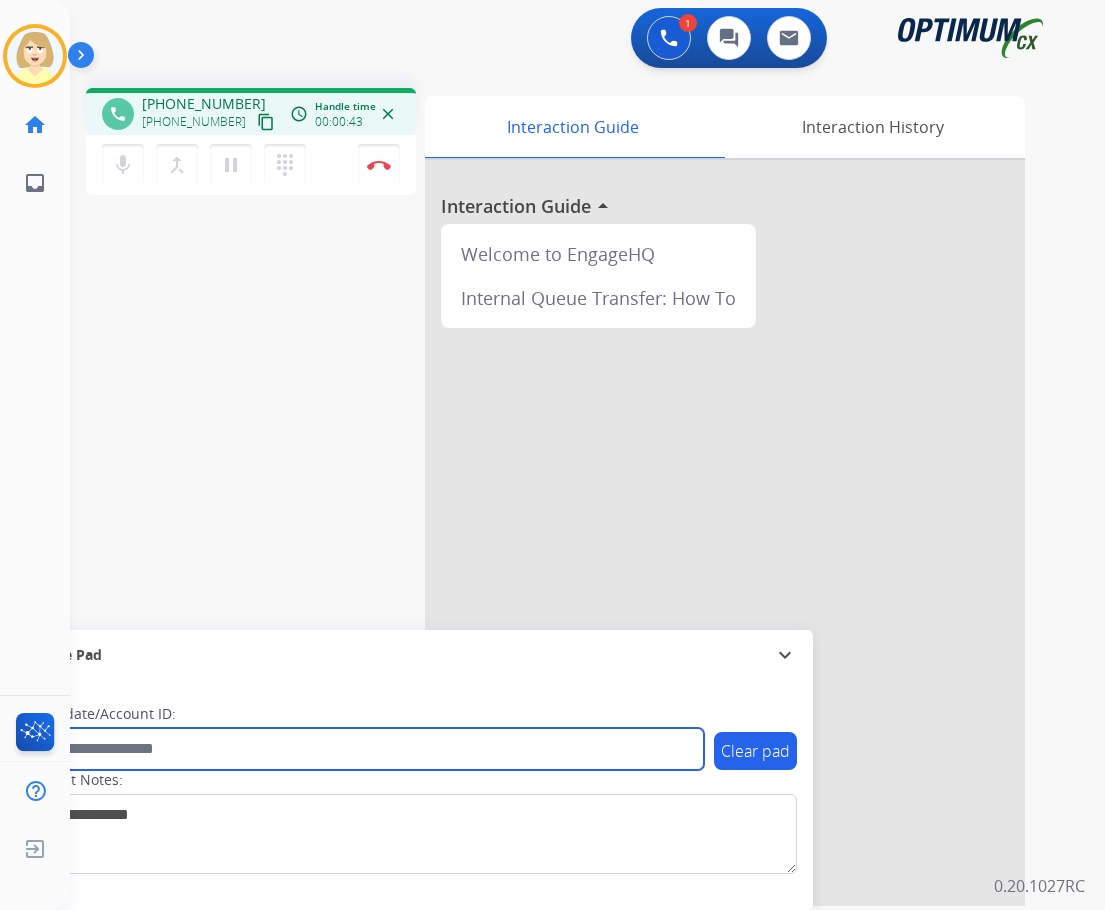 paste on "*******" 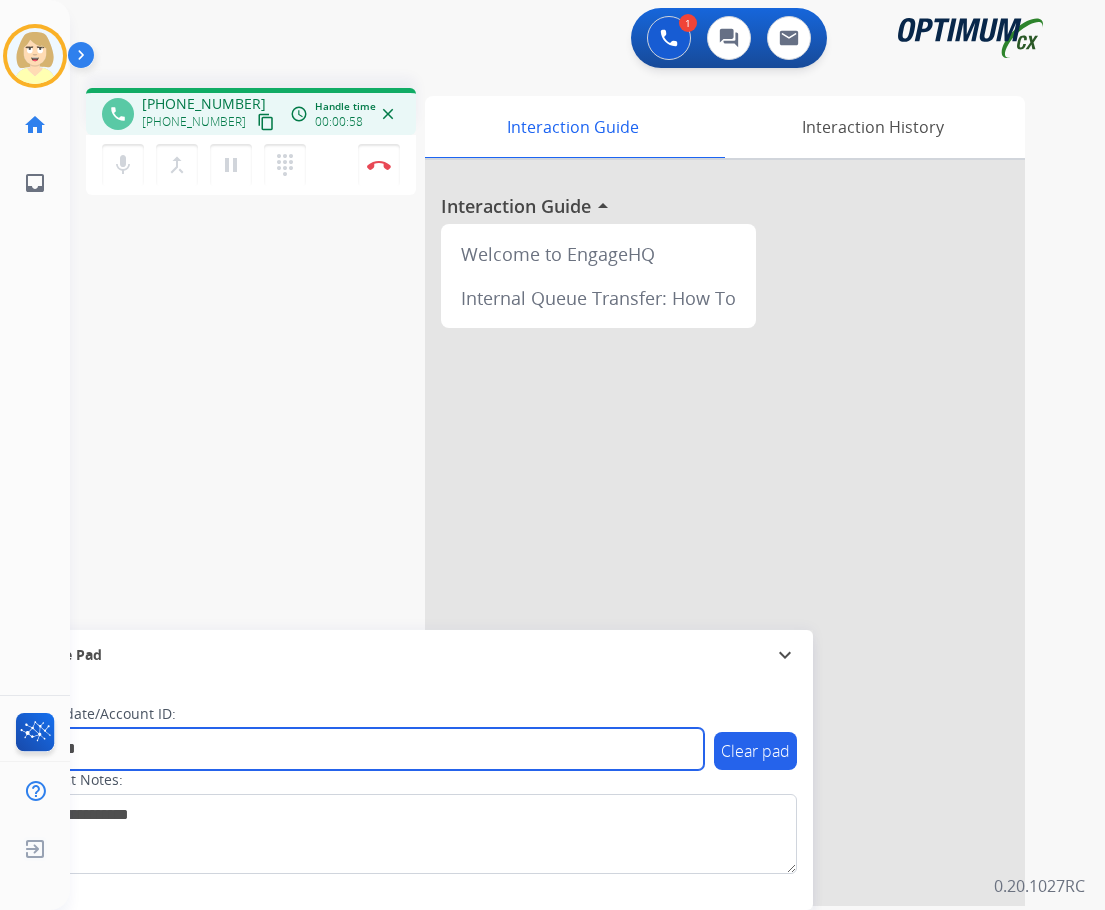 type on "*******" 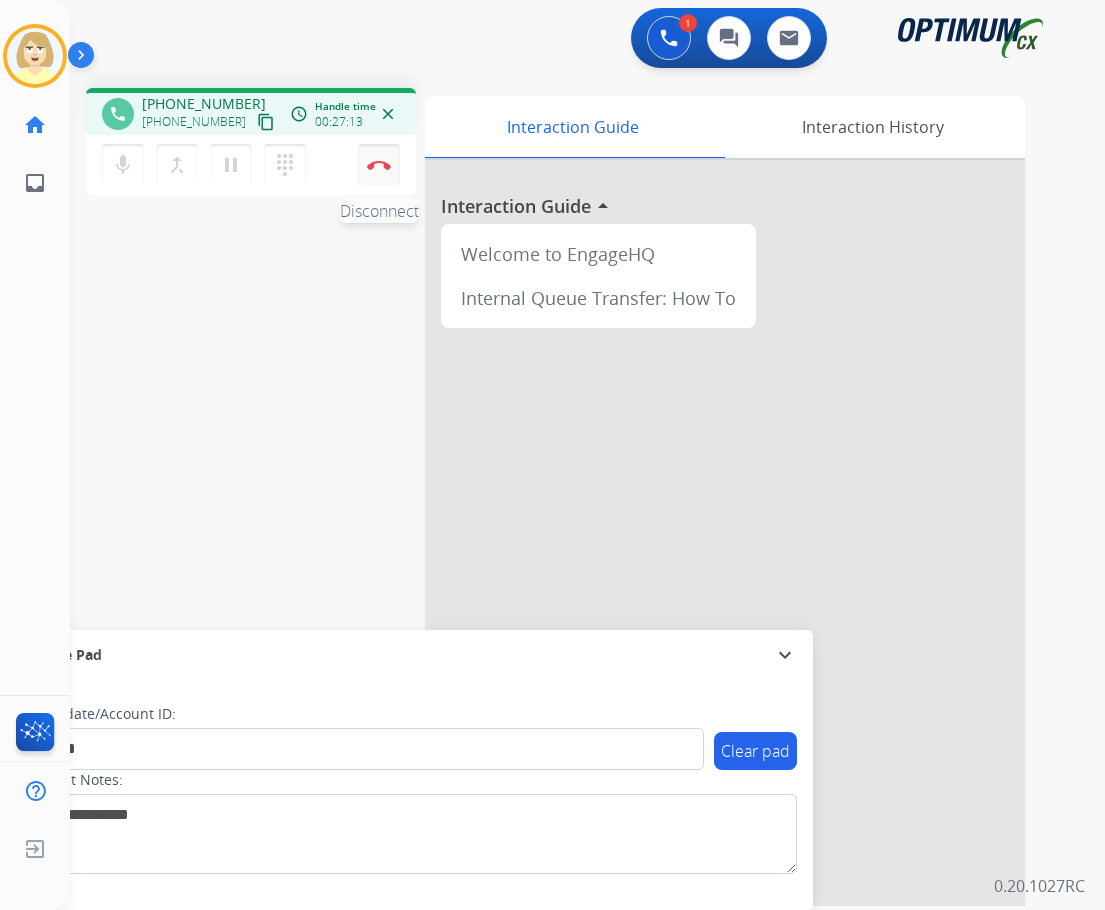 click at bounding box center [379, 165] 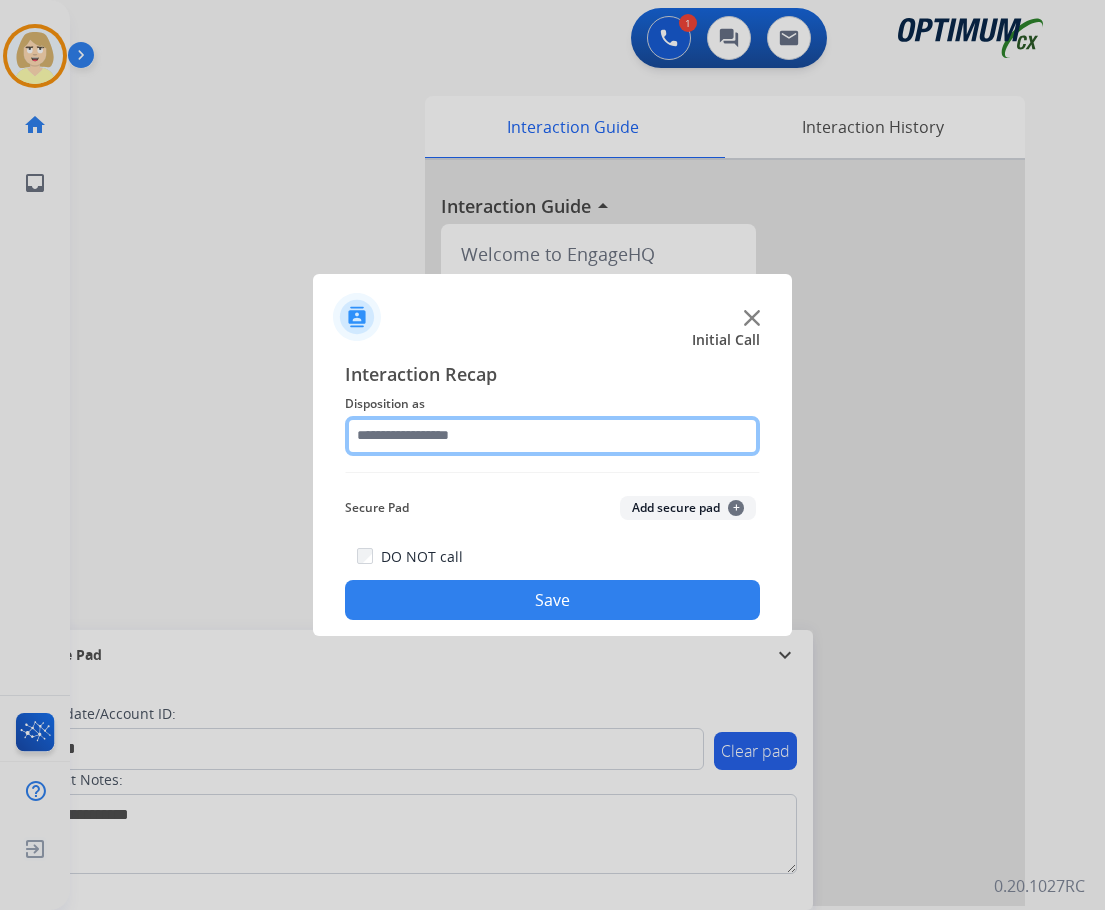 click 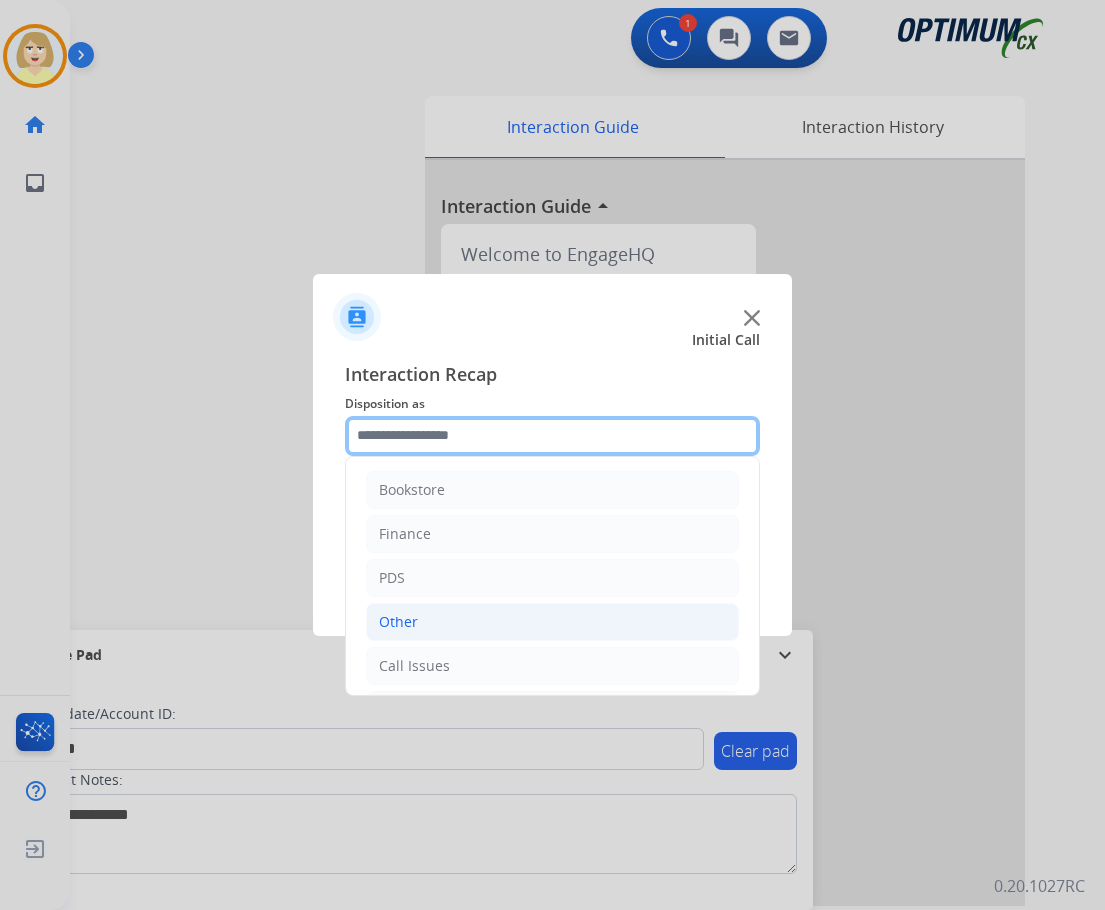 scroll, scrollTop: 136, scrollLeft: 0, axis: vertical 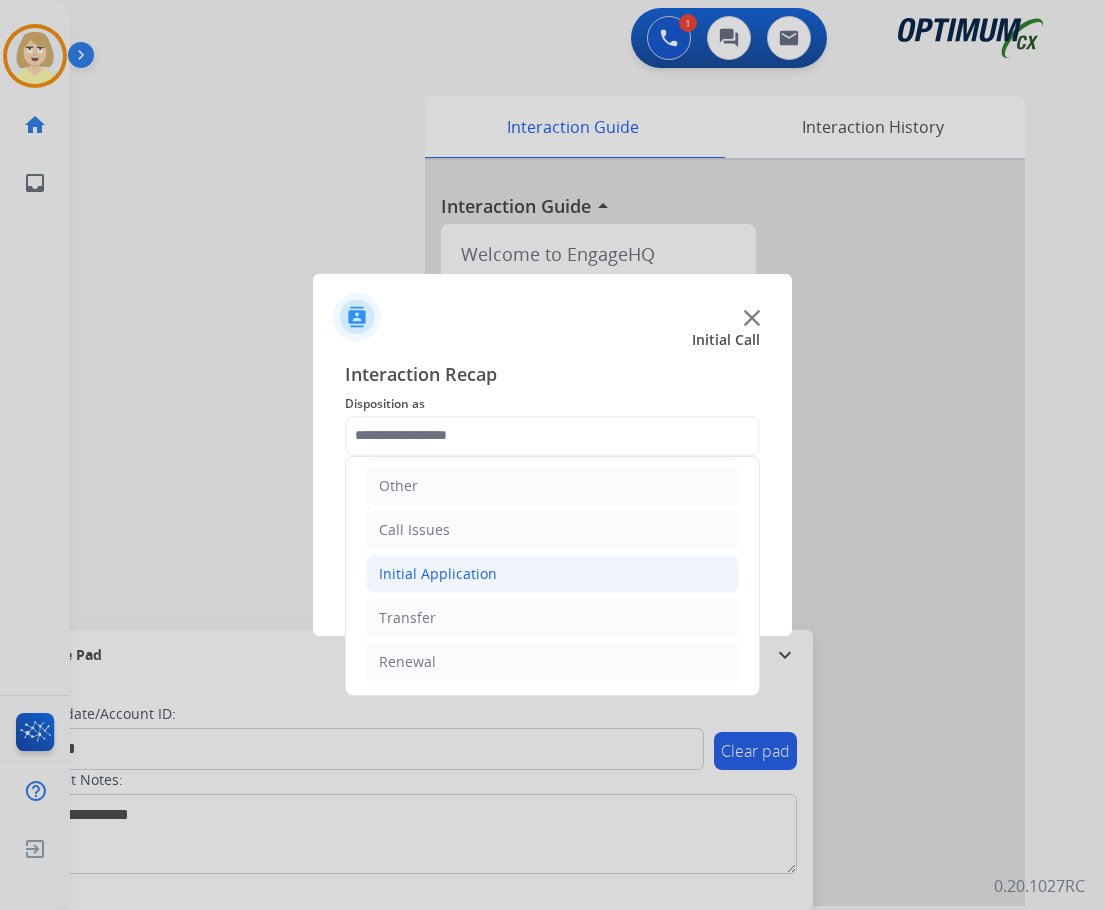 click on "Initial Application" 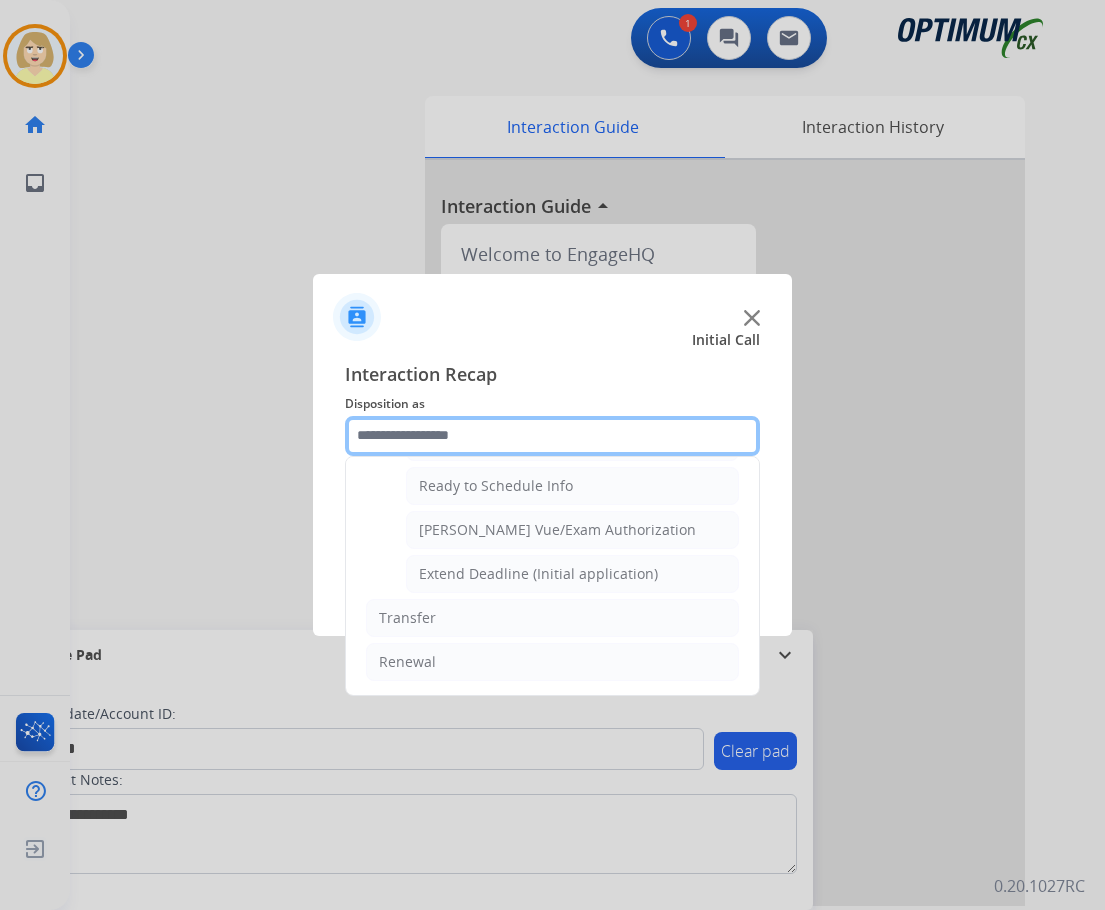 scroll, scrollTop: 1112, scrollLeft: 0, axis: vertical 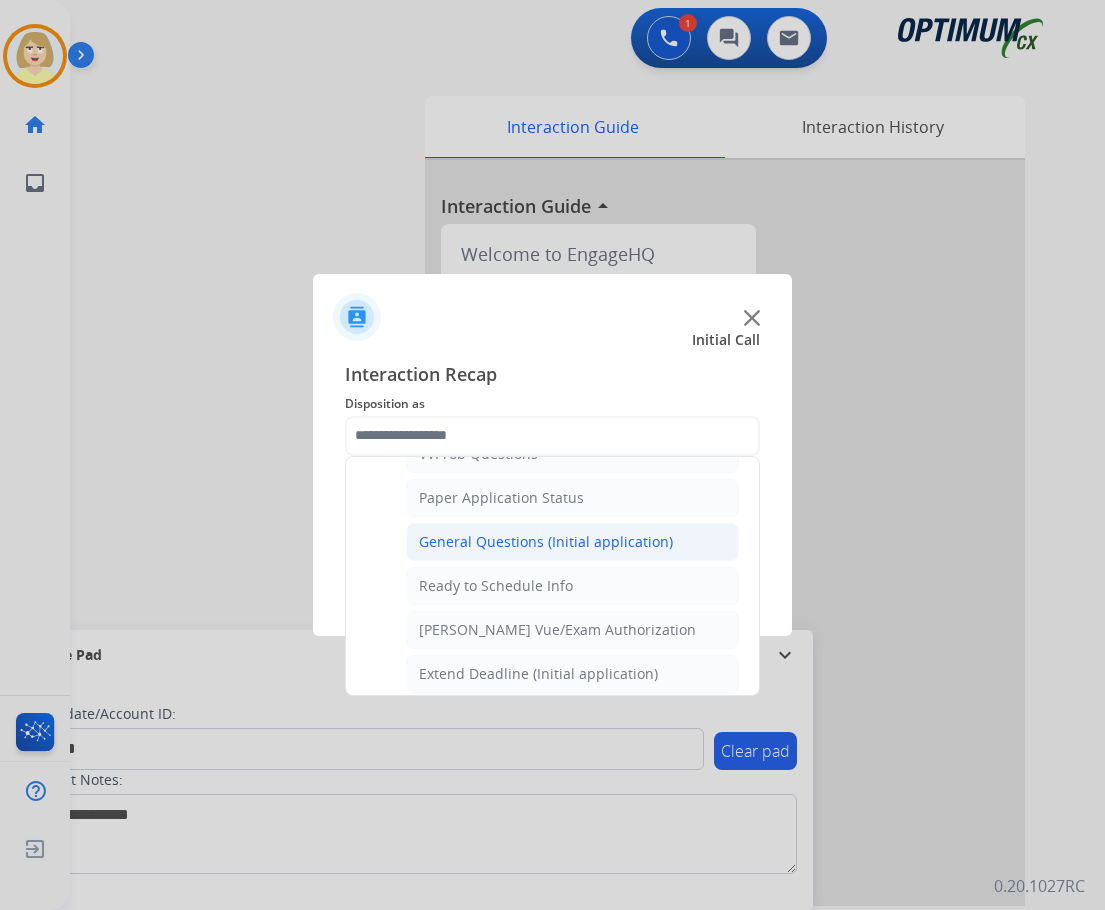 click on "General Questions (Initial application)" 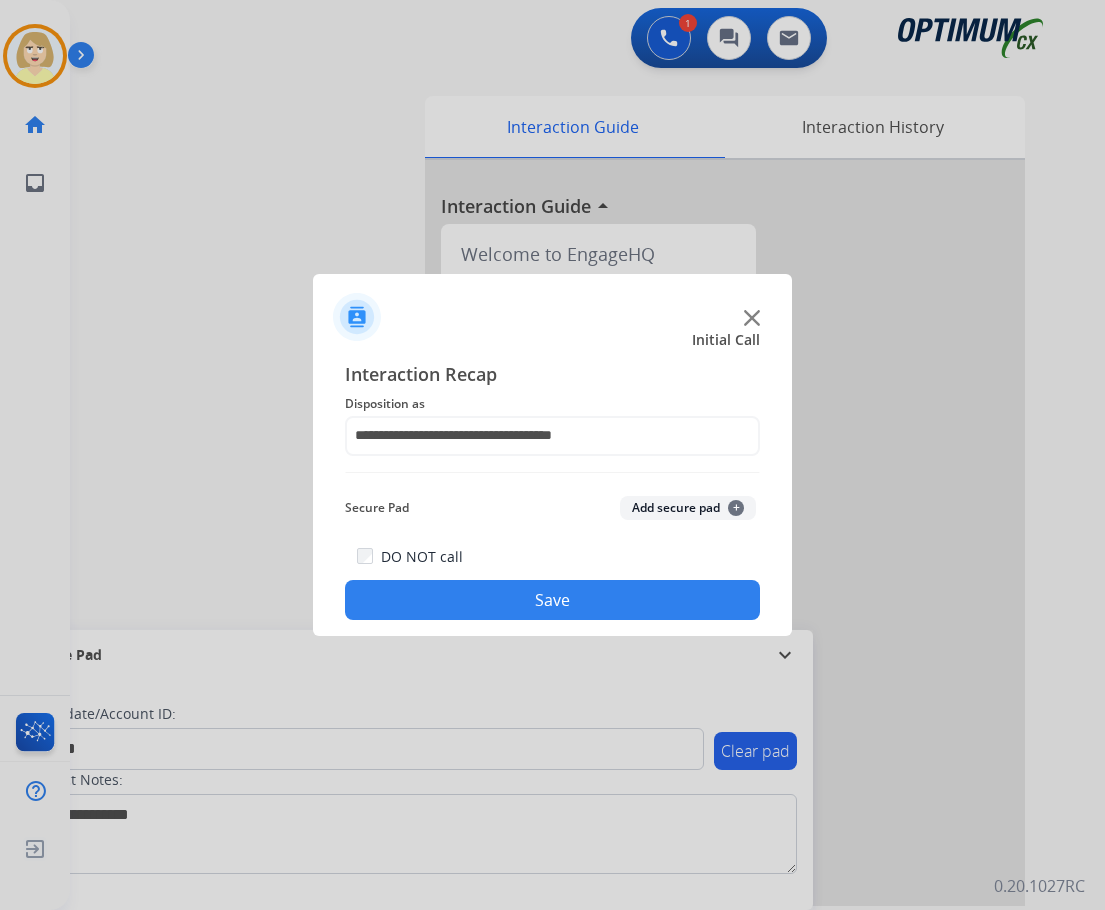 click on "Add secure pad  +" 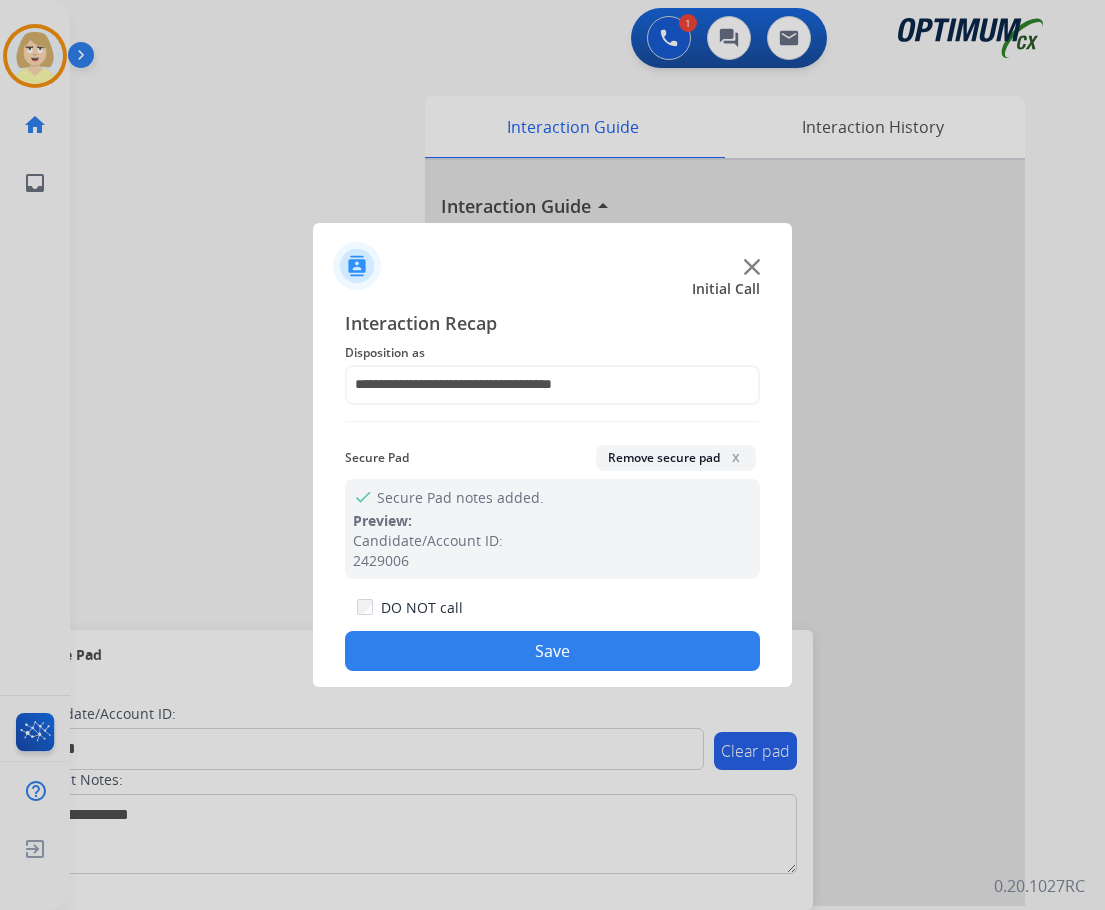click on "Save" 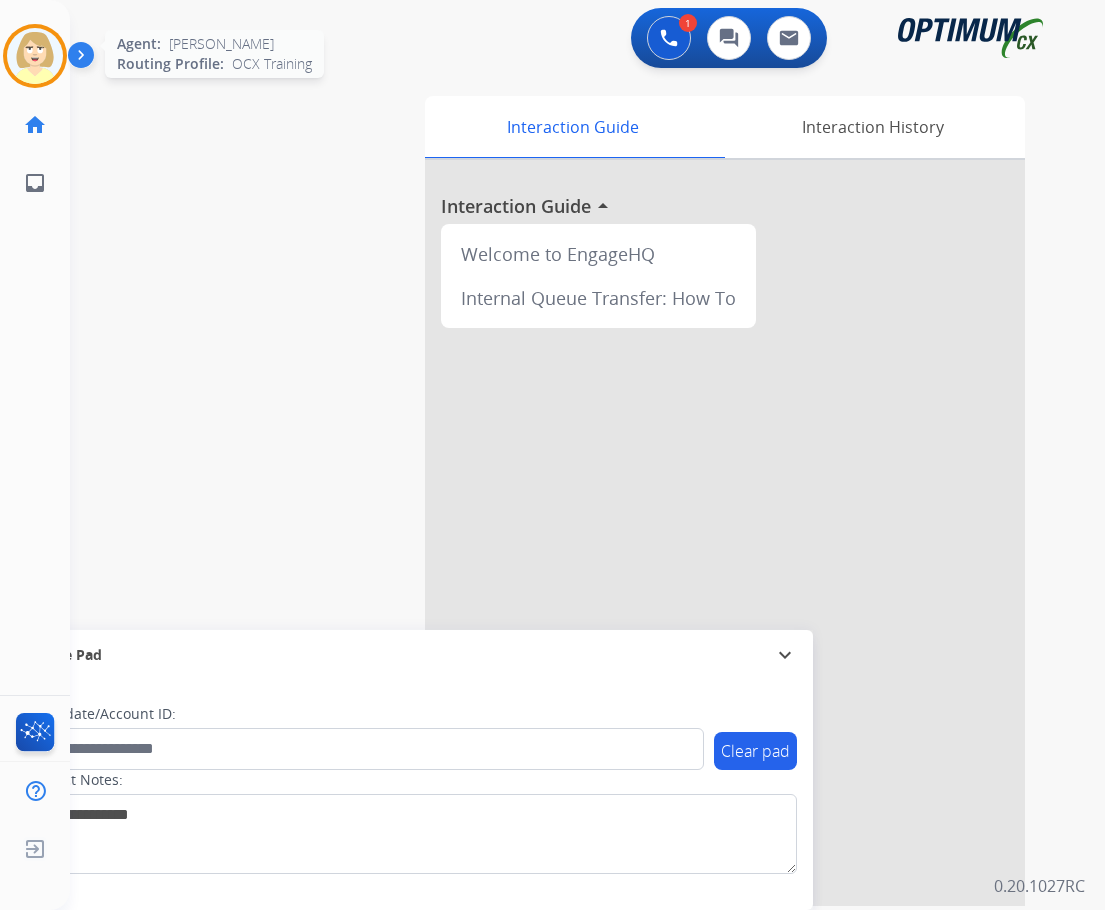 click at bounding box center [35, 56] 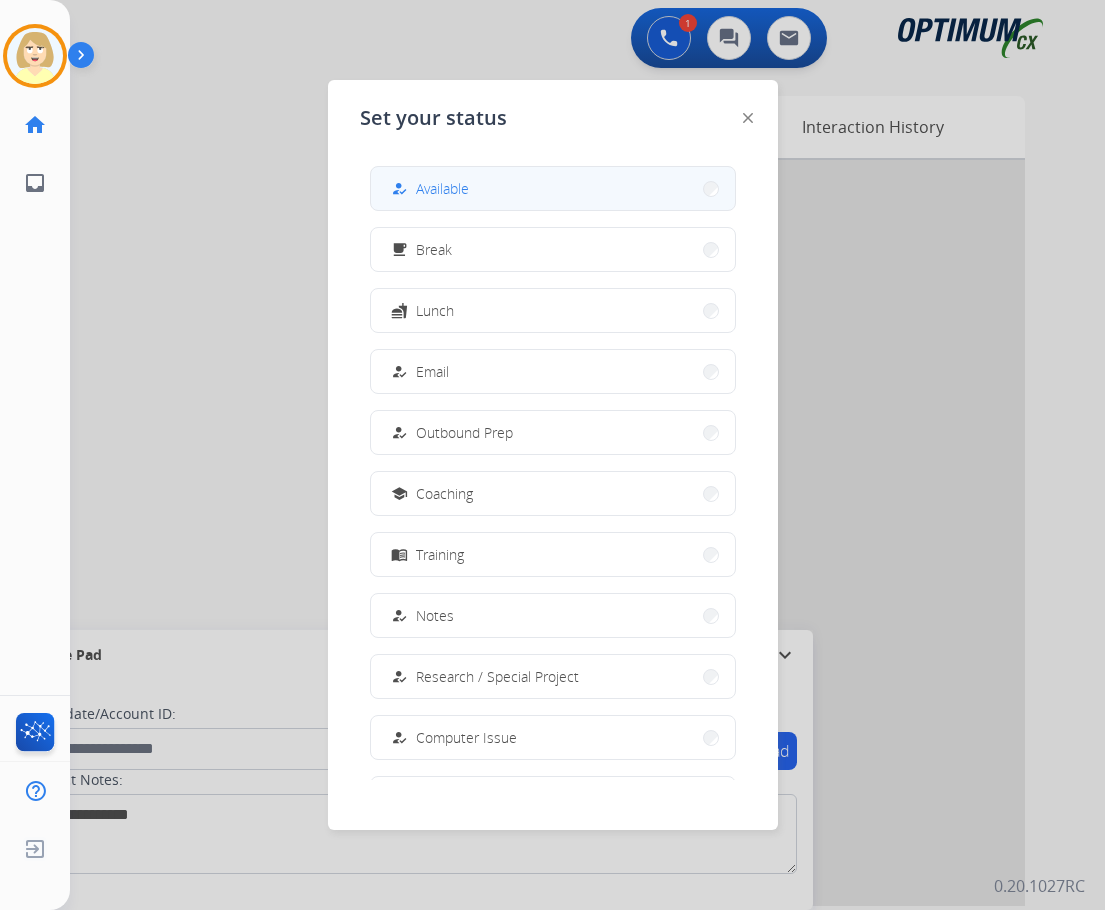 click on "Available" at bounding box center [442, 188] 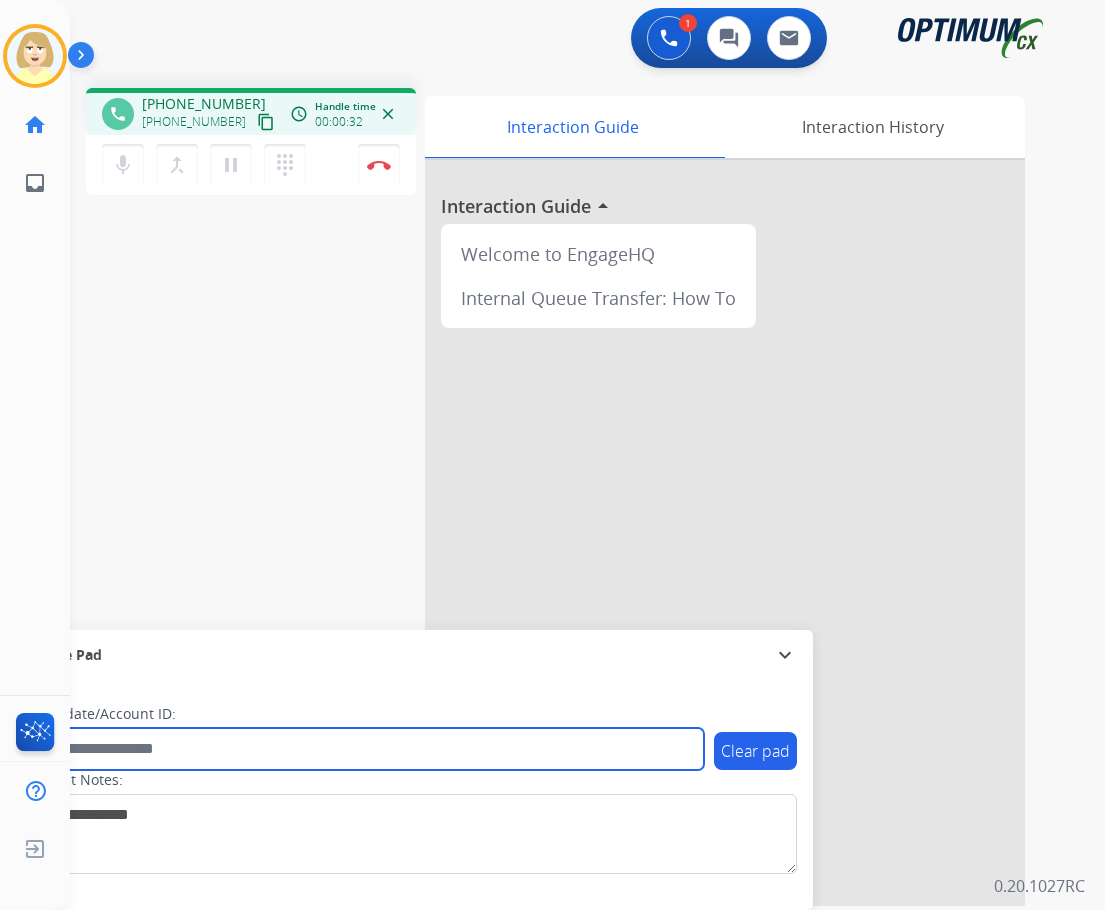 click at bounding box center (365, 749) 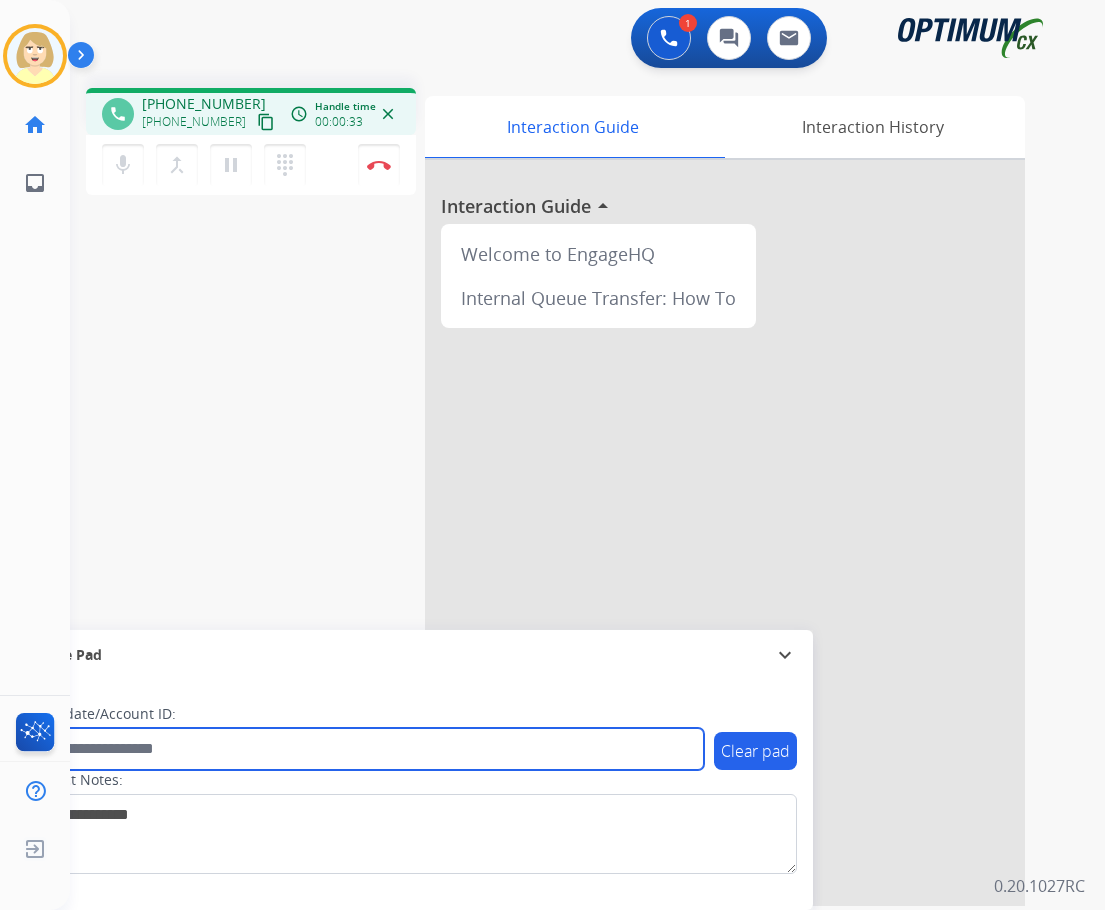paste on "*******" 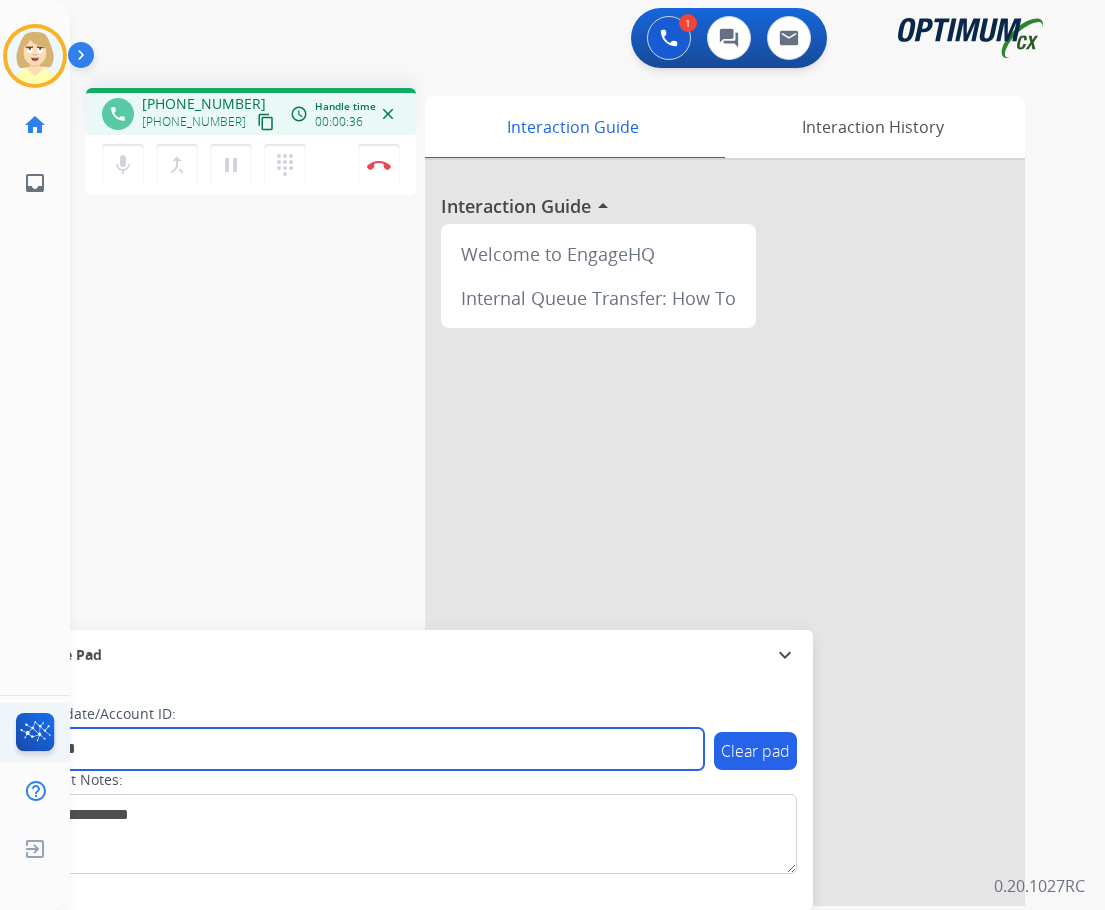 type on "*******" 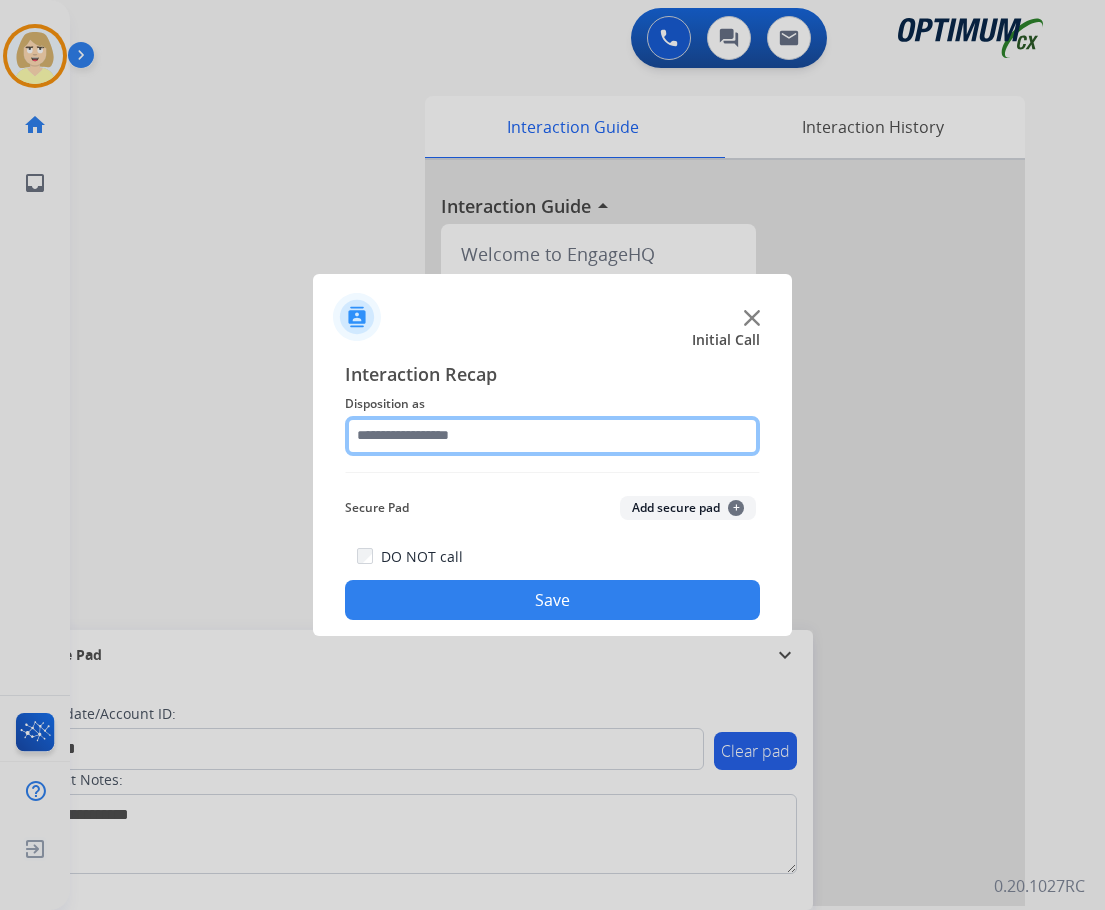 click 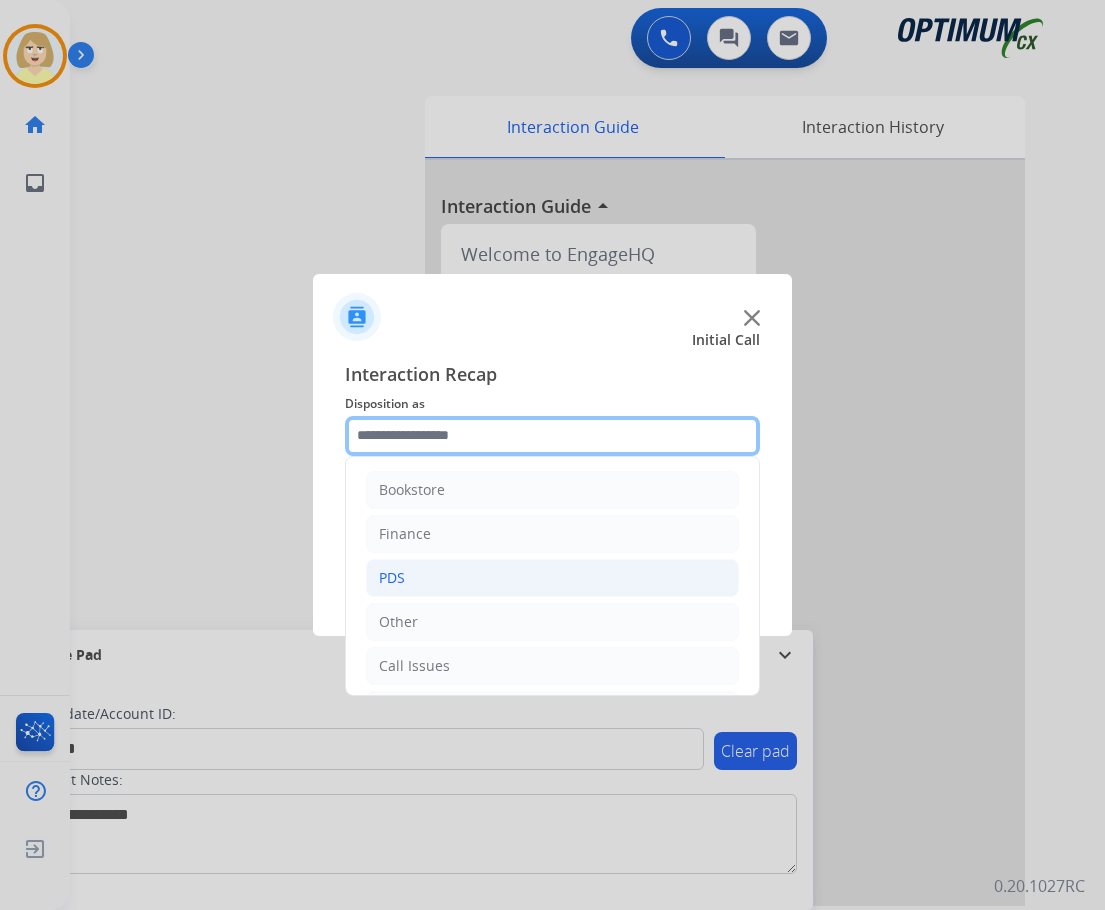 scroll, scrollTop: 136, scrollLeft: 0, axis: vertical 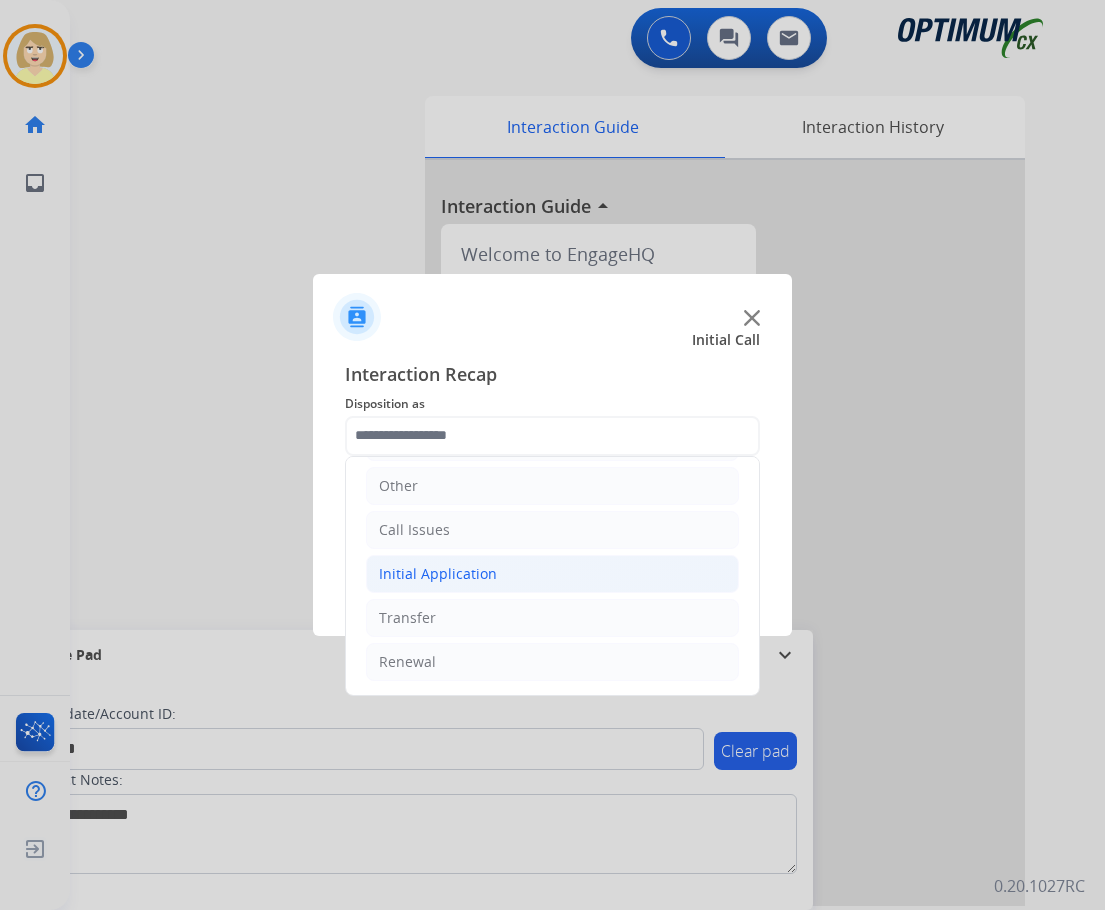 click on "Initial Application" 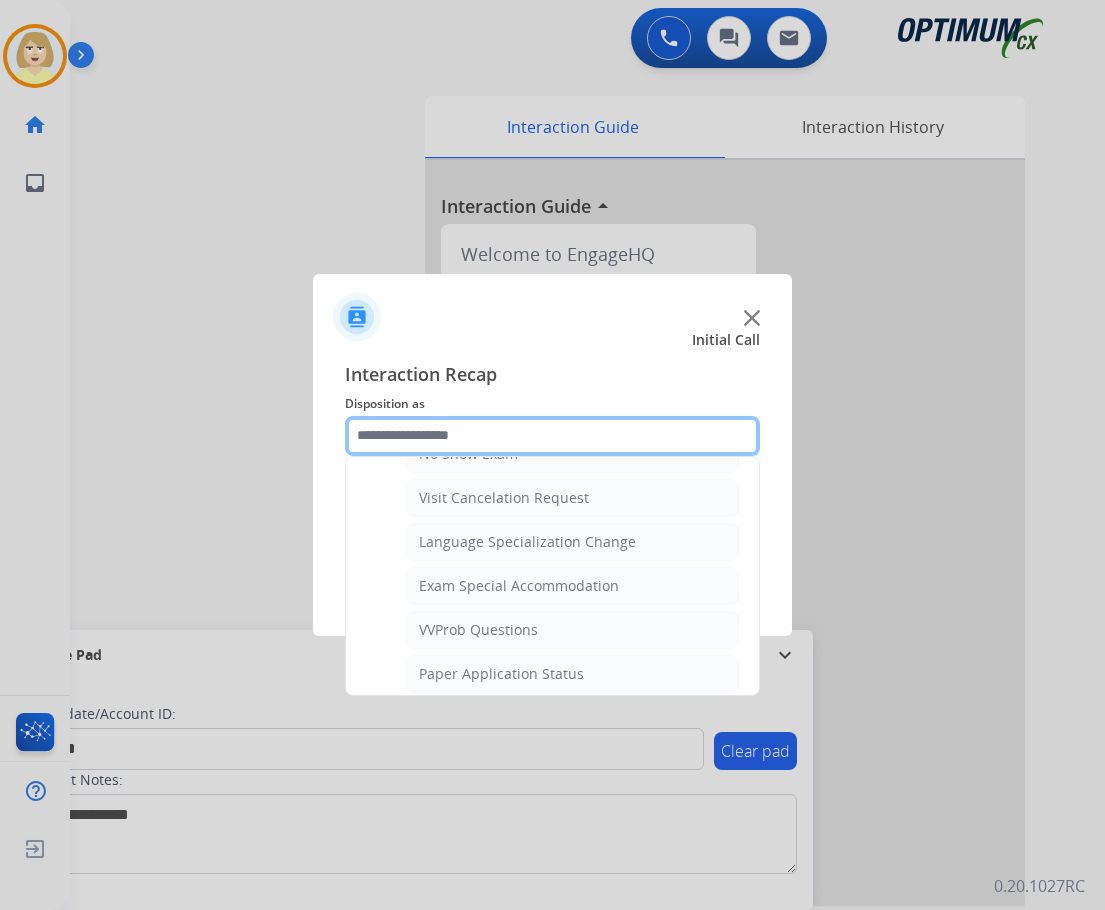 scroll, scrollTop: 1136, scrollLeft: 0, axis: vertical 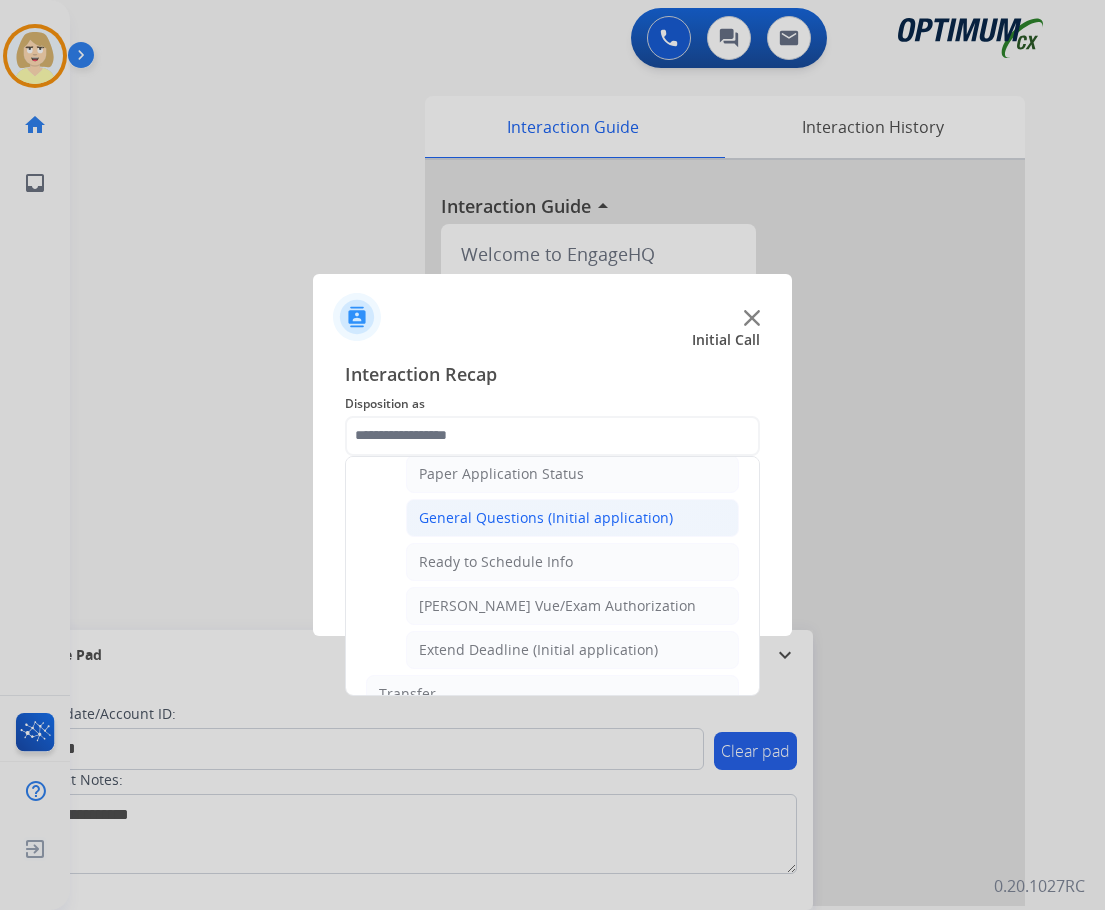 click on "General Questions (Initial application)" 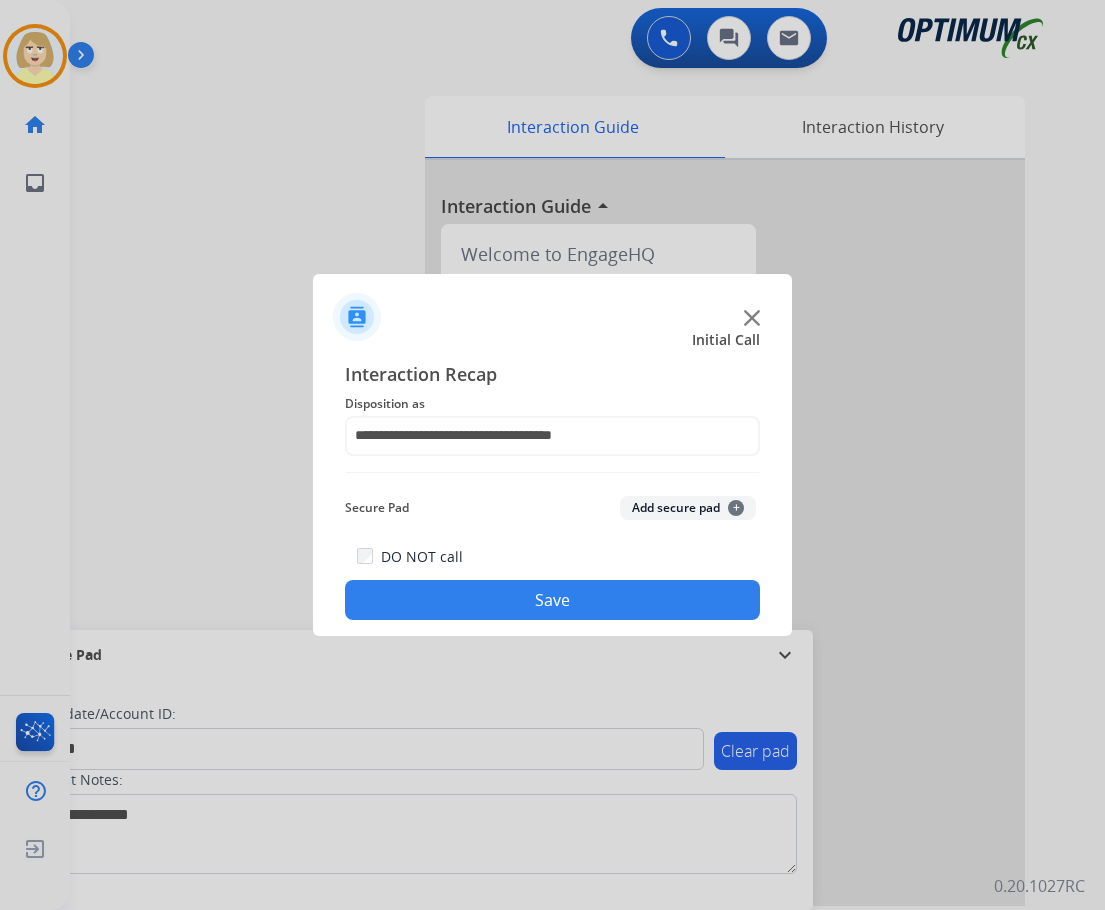 click on "Add secure pad  +" 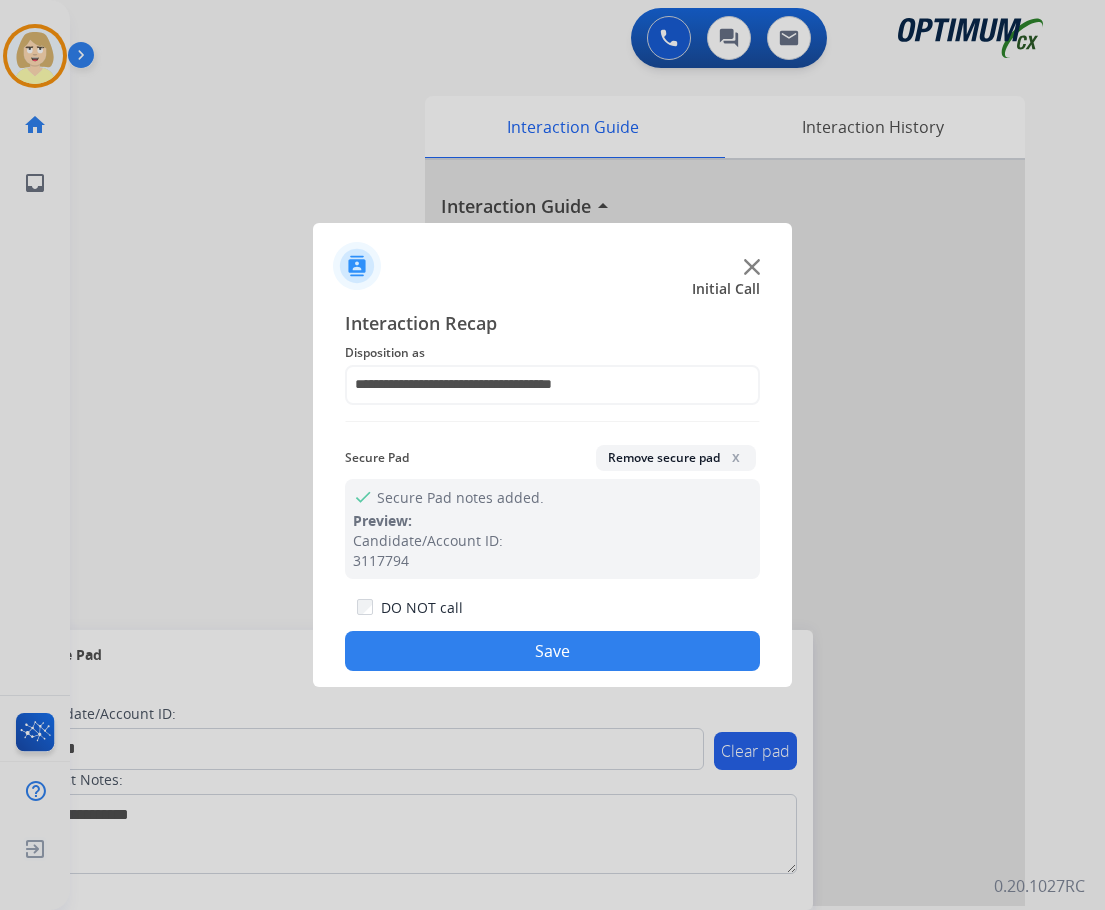 click on "Save" 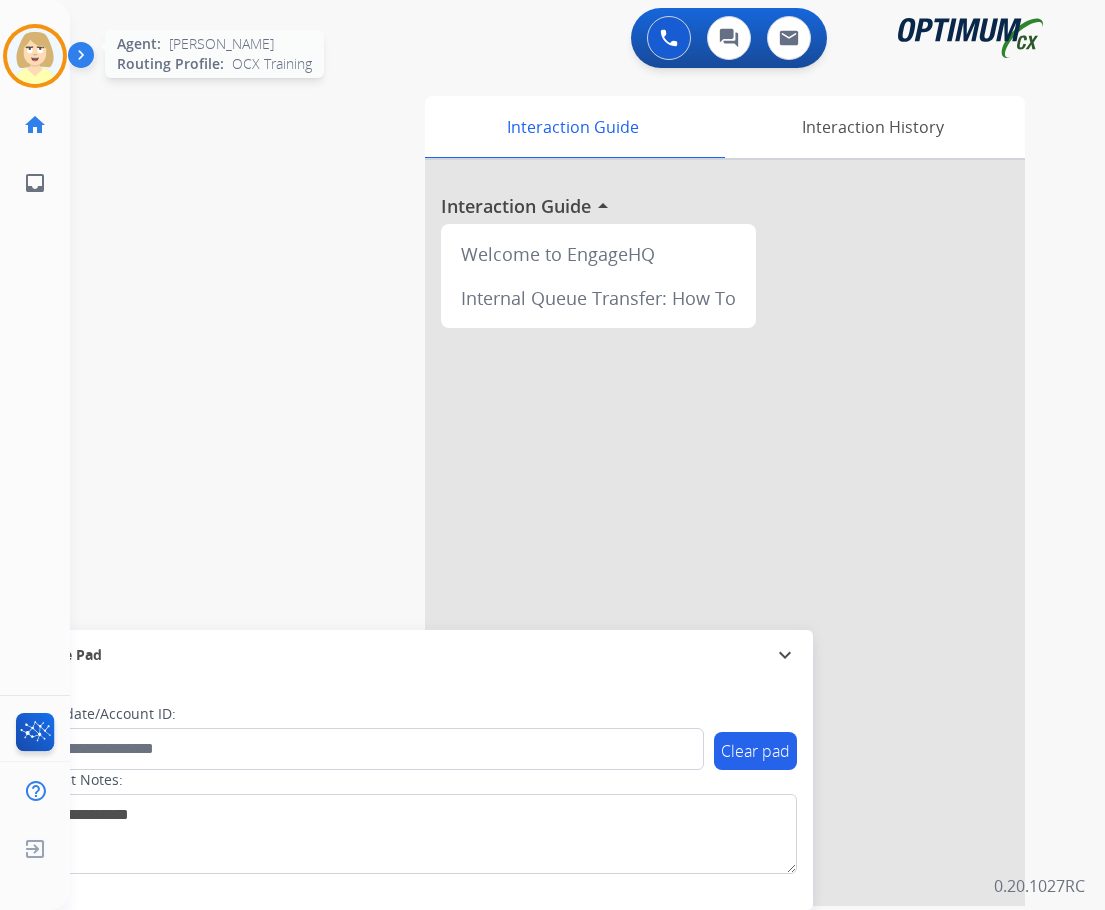 click at bounding box center [35, 56] 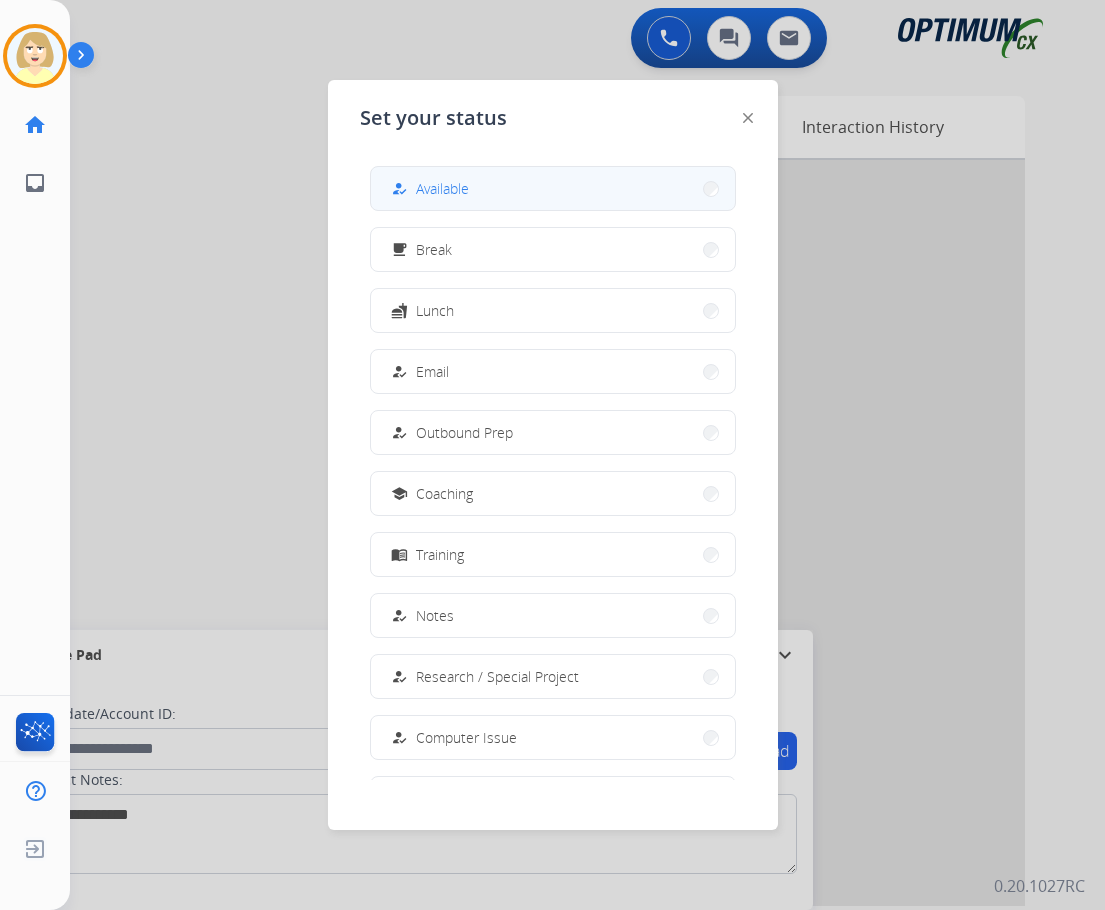 click on "Available" at bounding box center (442, 188) 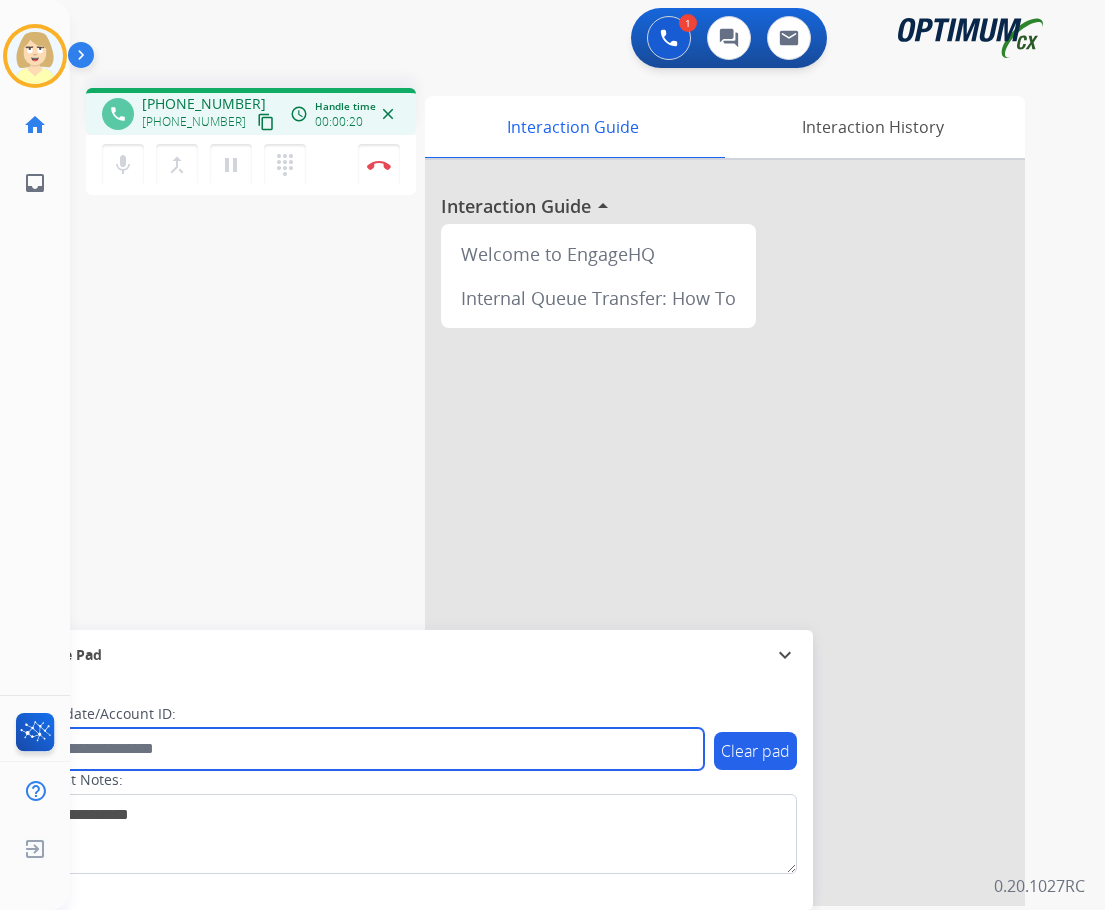 click at bounding box center [365, 749] 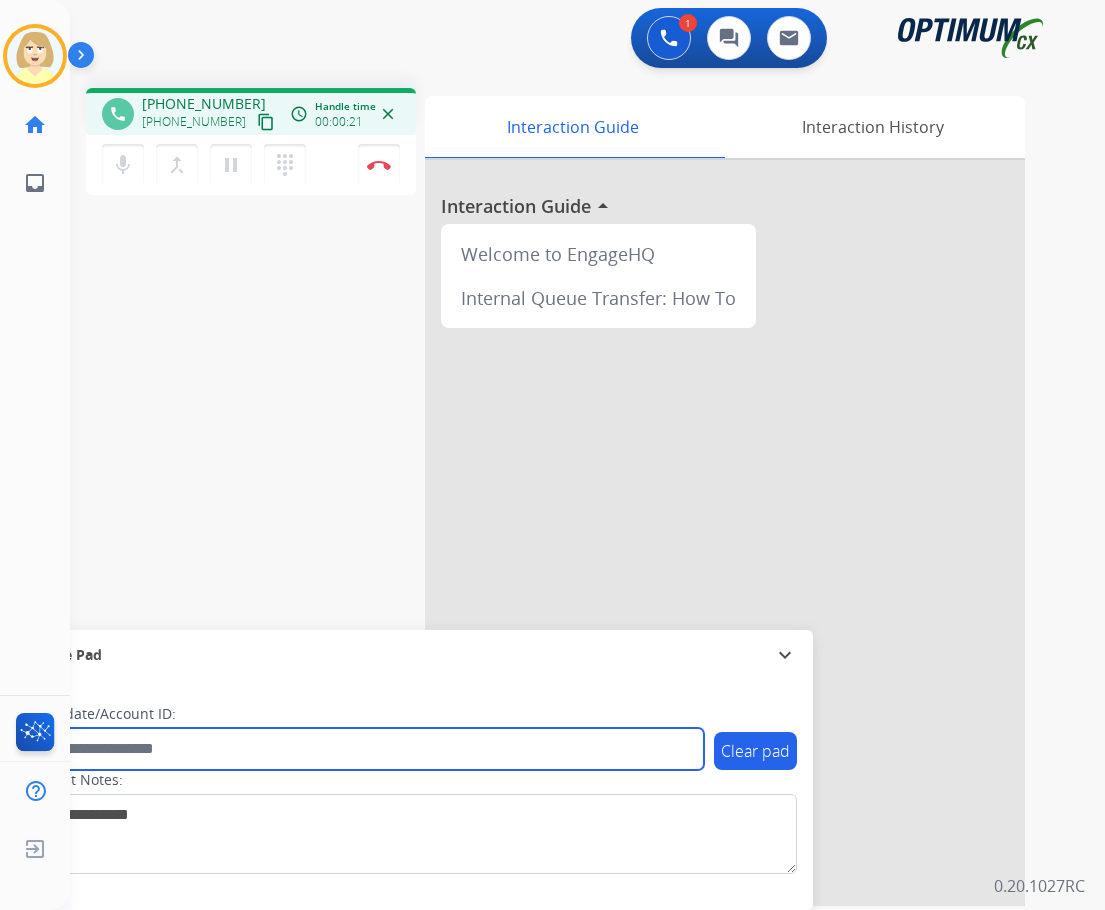 paste on "*******" 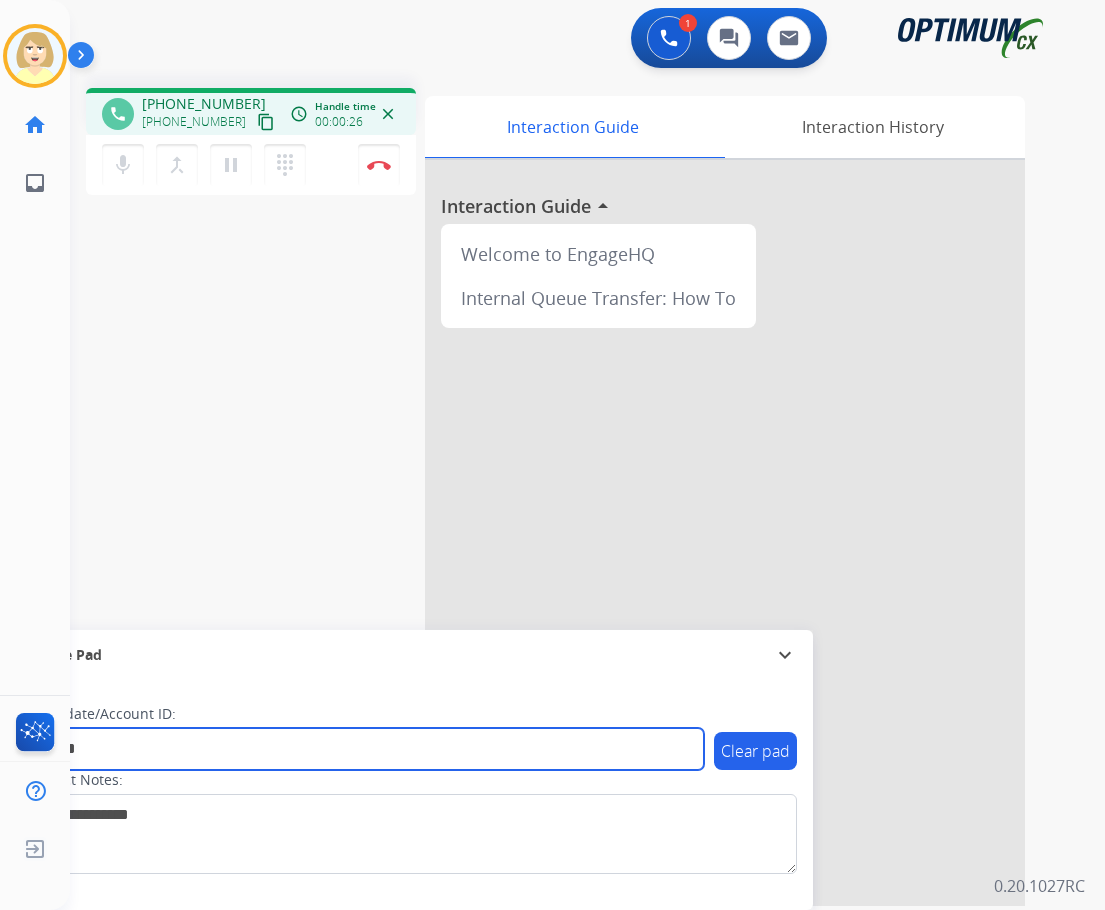 type on "*******" 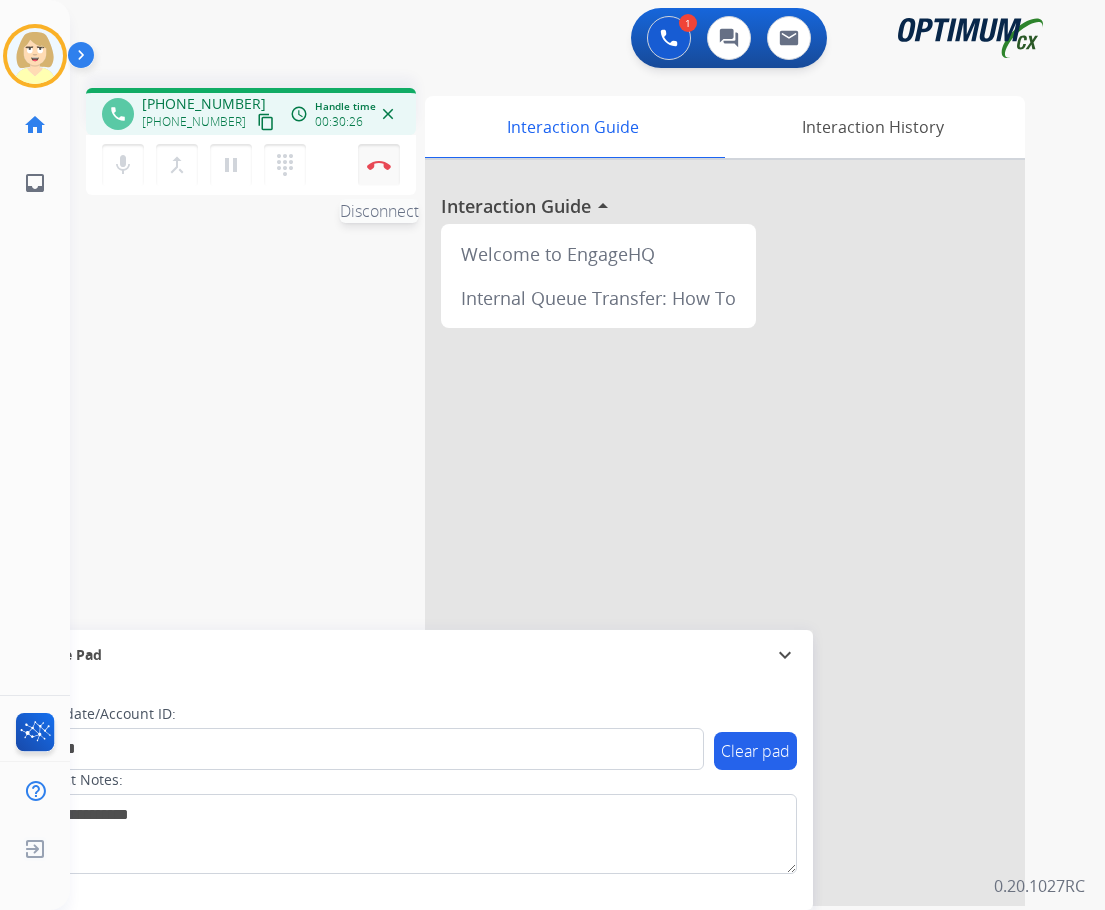 click at bounding box center [379, 165] 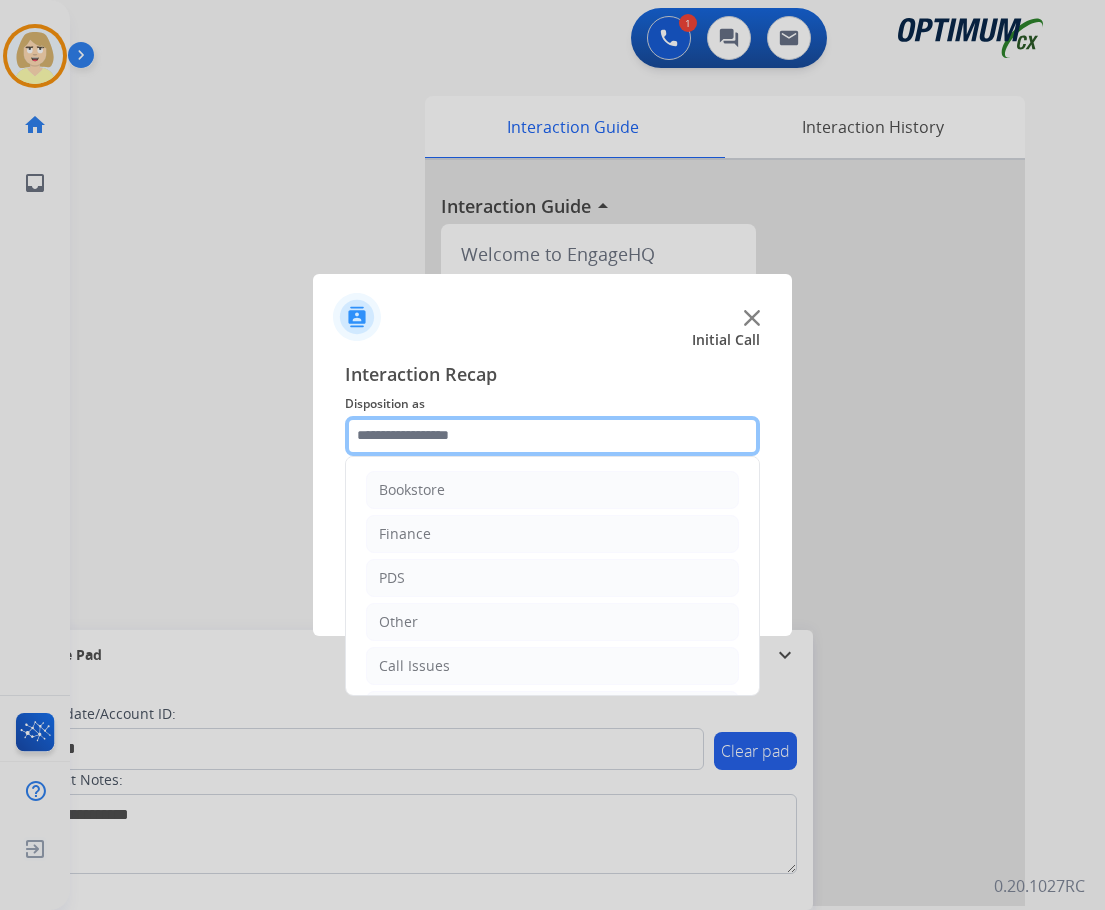 click 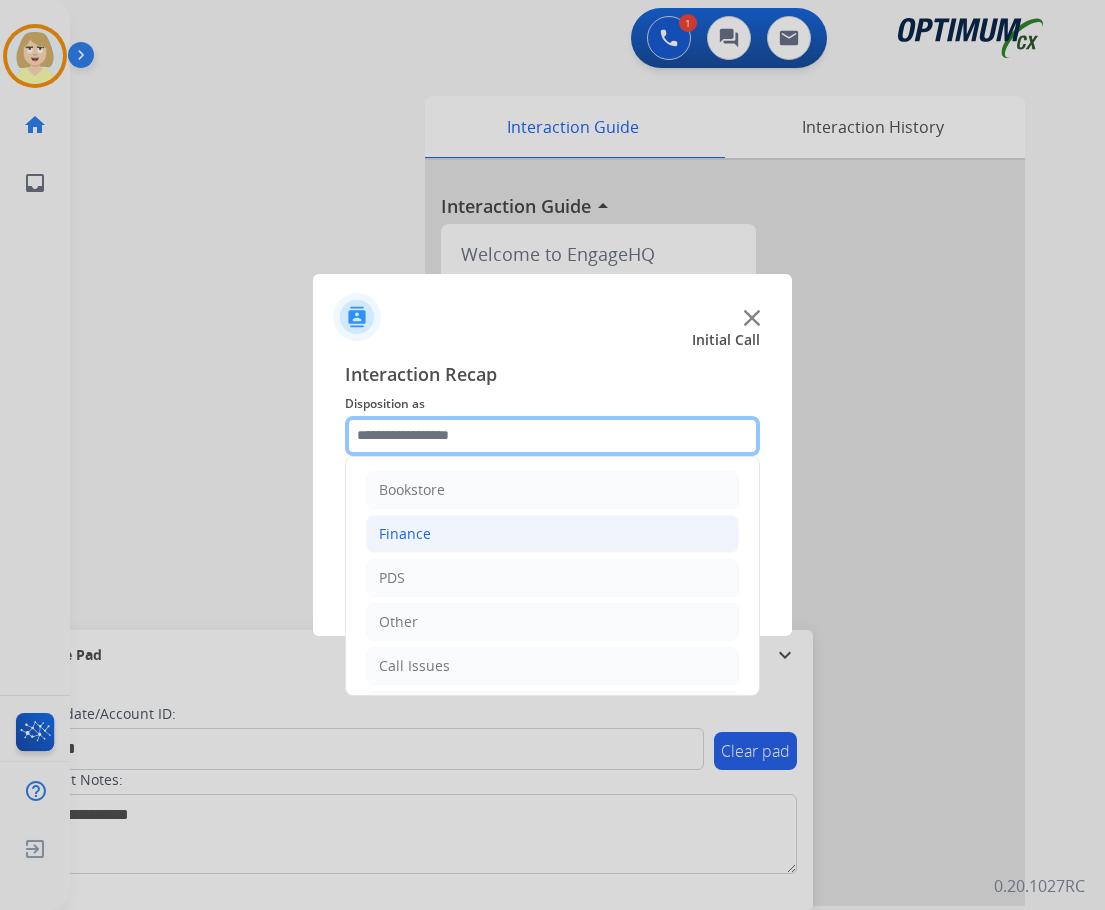 scroll, scrollTop: 136, scrollLeft: 0, axis: vertical 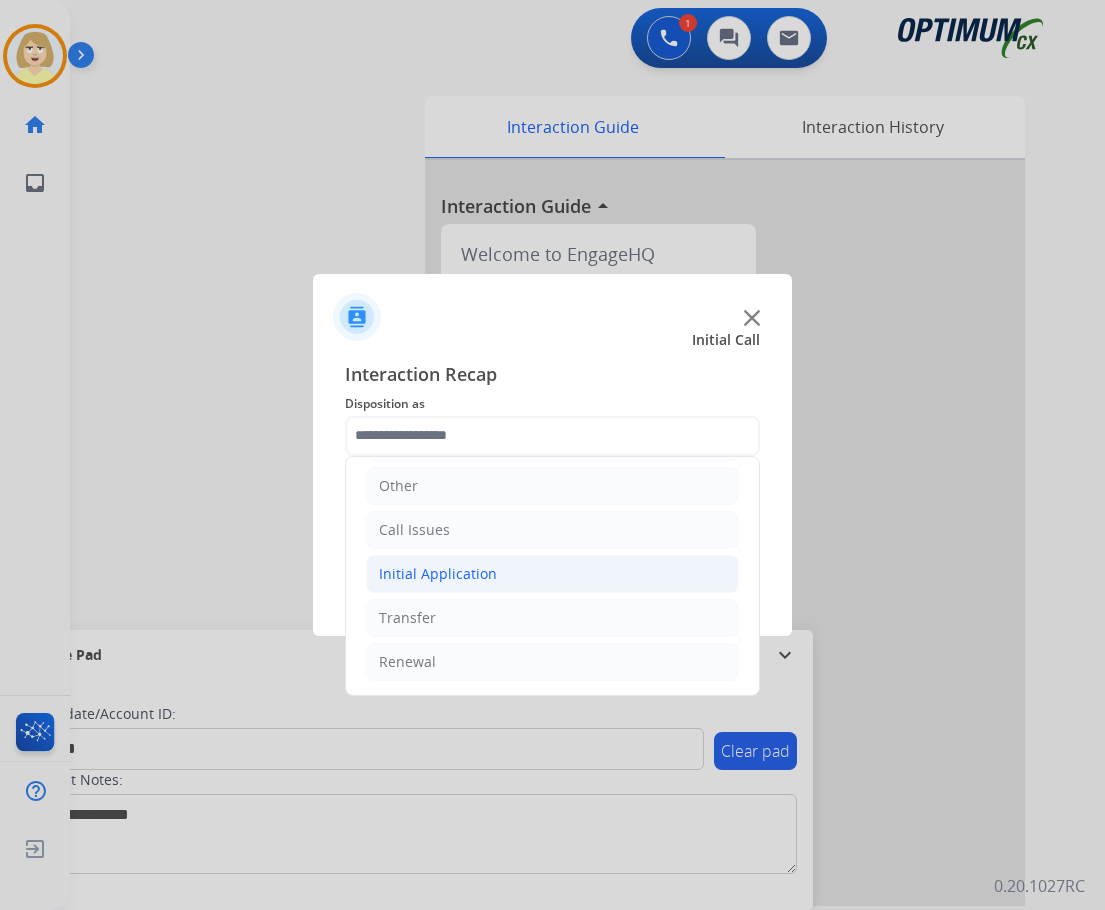 click on "Initial Application" 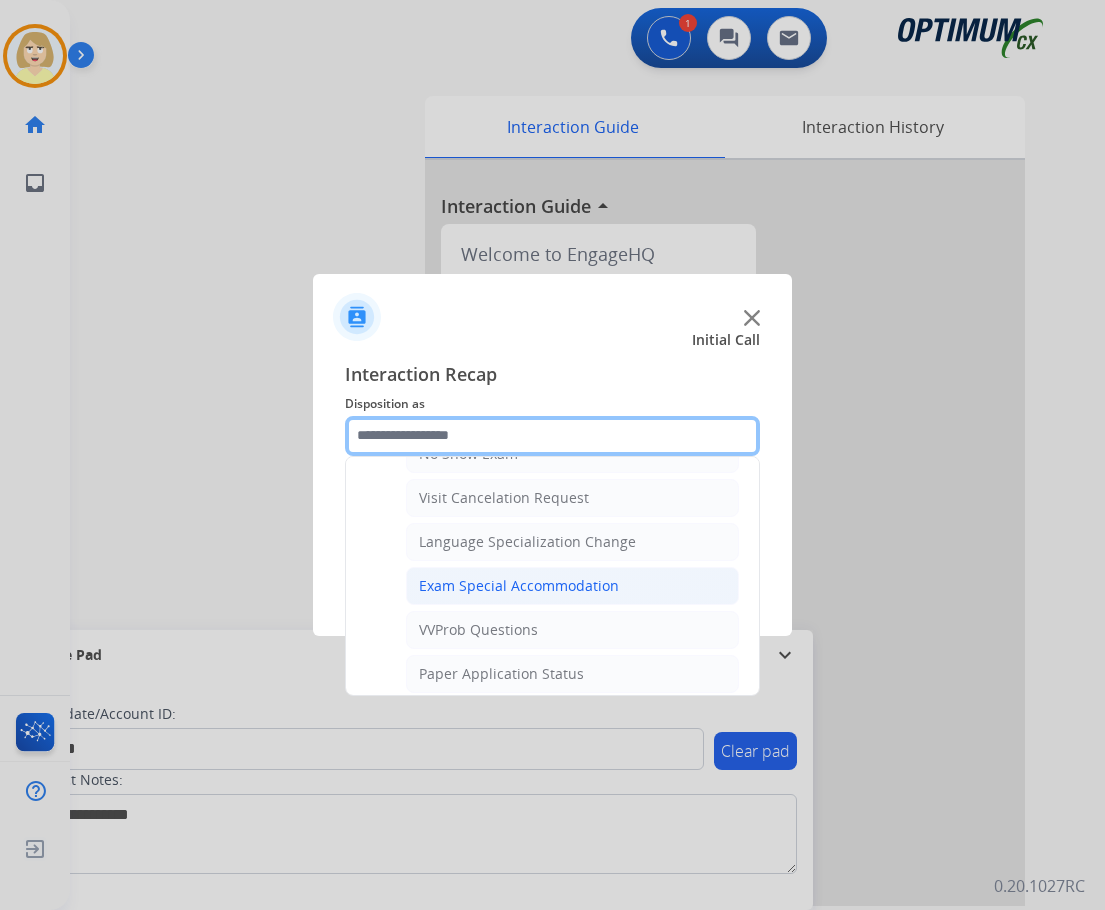 scroll, scrollTop: 1036, scrollLeft: 0, axis: vertical 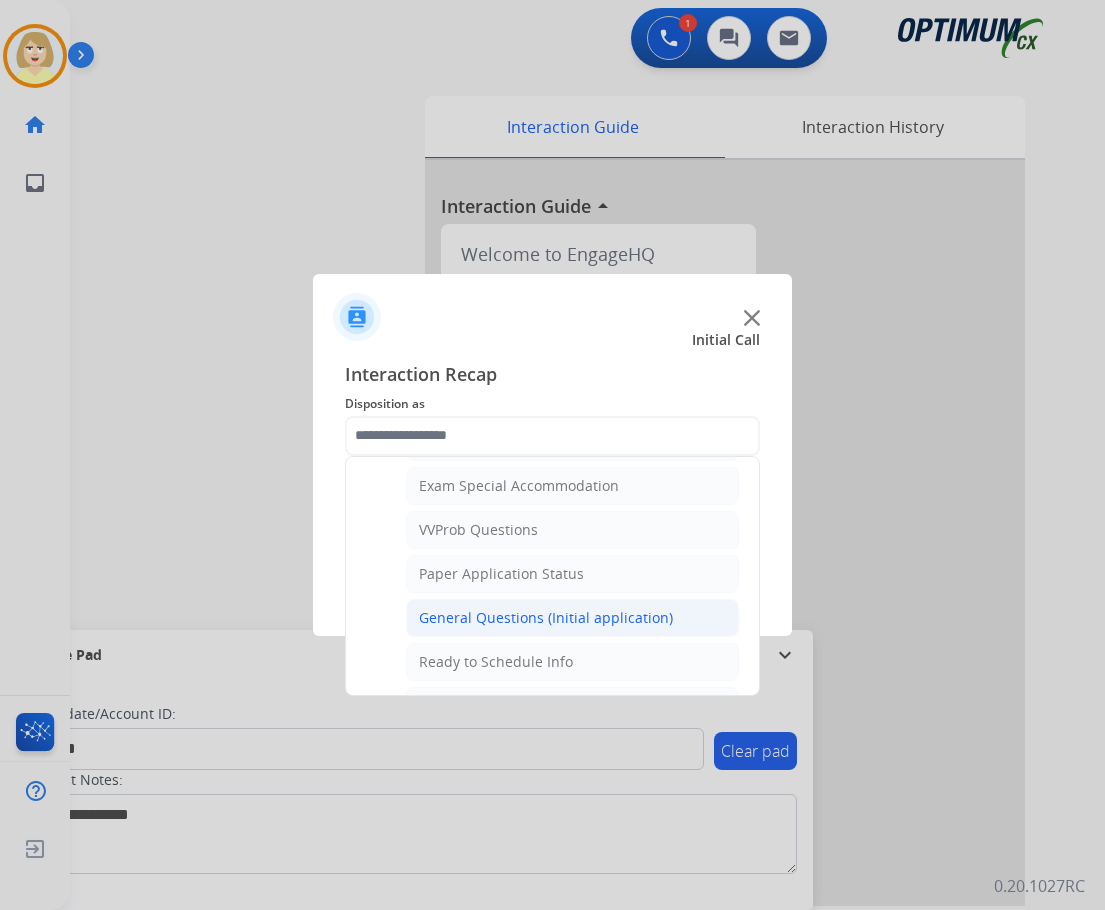 click on "General Questions (Initial application)" 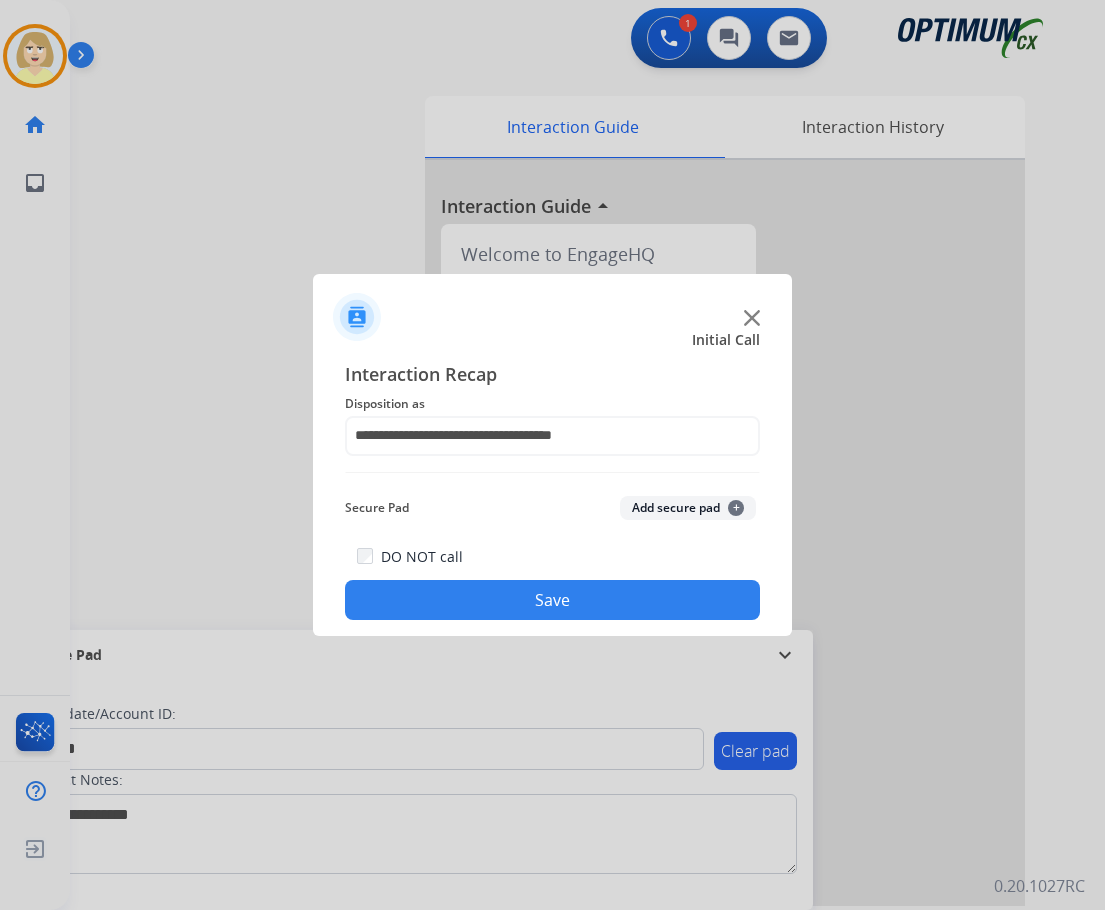 click on "Add secure pad  +" 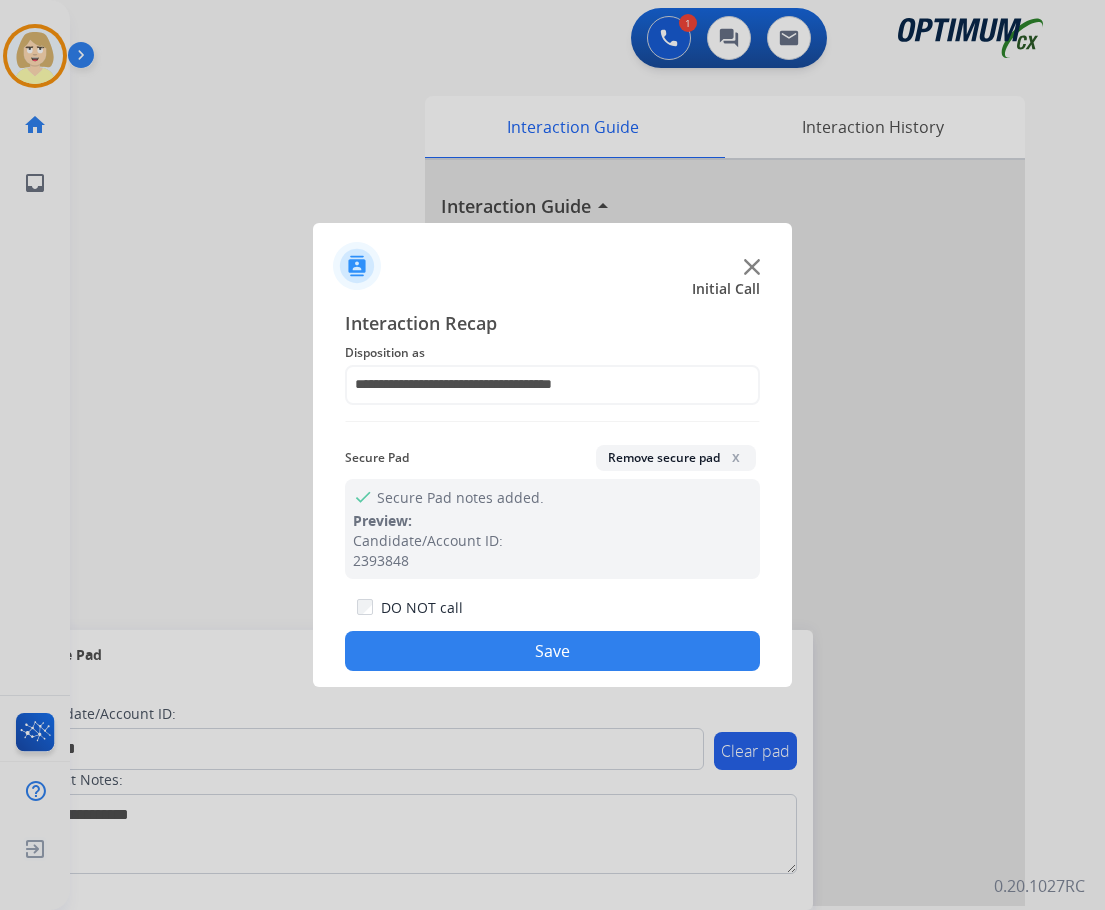drag, startPoint x: 446, startPoint y: 647, endPoint x: 402, endPoint y: 603, distance: 62.225395 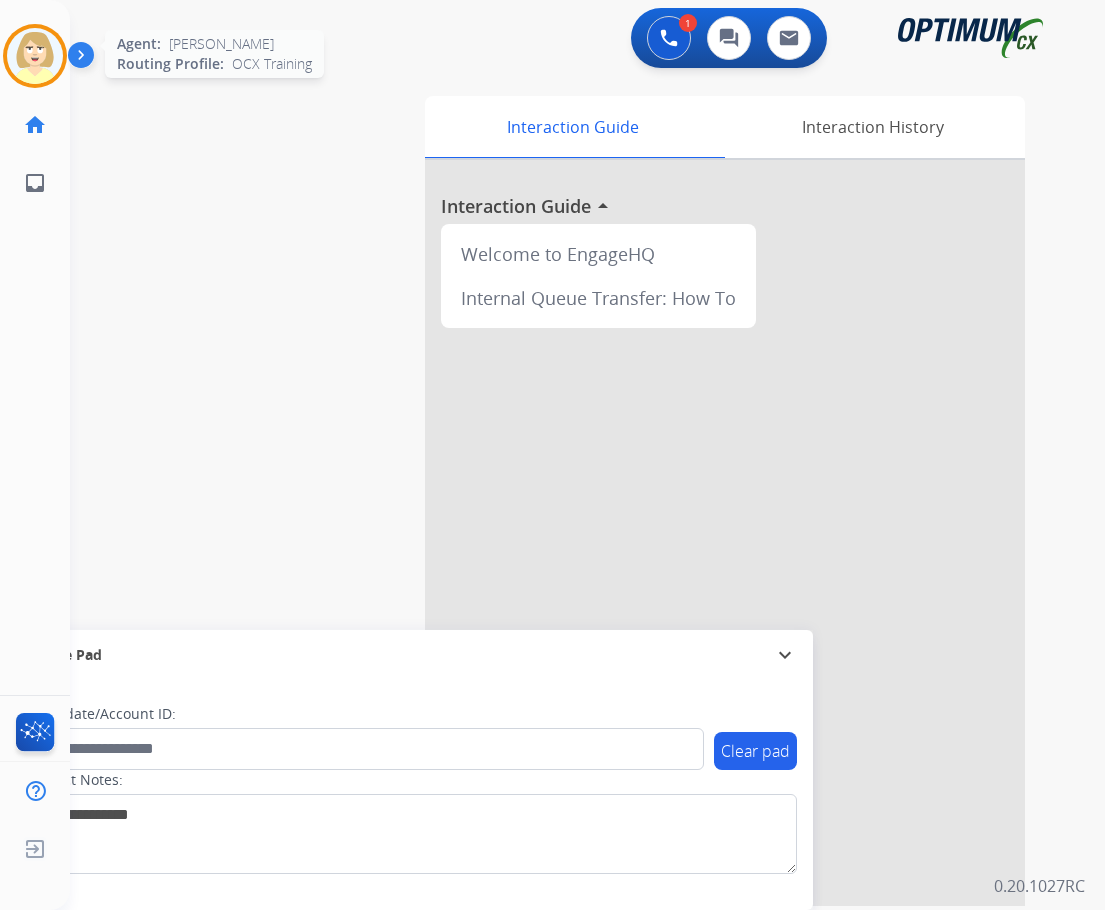 click at bounding box center (35, 56) 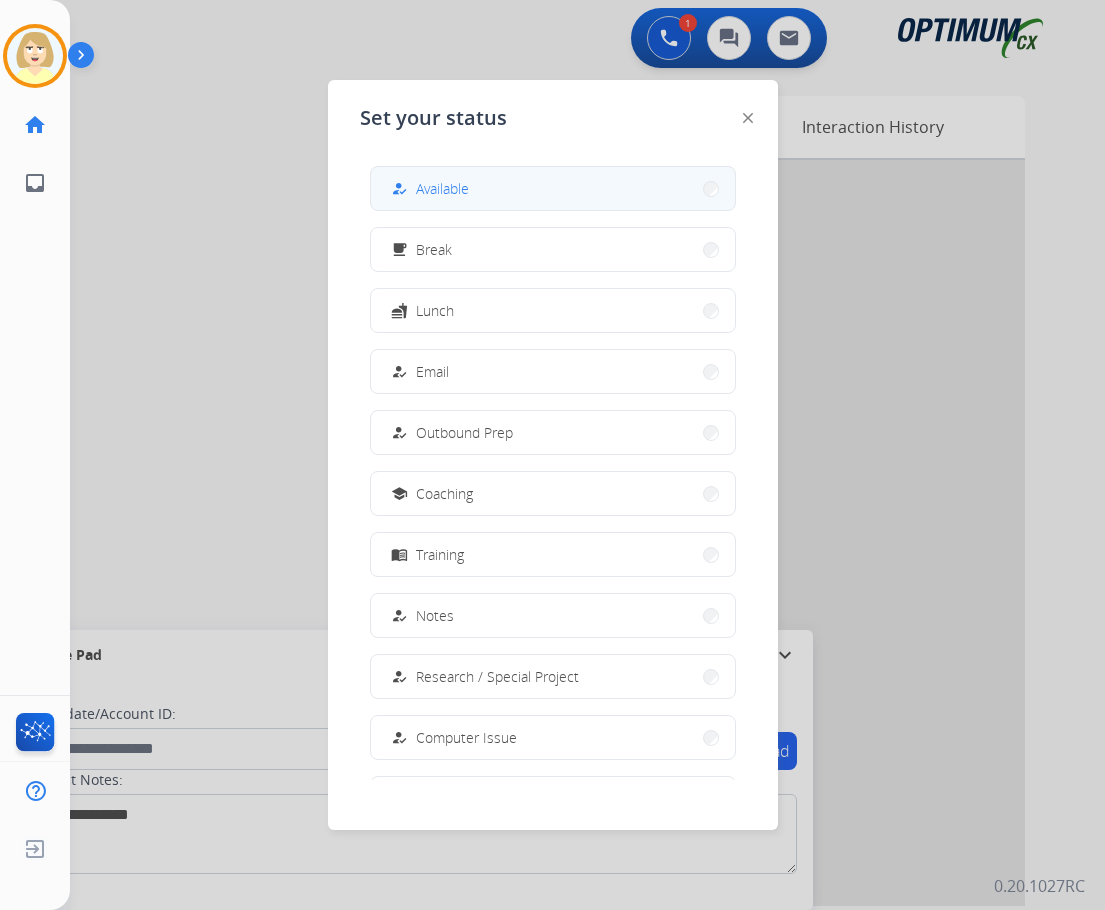 click on "Available" at bounding box center [442, 188] 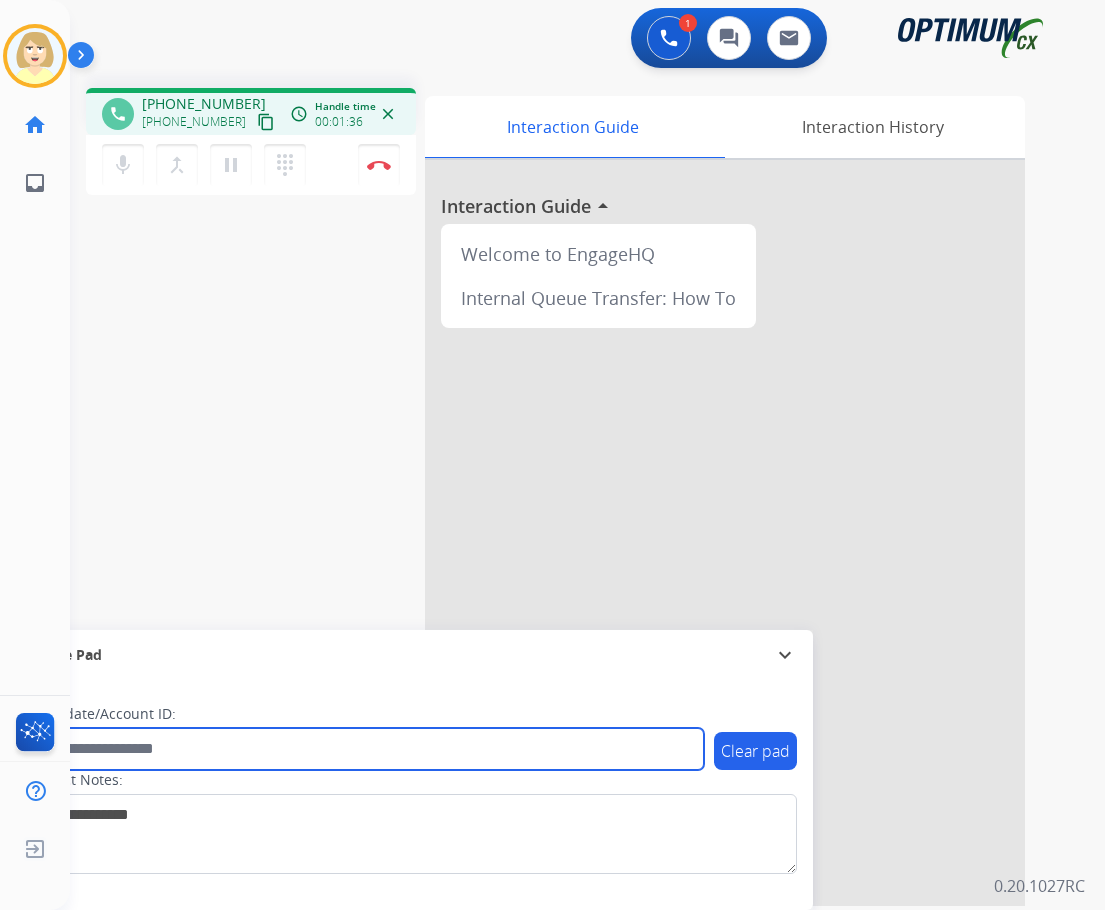 click at bounding box center [365, 749] 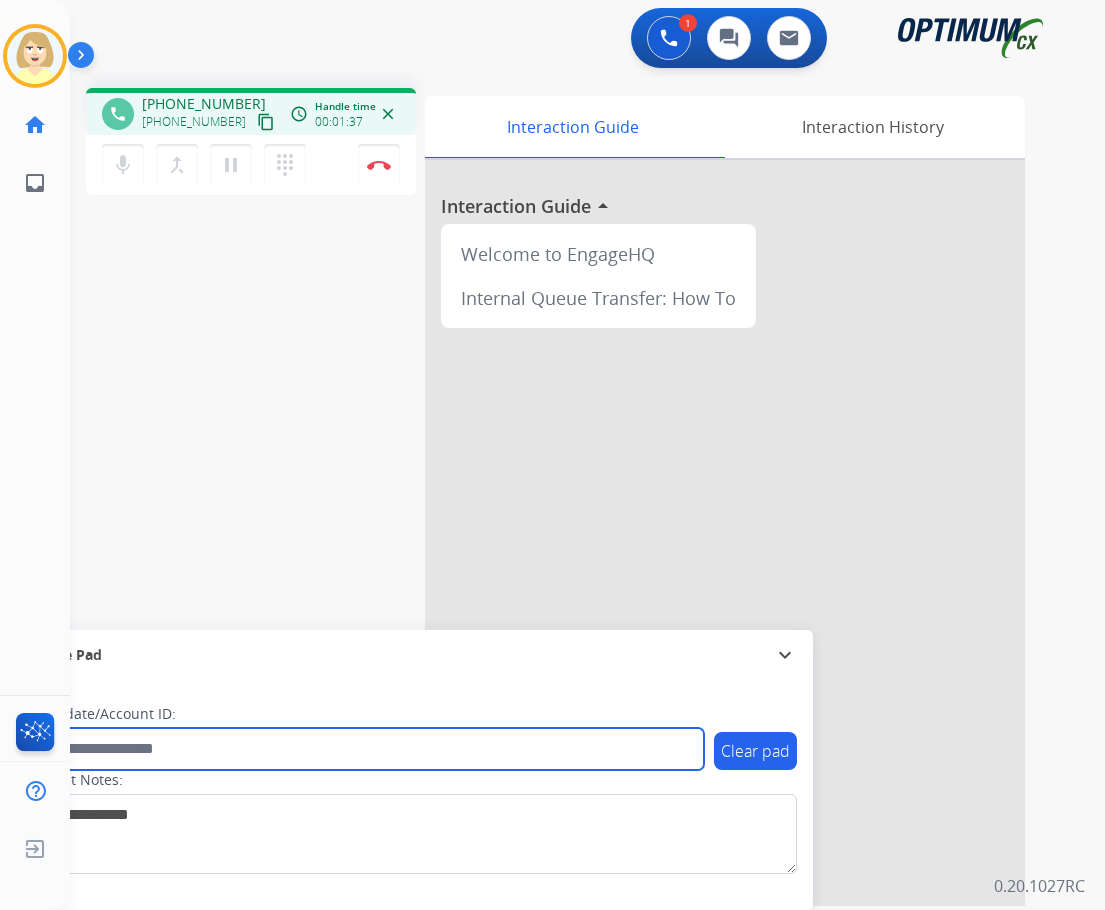 paste on "*******" 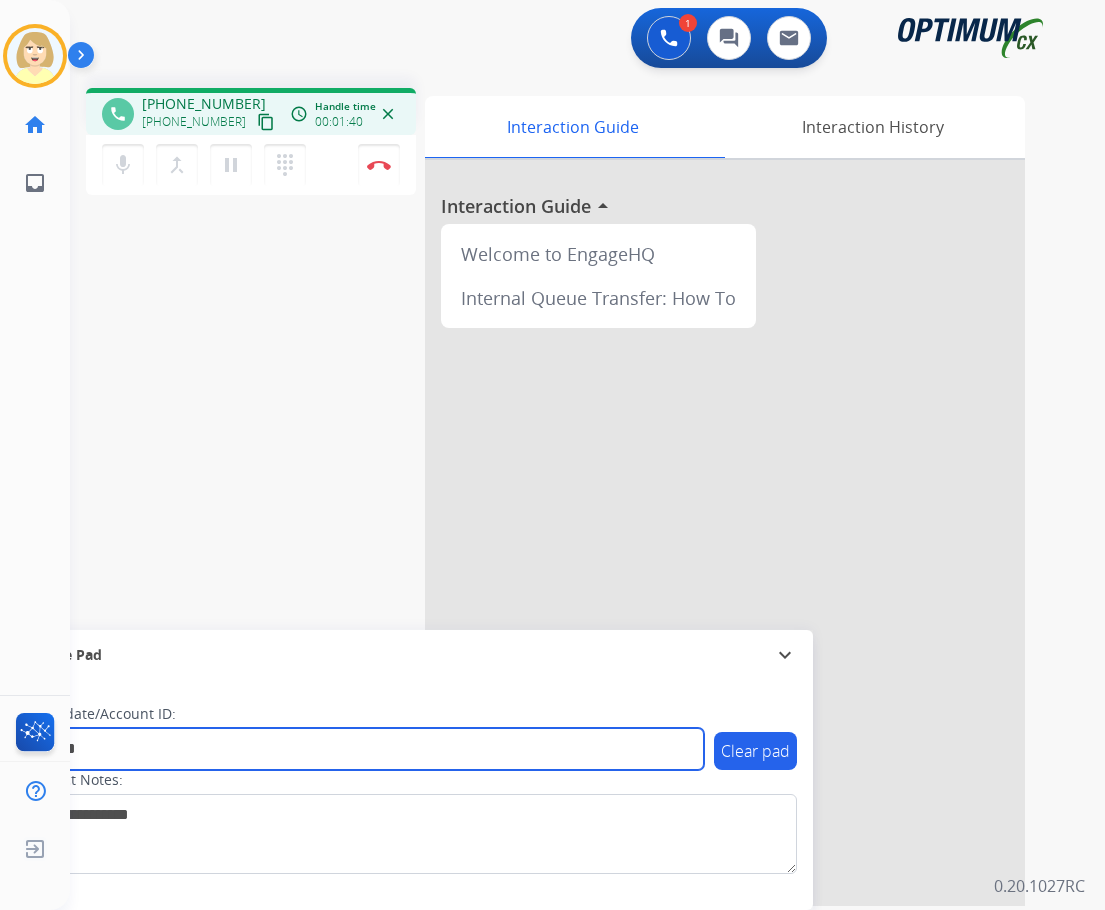 type on "*******" 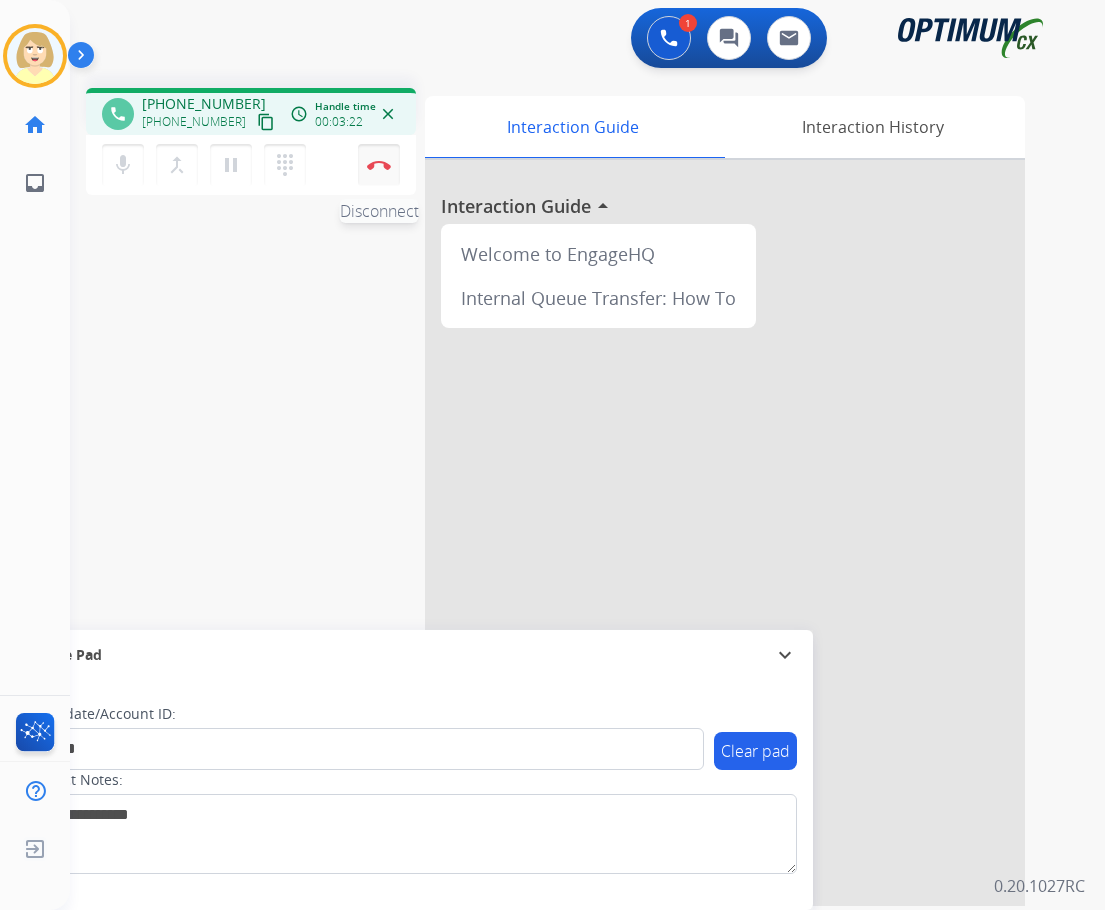 click on "Disconnect" at bounding box center (379, 165) 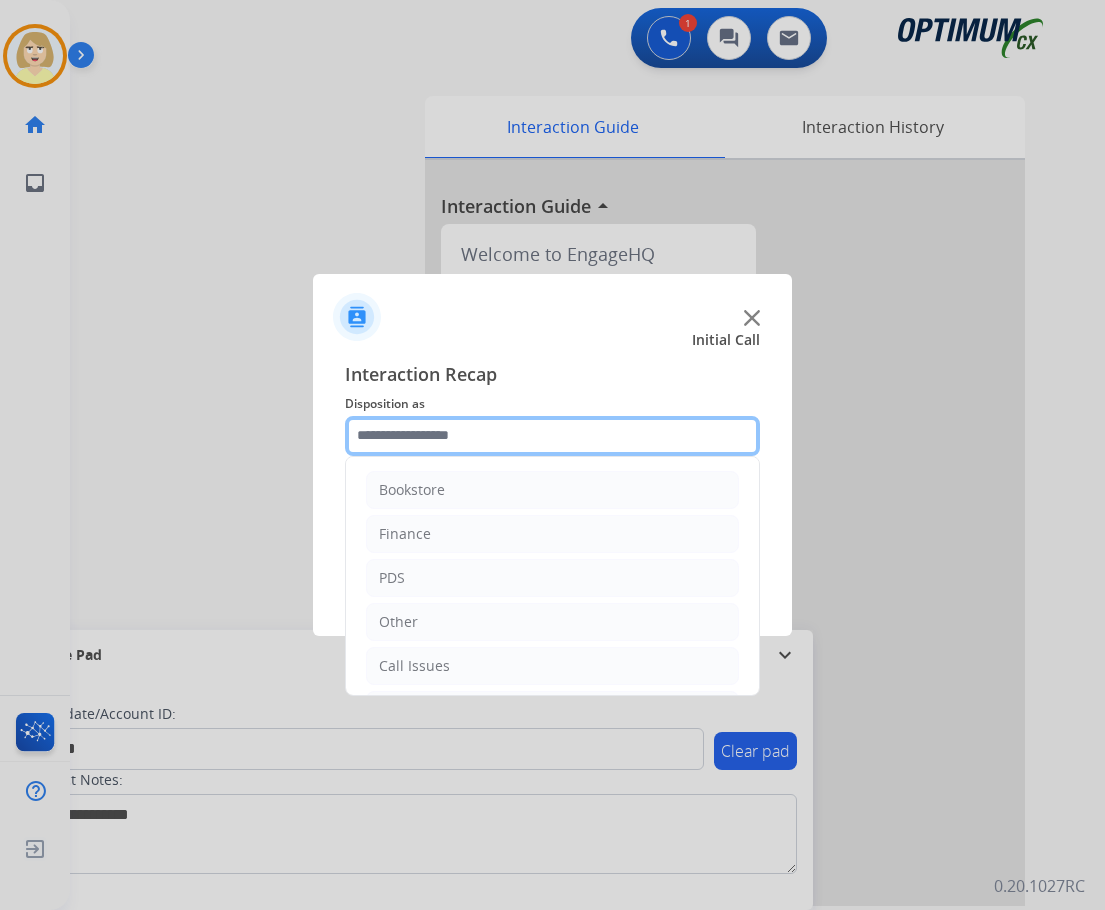 click 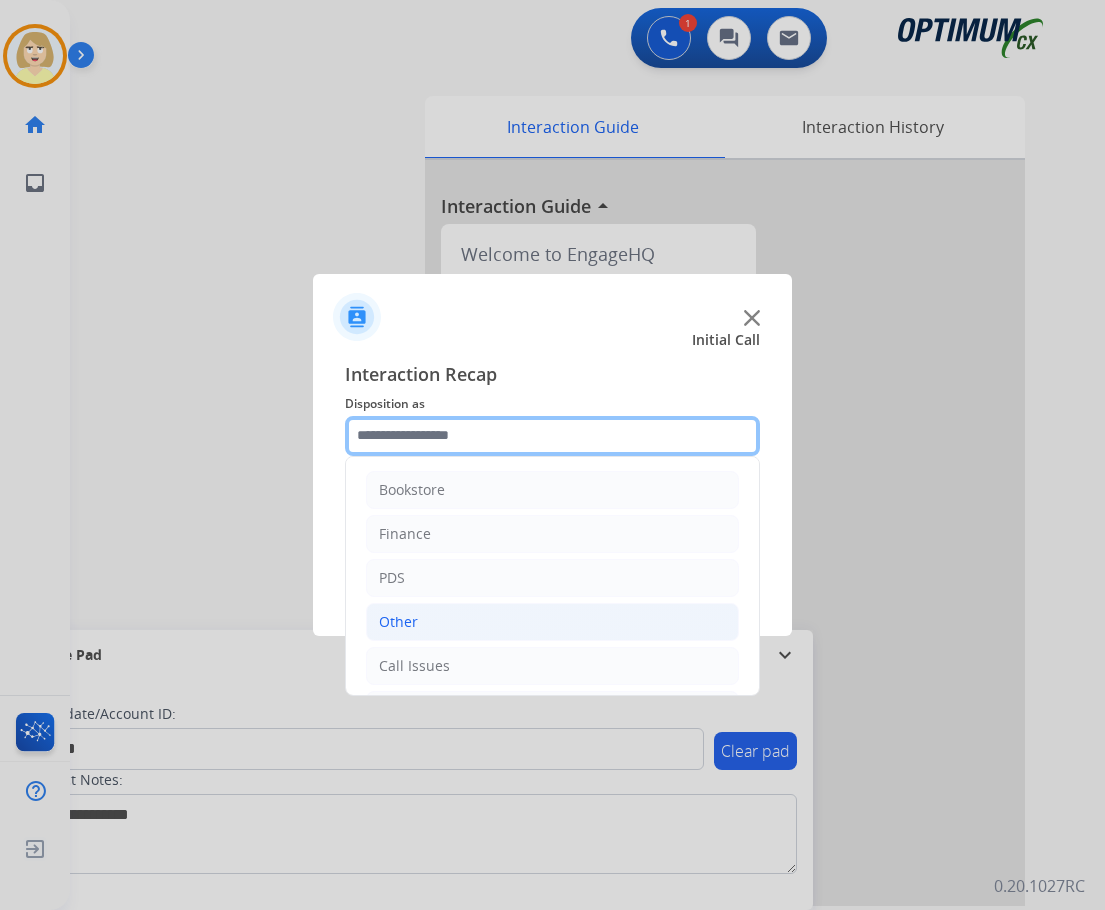 scroll, scrollTop: 100, scrollLeft: 0, axis: vertical 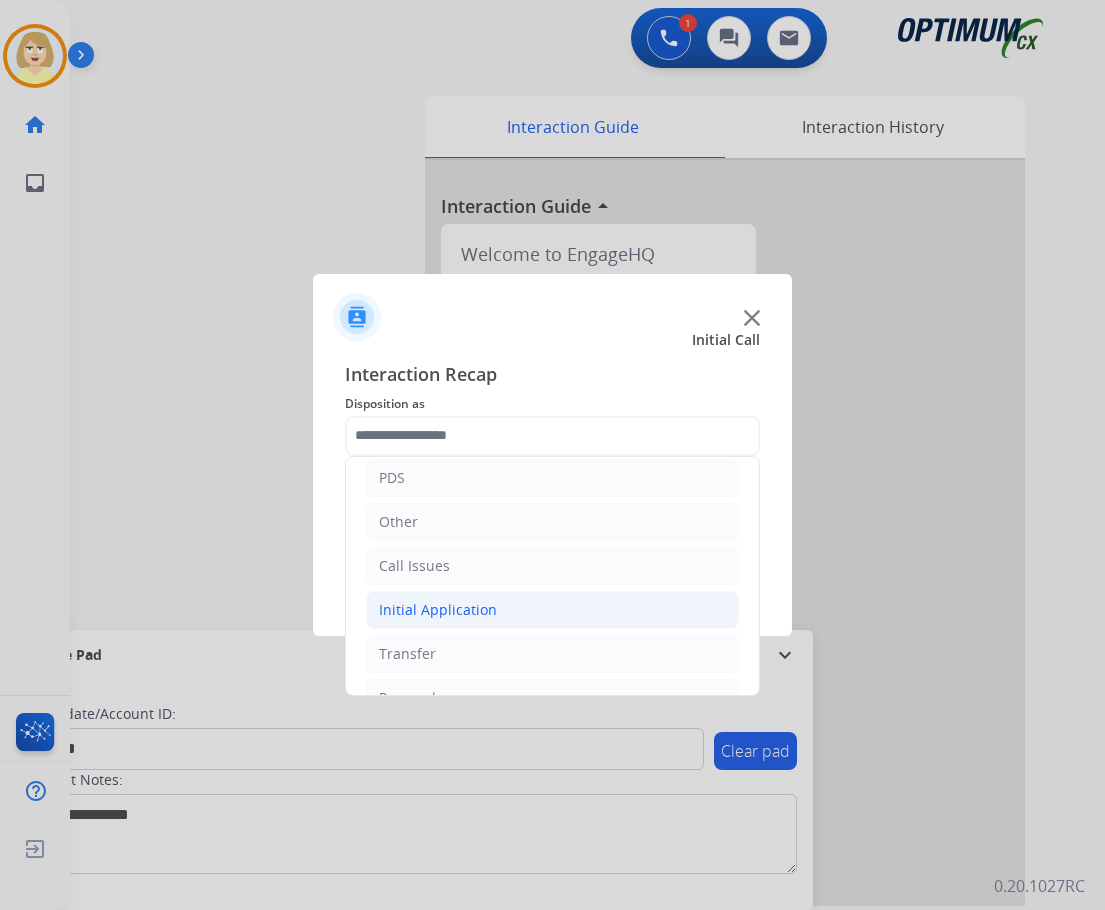click on "Initial Application" 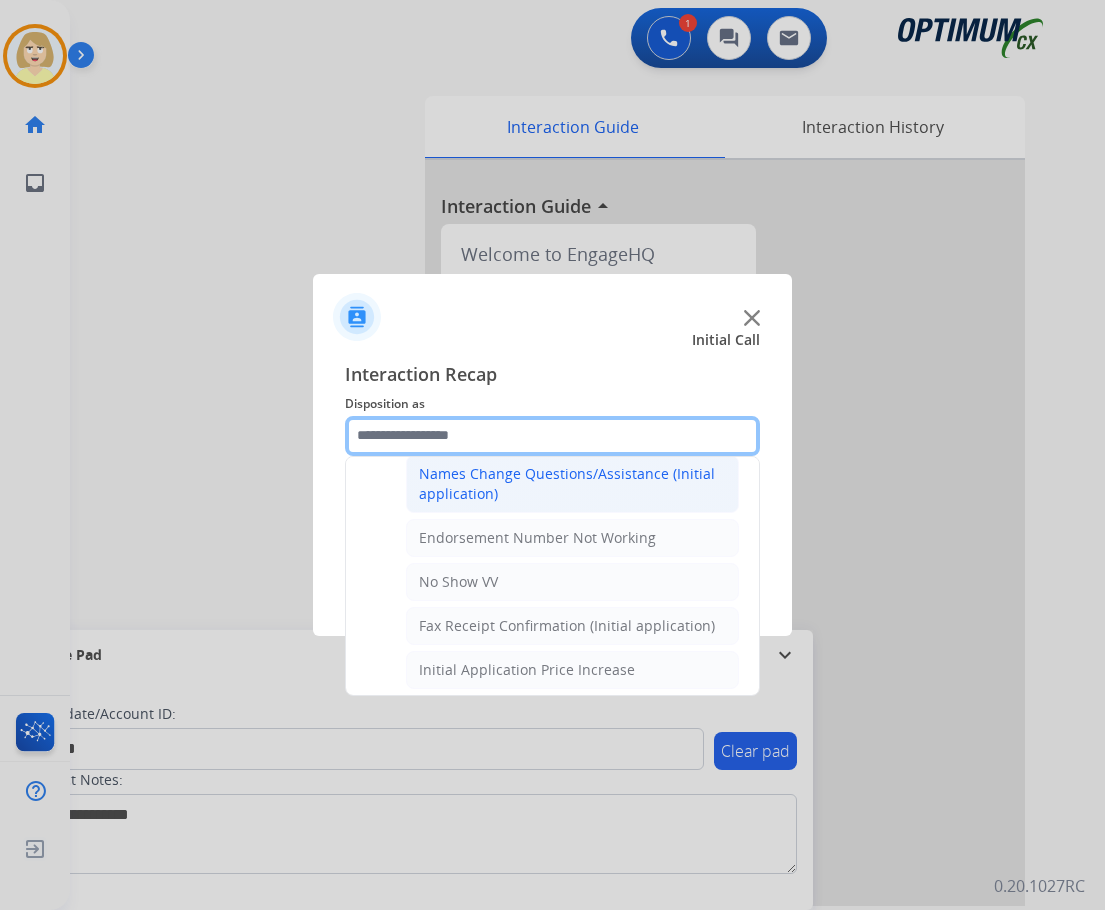 scroll, scrollTop: 700, scrollLeft: 0, axis: vertical 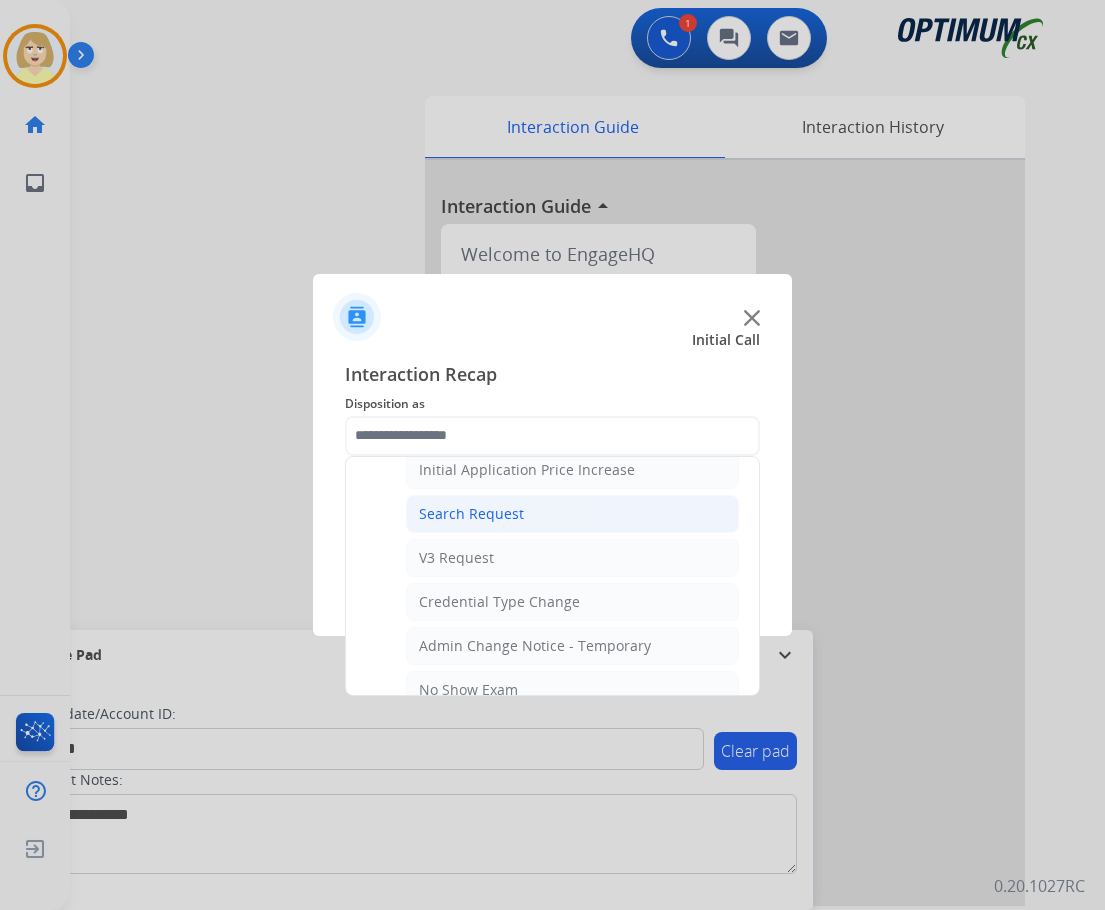 click on "Search Request" 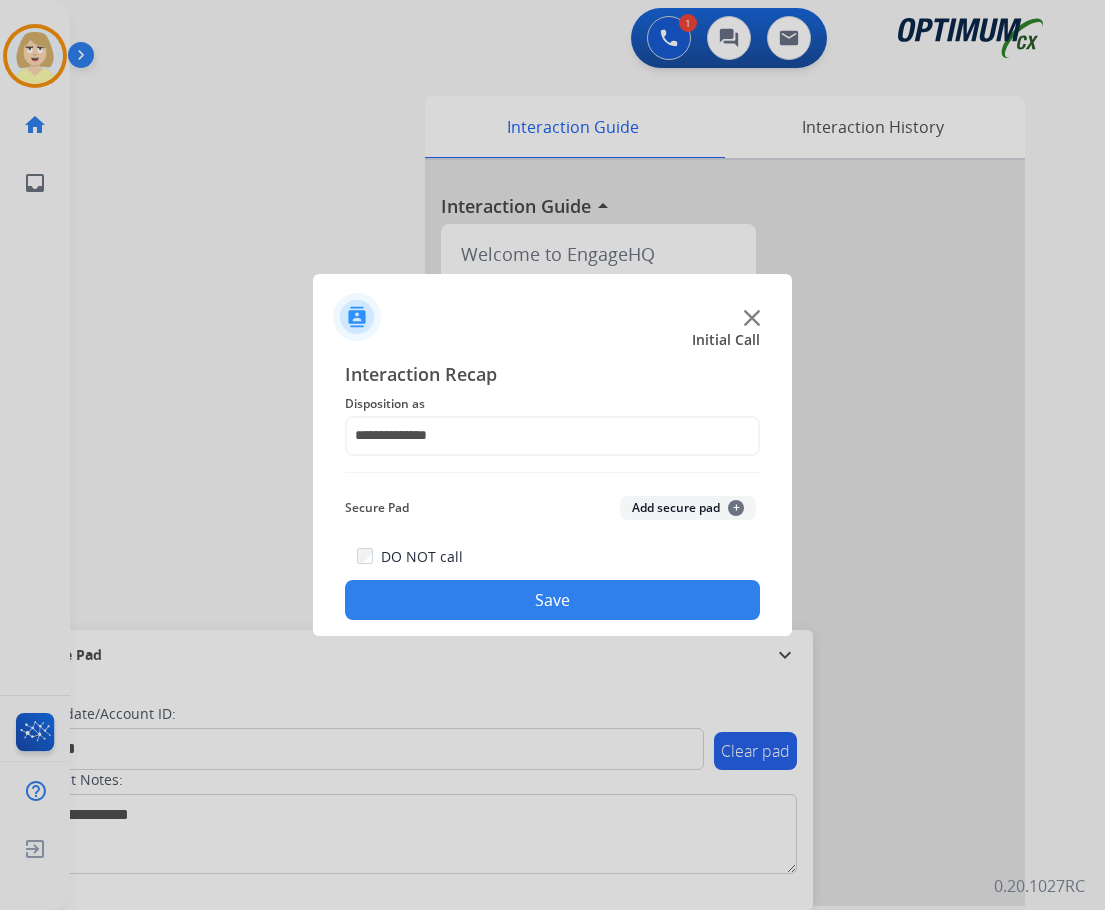 click on "Add secure pad  +" 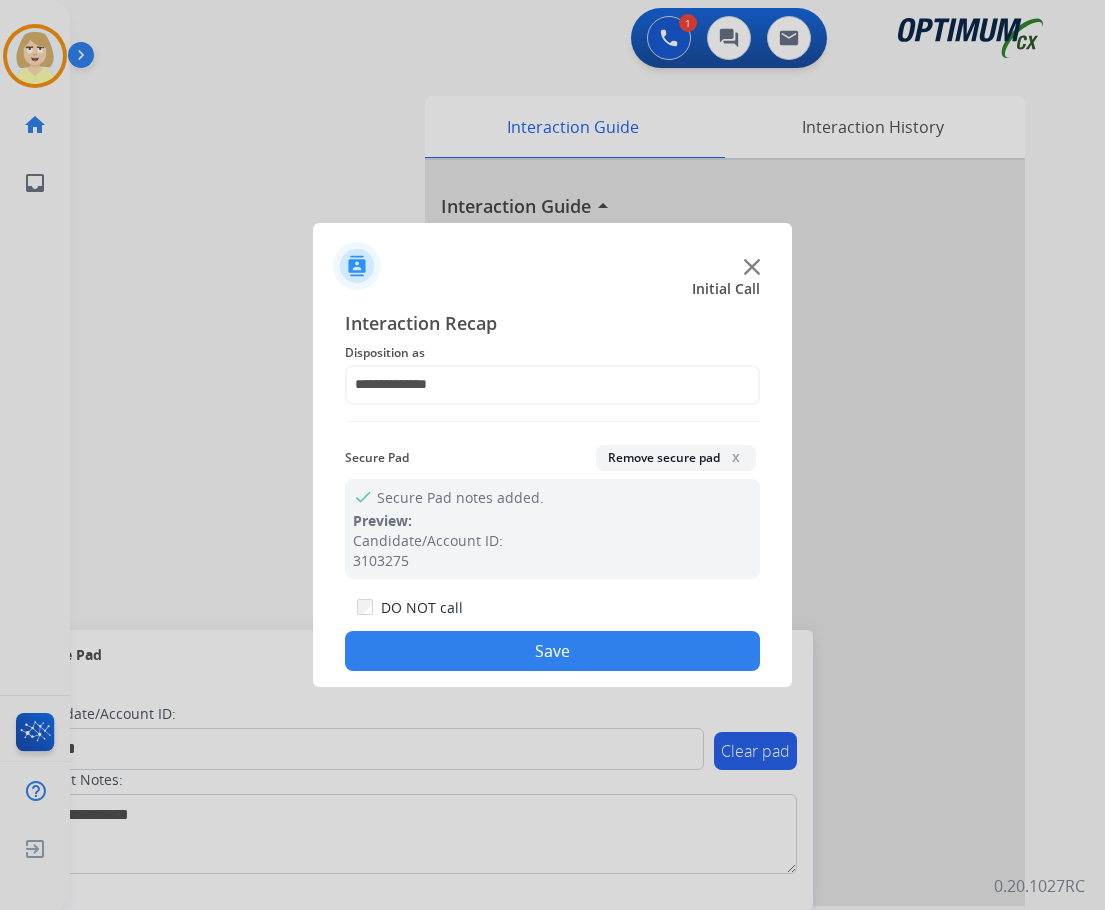 click on "Save" 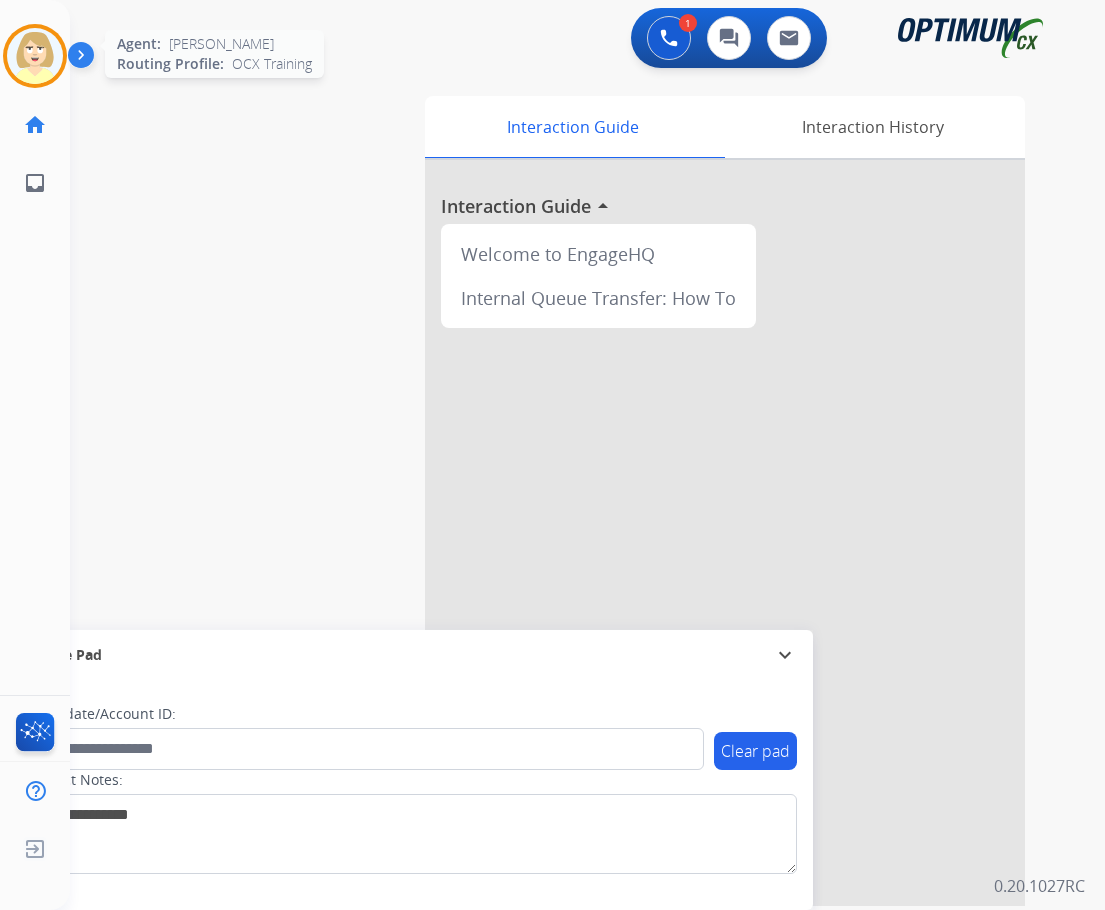 click at bounding box center [35, 56] 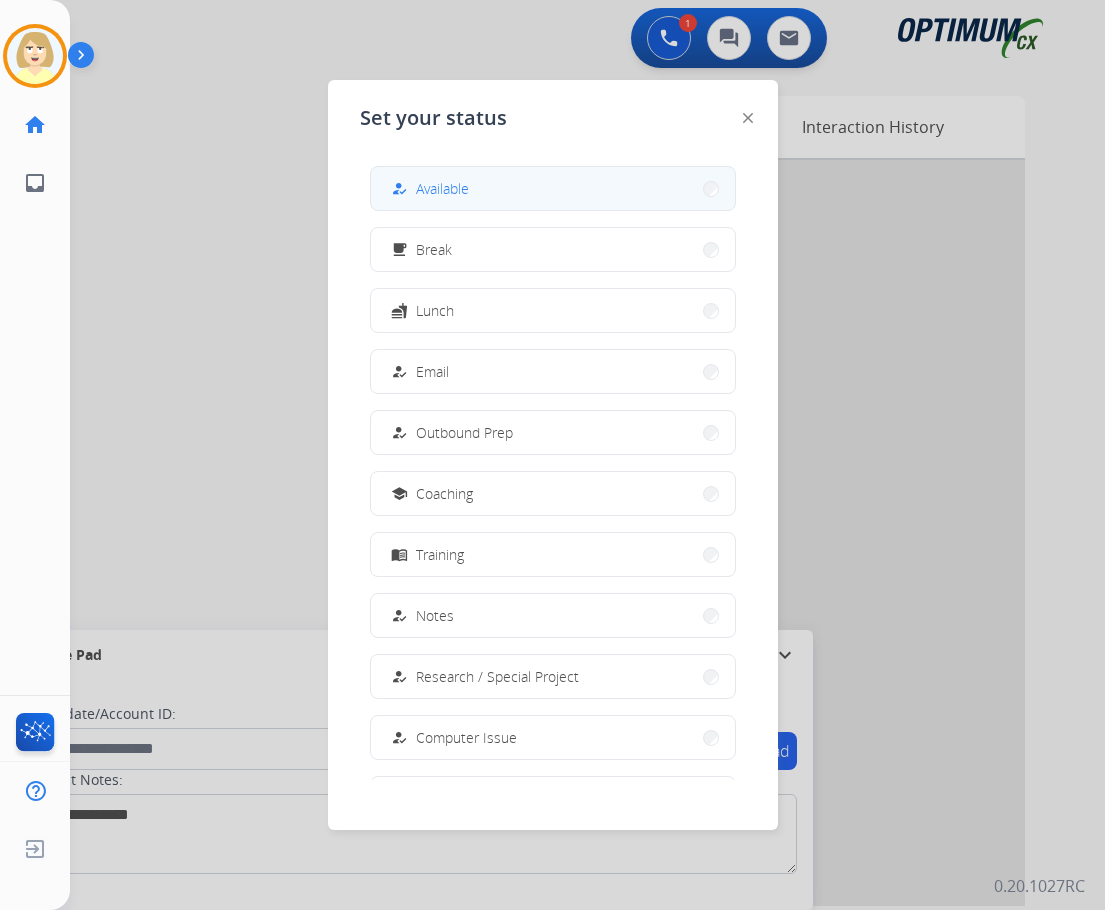 click on "Available" at bounding box center [442, 188] 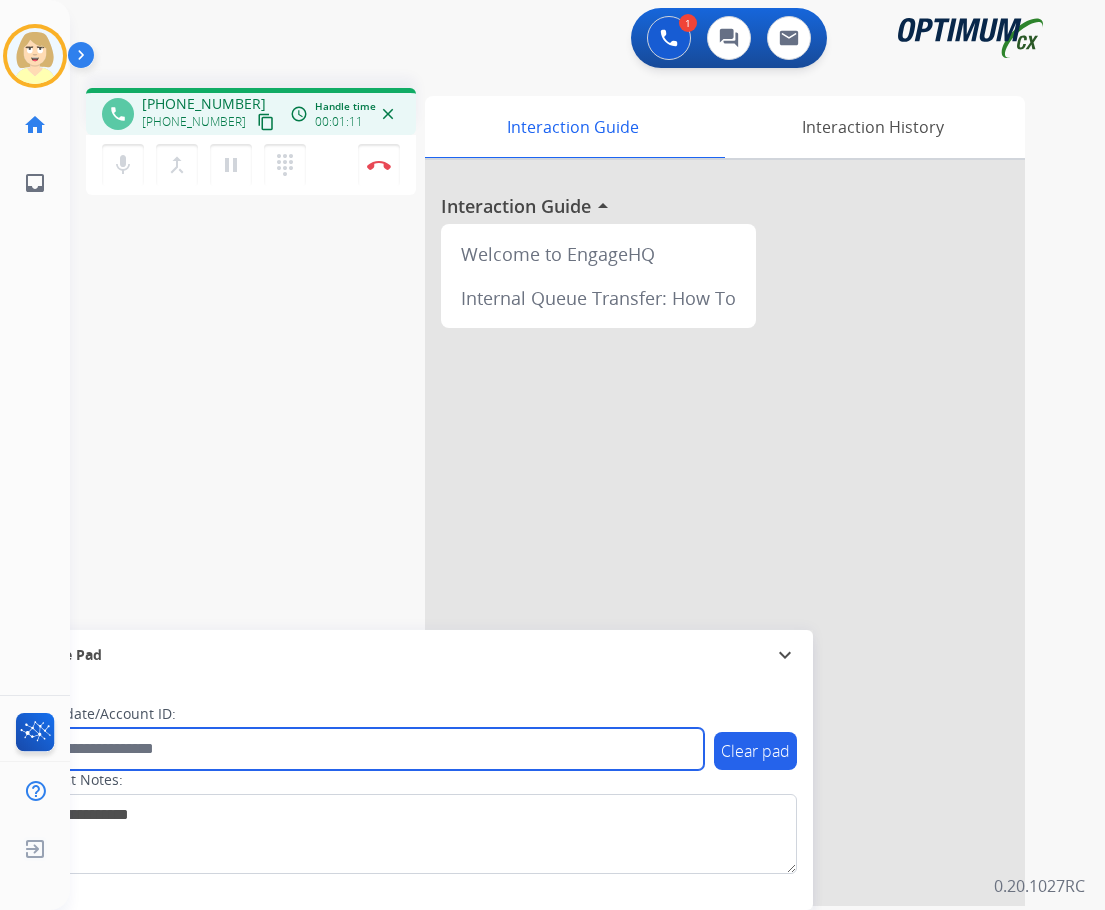 click at bounding box center (365, 749) 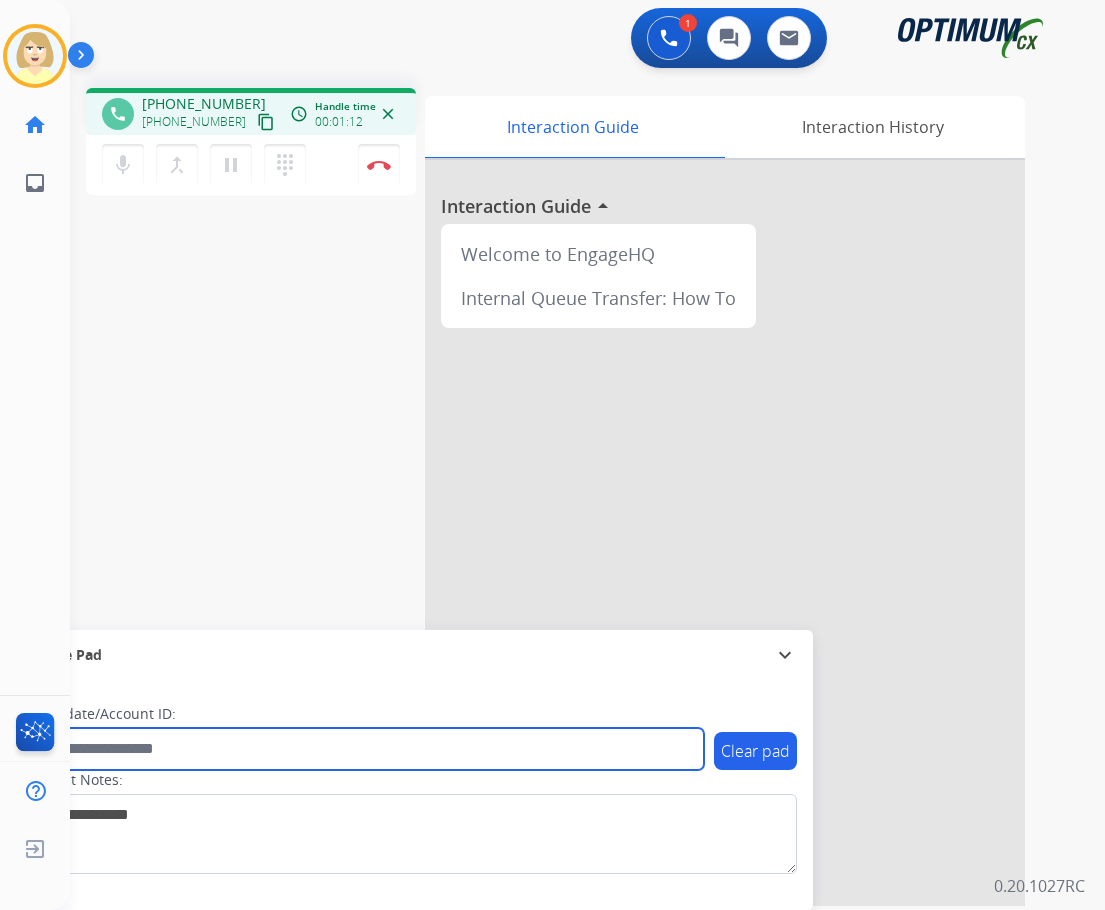 paste on "*******" 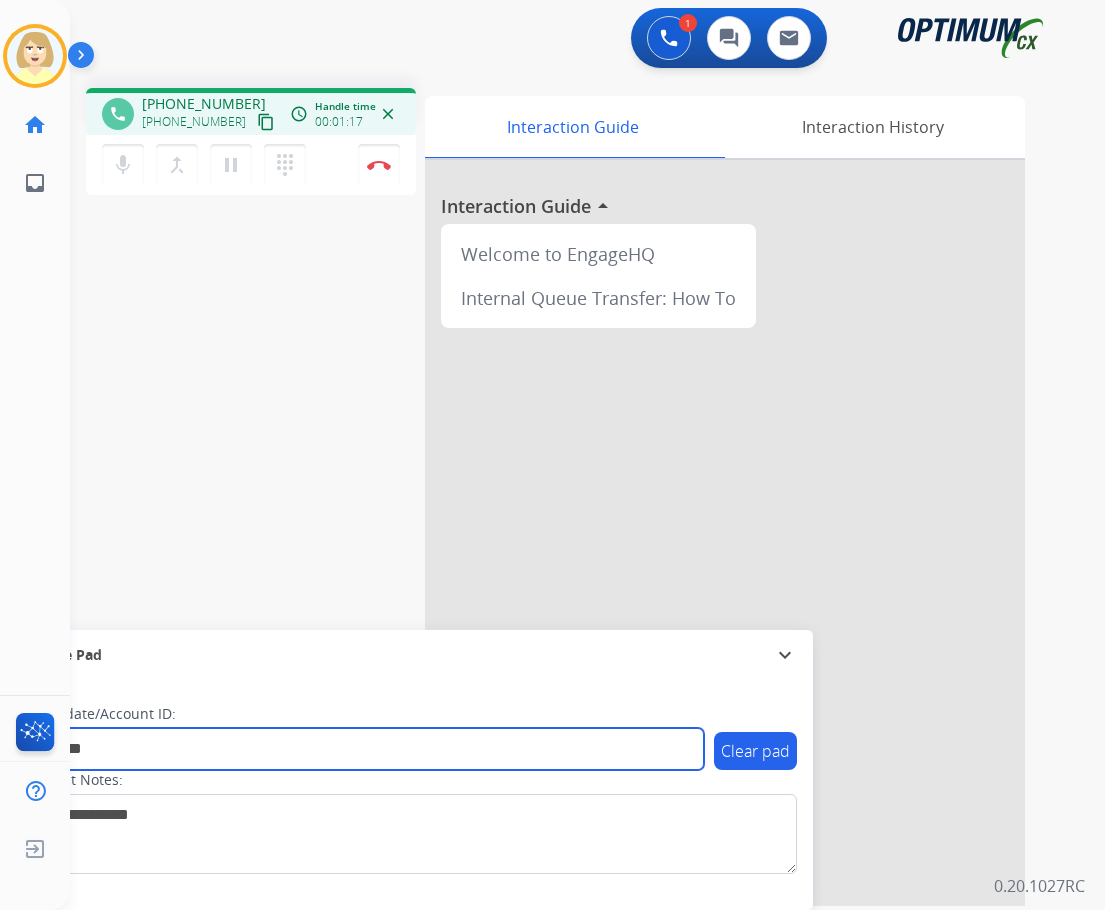 type on "*******" 